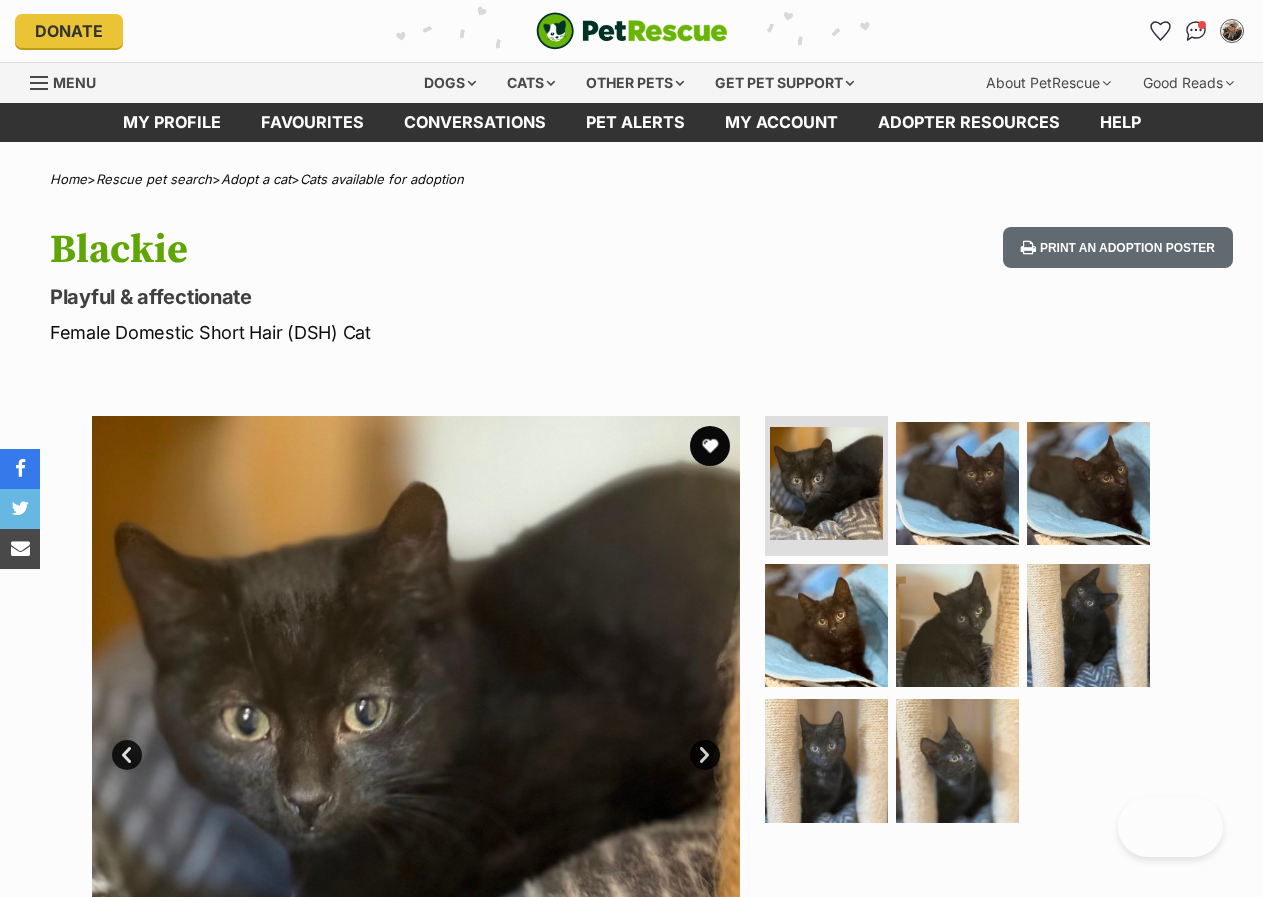 scroll, scrollTop: 0, scrollLeft: 0, axis: both 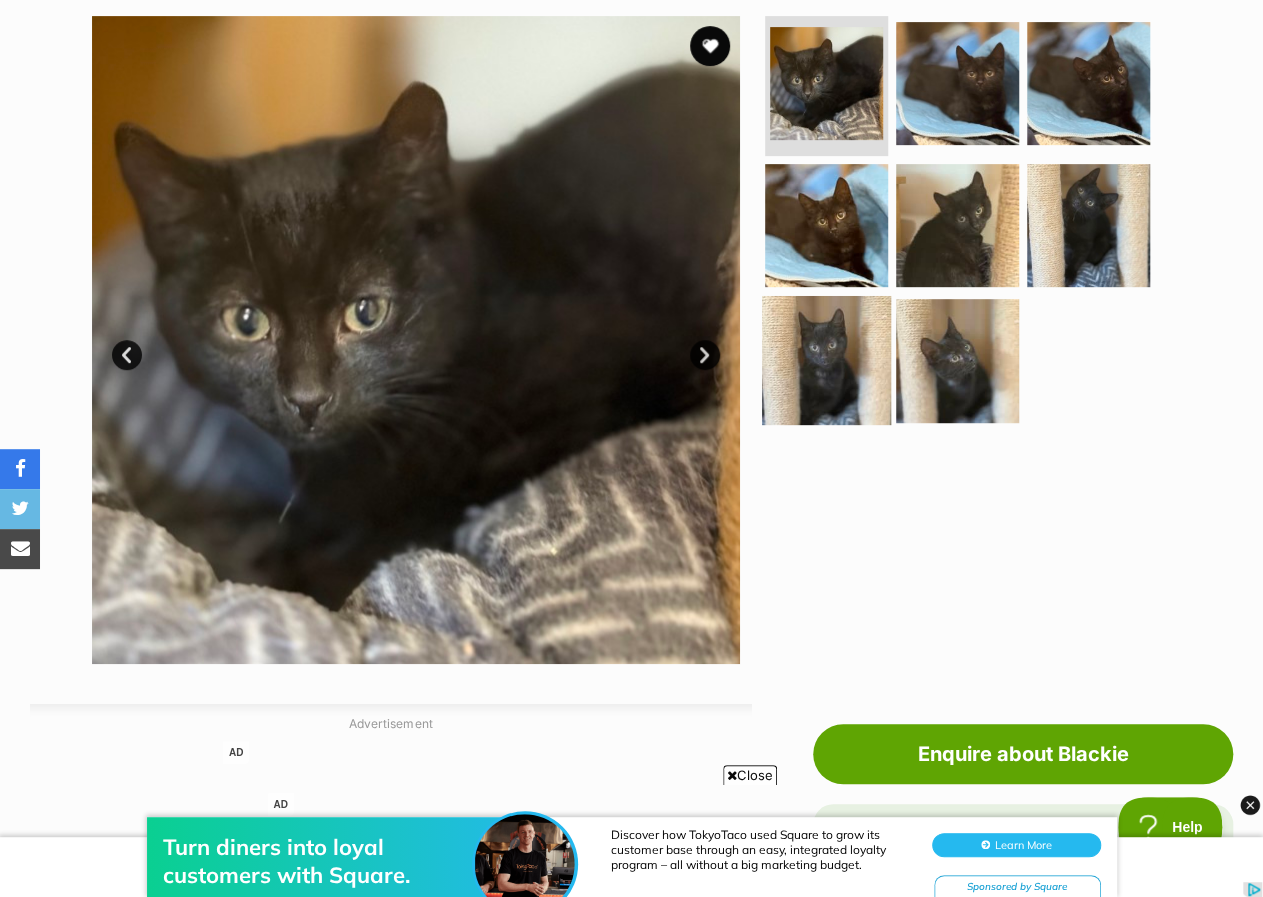 click at bounding box center [826, 360] 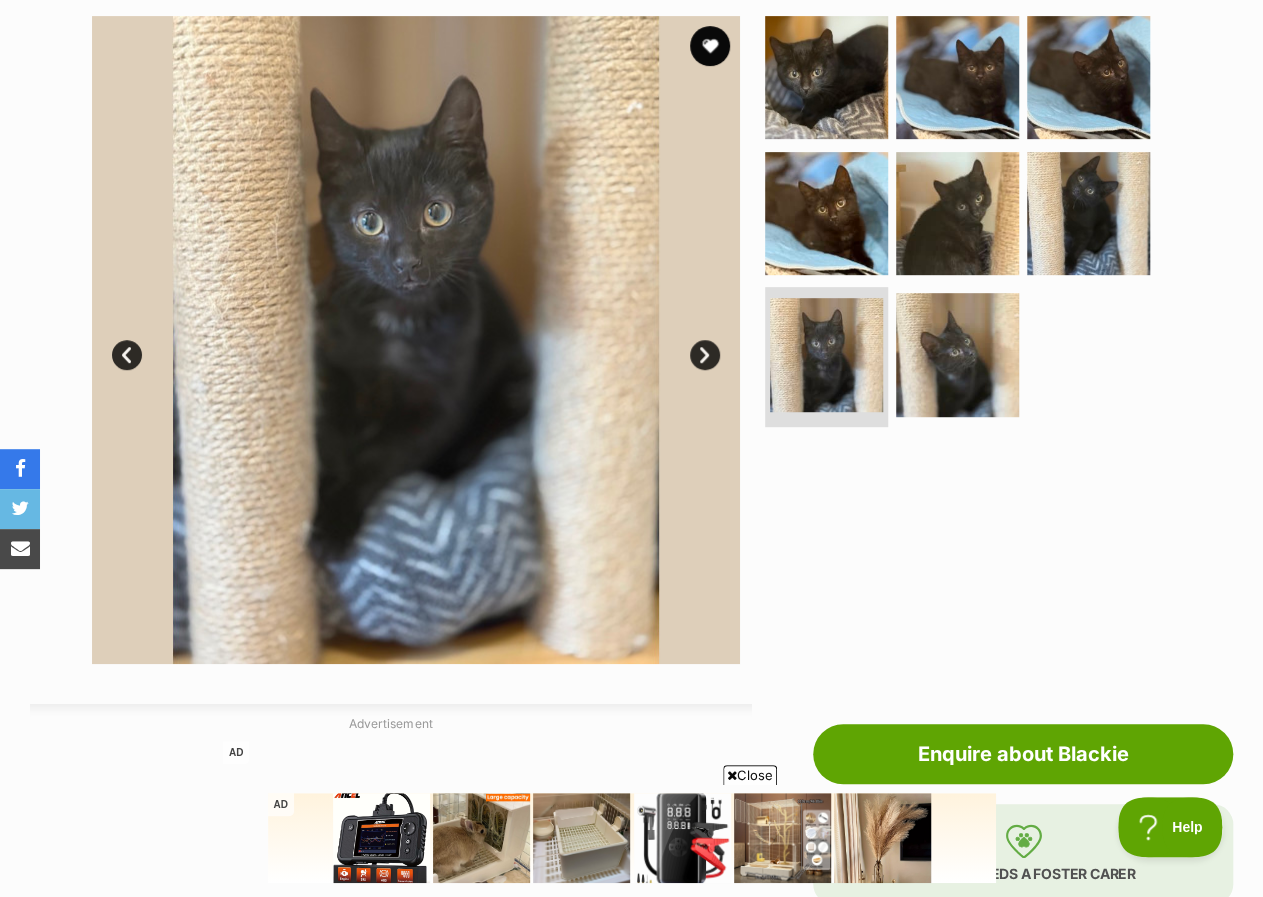 scroll, scrollTop: 0, scrollLeft: 0, axis: both 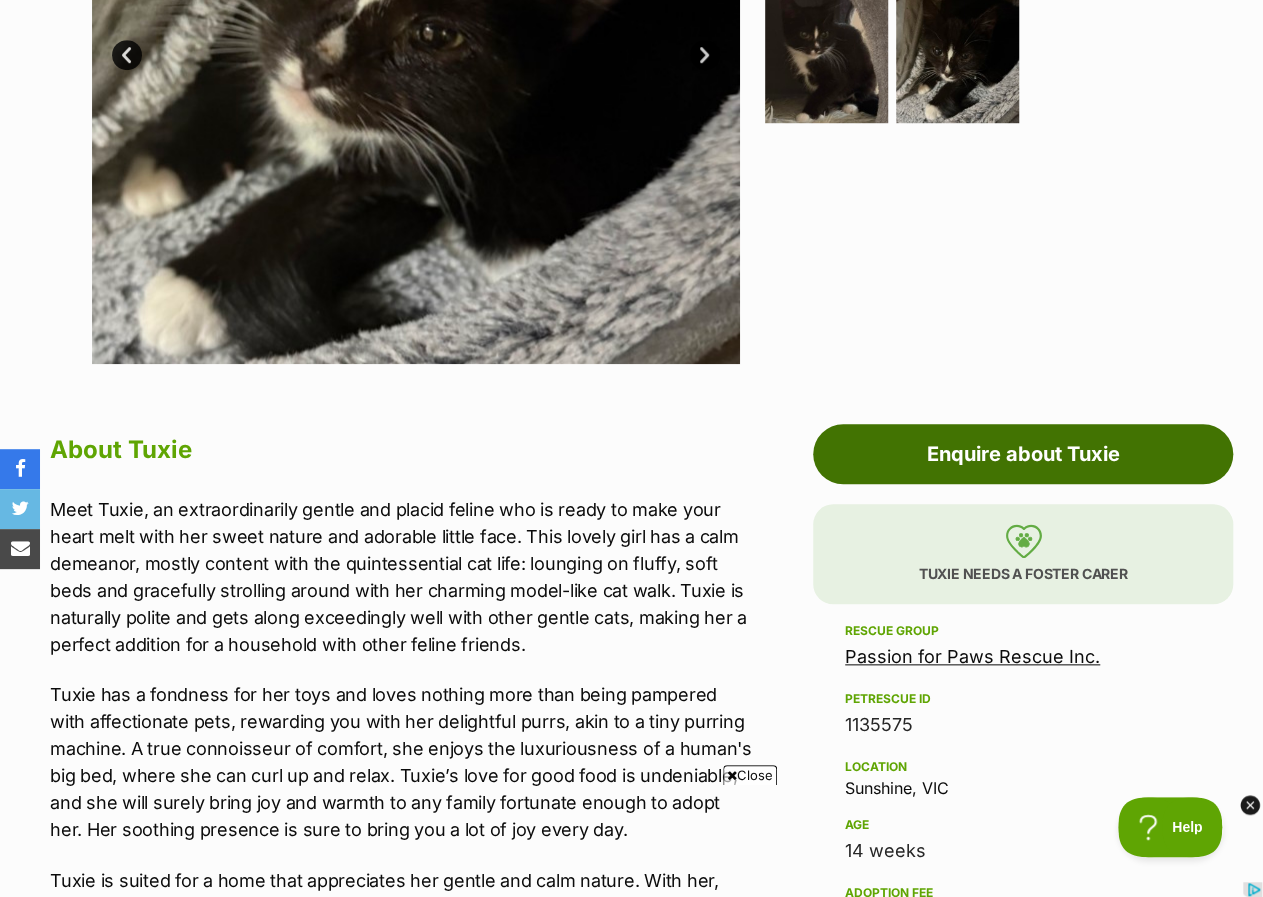 click on "Enquire about Tuxie" at bounding box center [1023, 454] 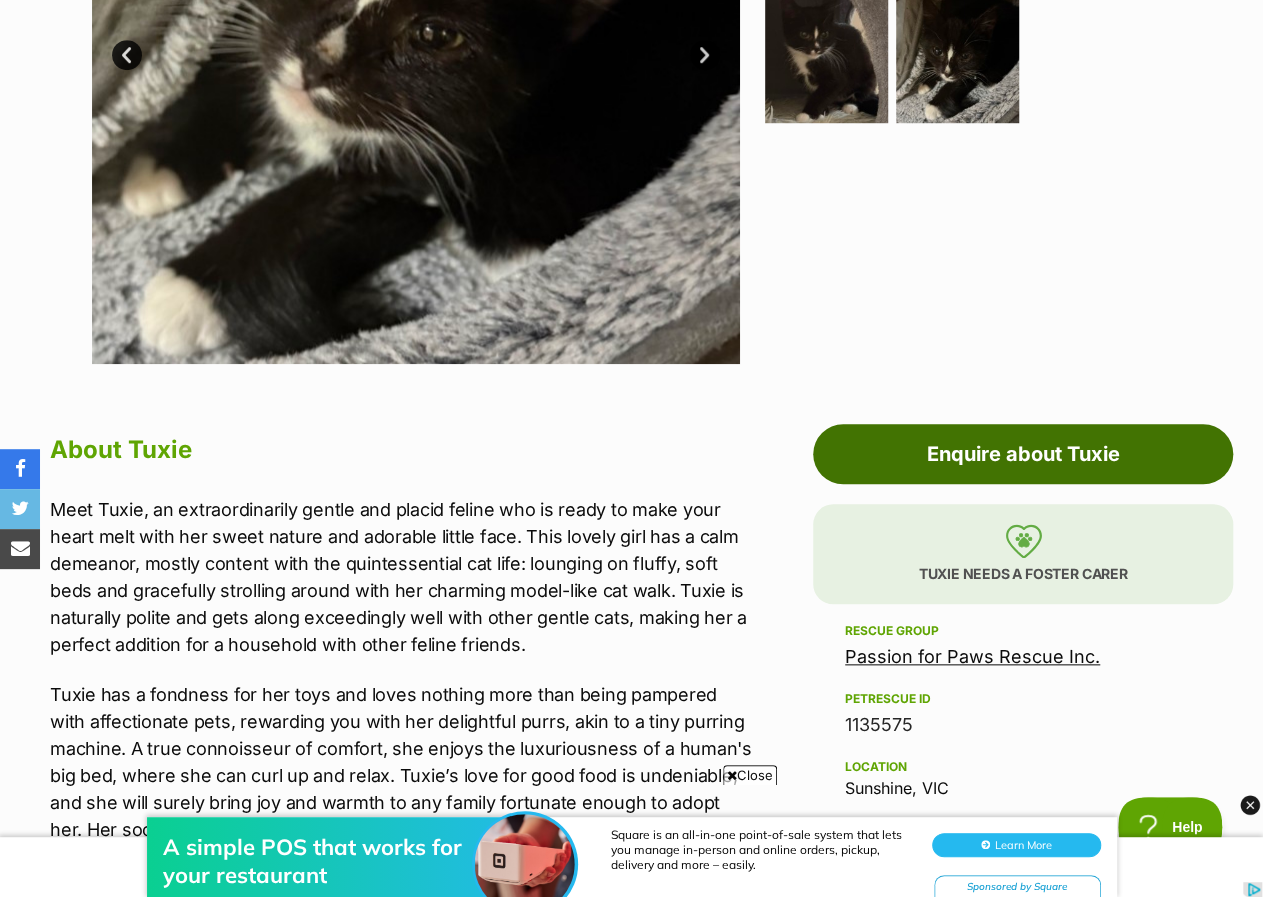scroll, scrollTop: 0, scrollLeft: 0, axis: both 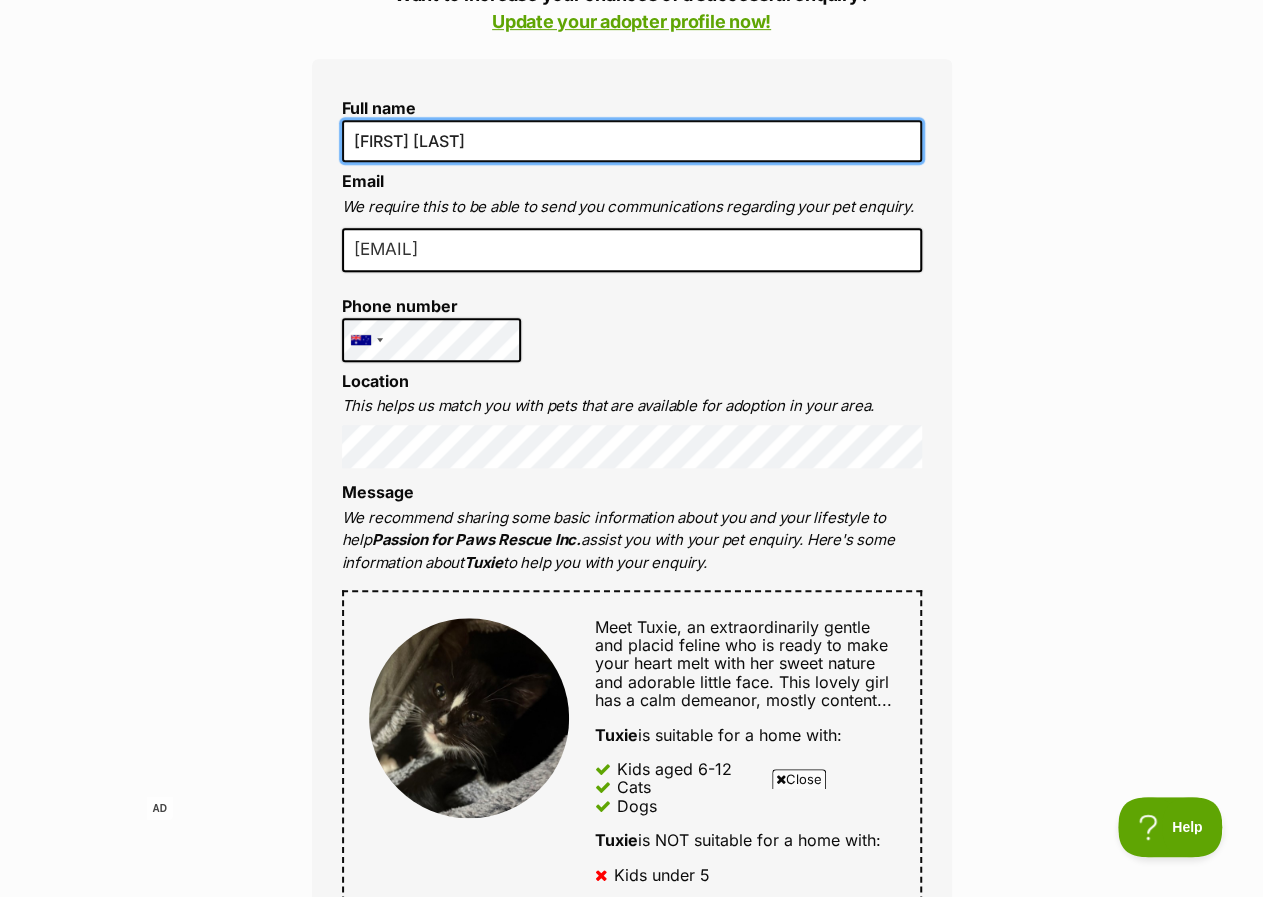 drag, startPoint x: 432, startPoint y: 149, endPoint x: -441, endPoint y: 152, distance: 873.0051 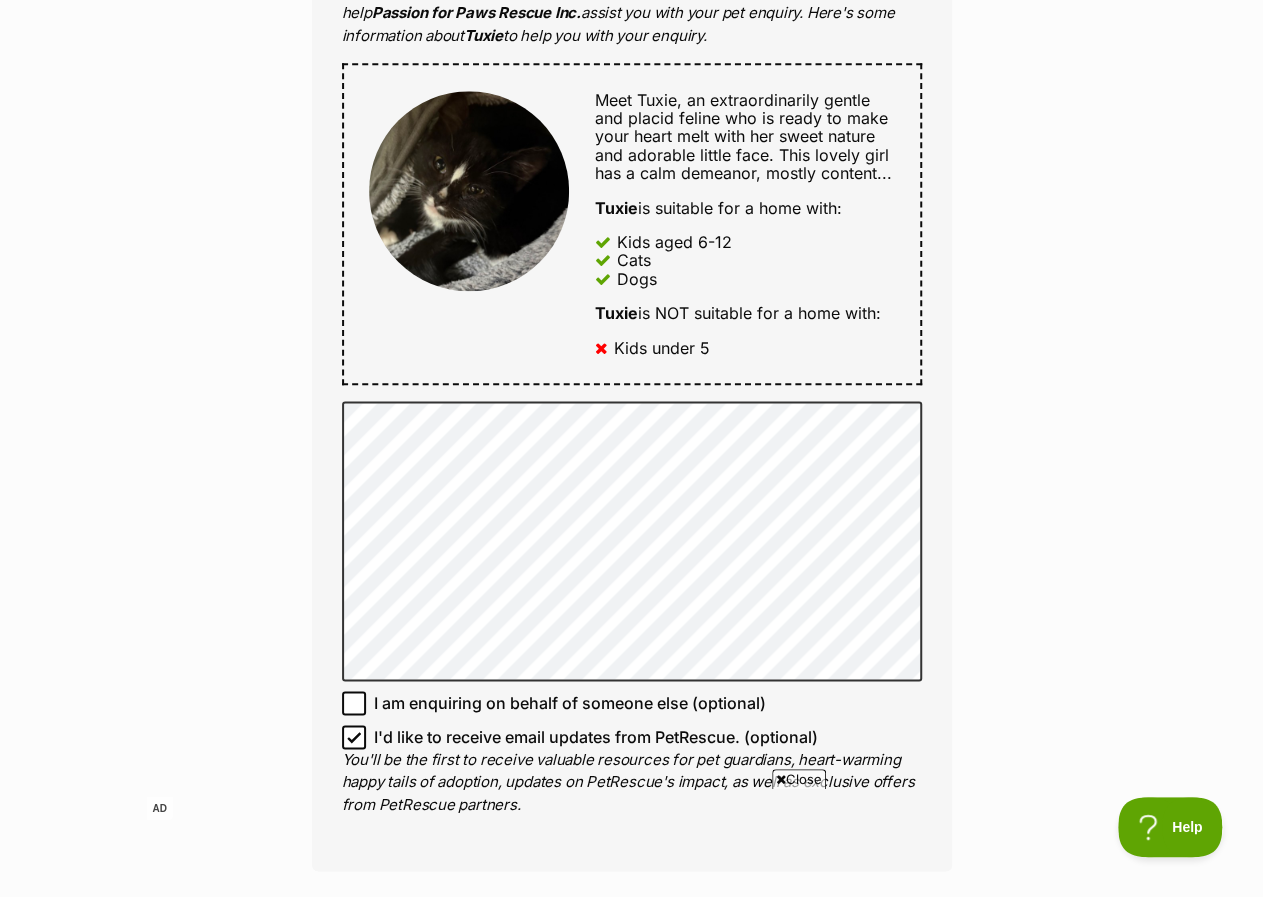 scroll, scrollTop: 1100, scrollLeft: 0, axis: vertical 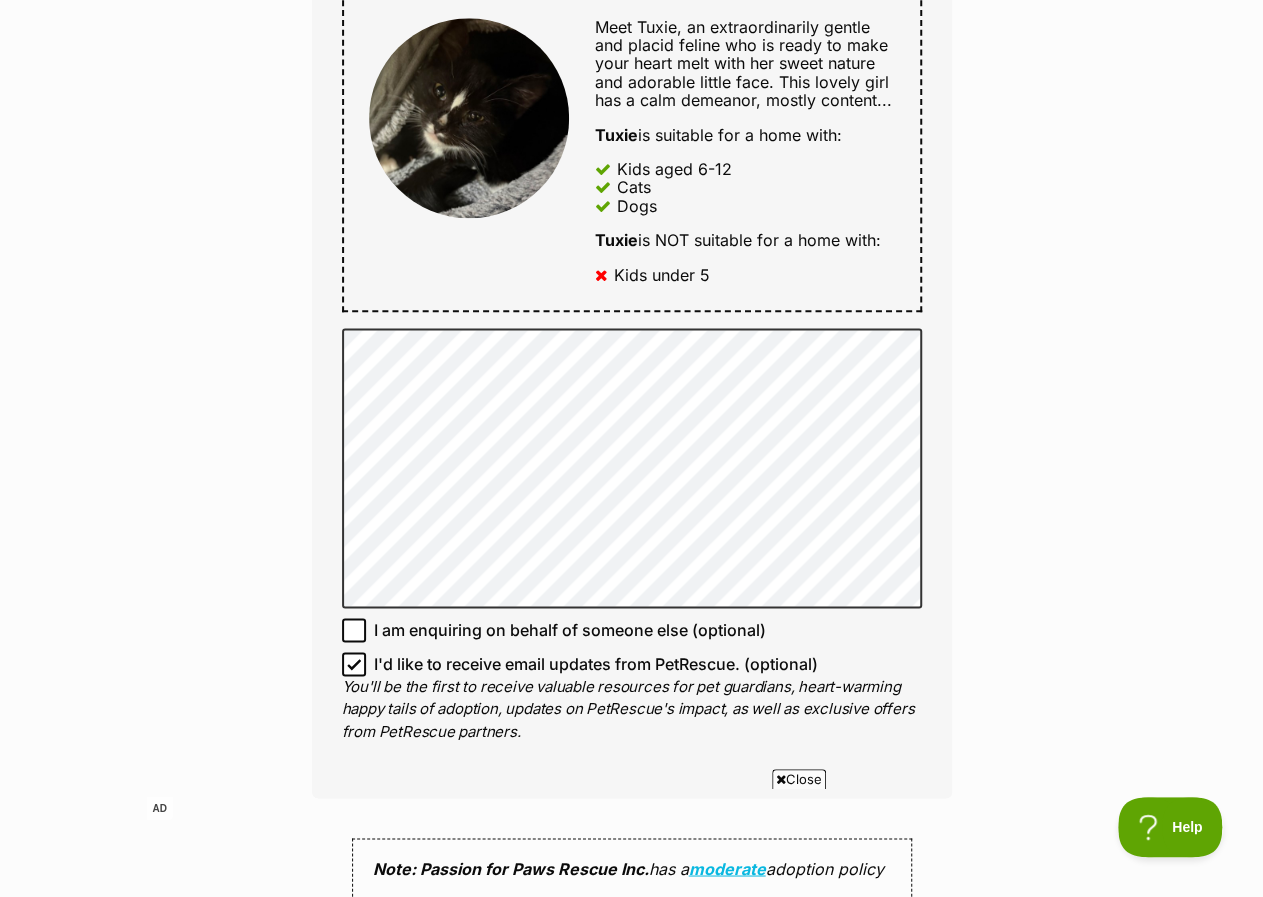 type on "Mike WANG" 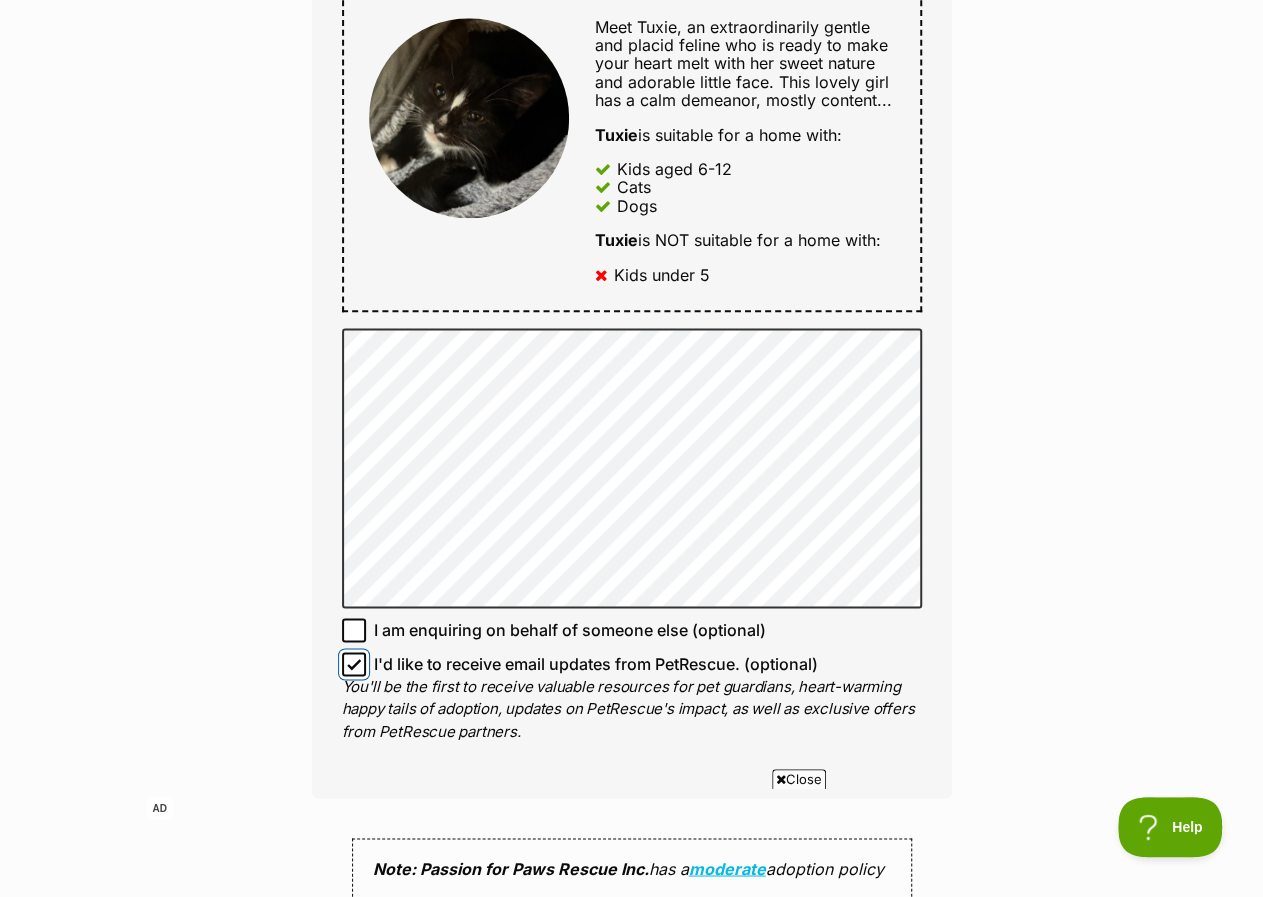 click on "I'd like to receive email updates from PetRescue. (optional)" at bounding box center (354, 664) 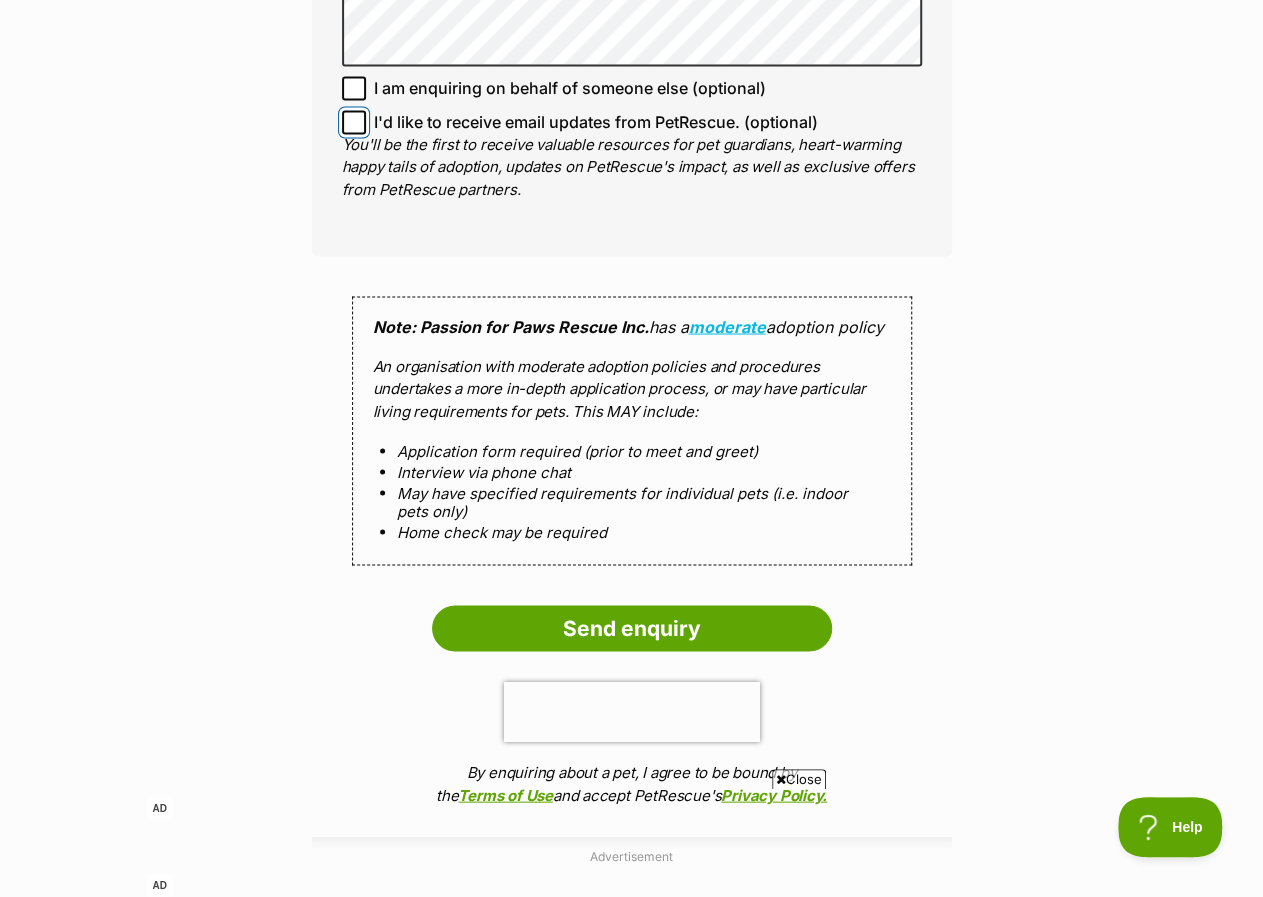 scroll, scrollTop: 1500, scrollLeft: 0, axis: vertical 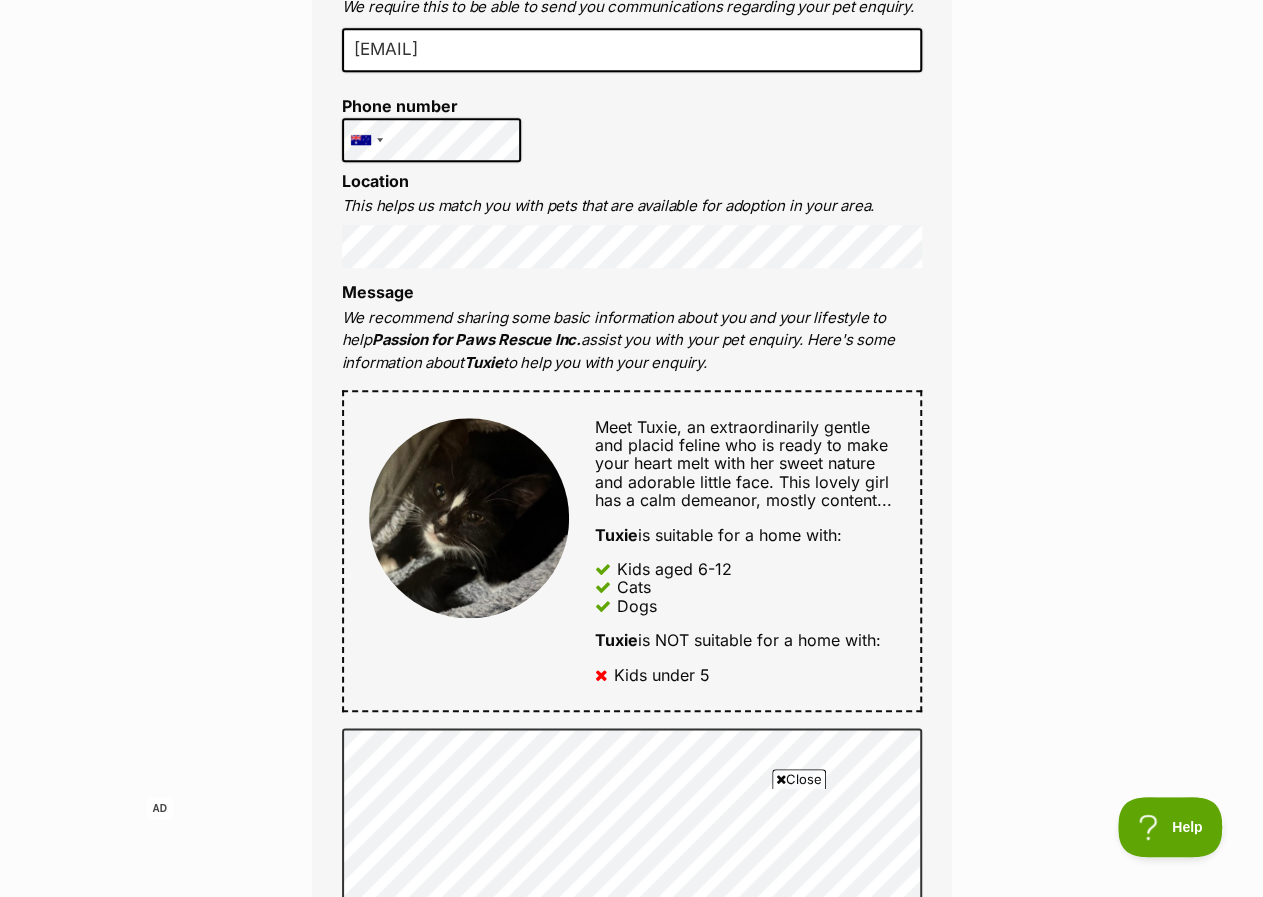 drag, startPoint x: 643, startPoint y: 569, endPoint x: 778, endPoint y: 599, distance: 138.29317 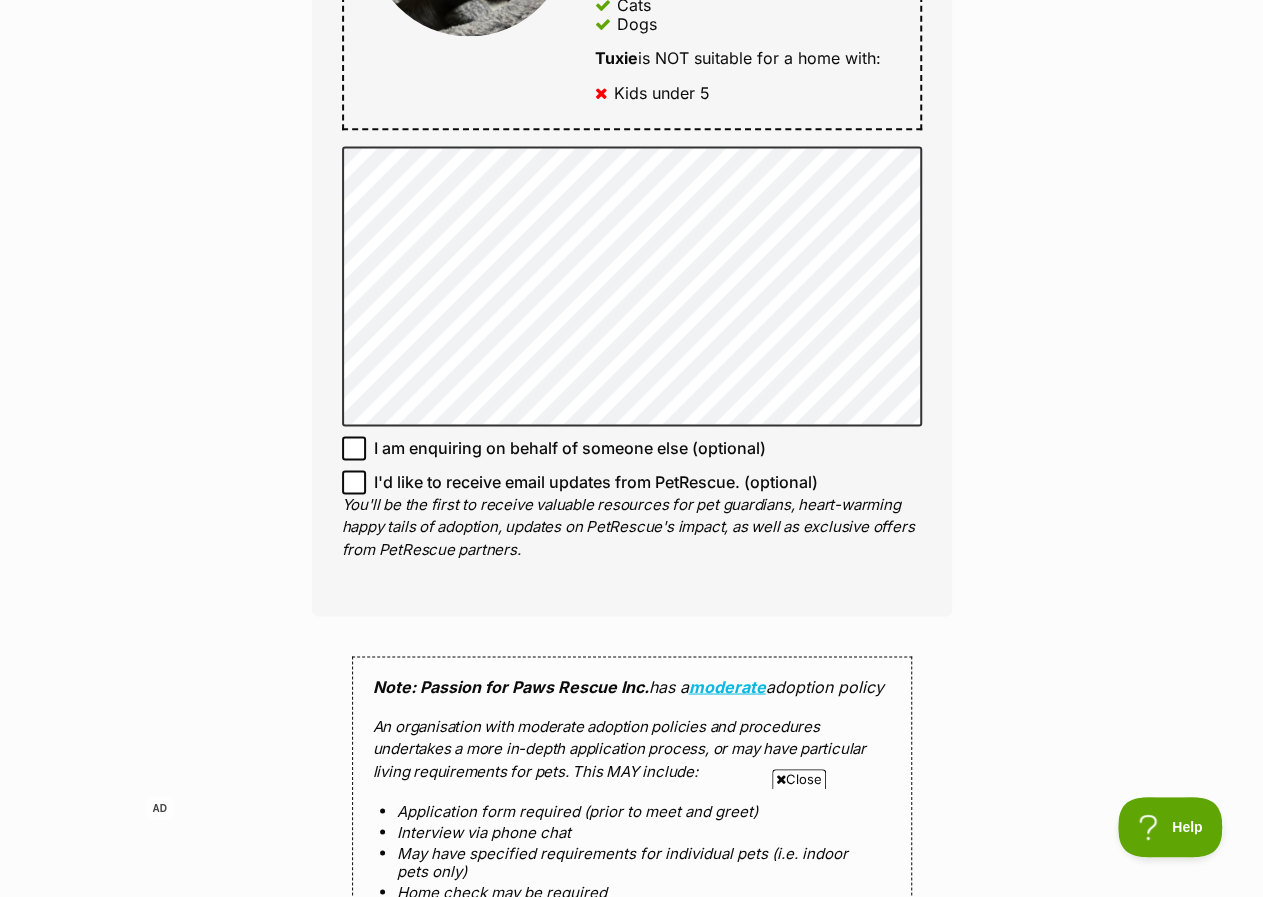 scroll, scrollTop: 1200, scrollLeft: 0, axis: vertical 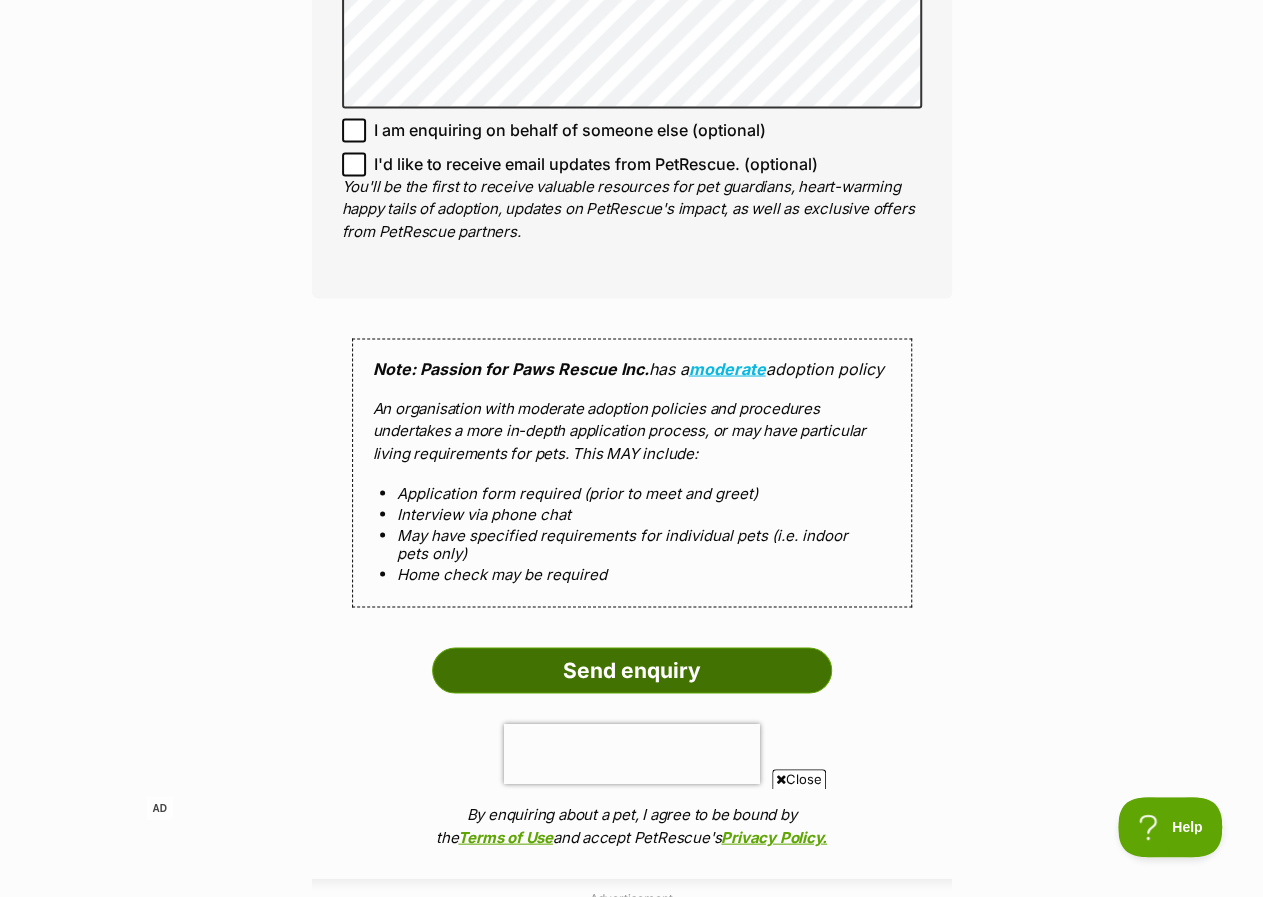 click on "Send enquiry" at bounding box center (632, 670) 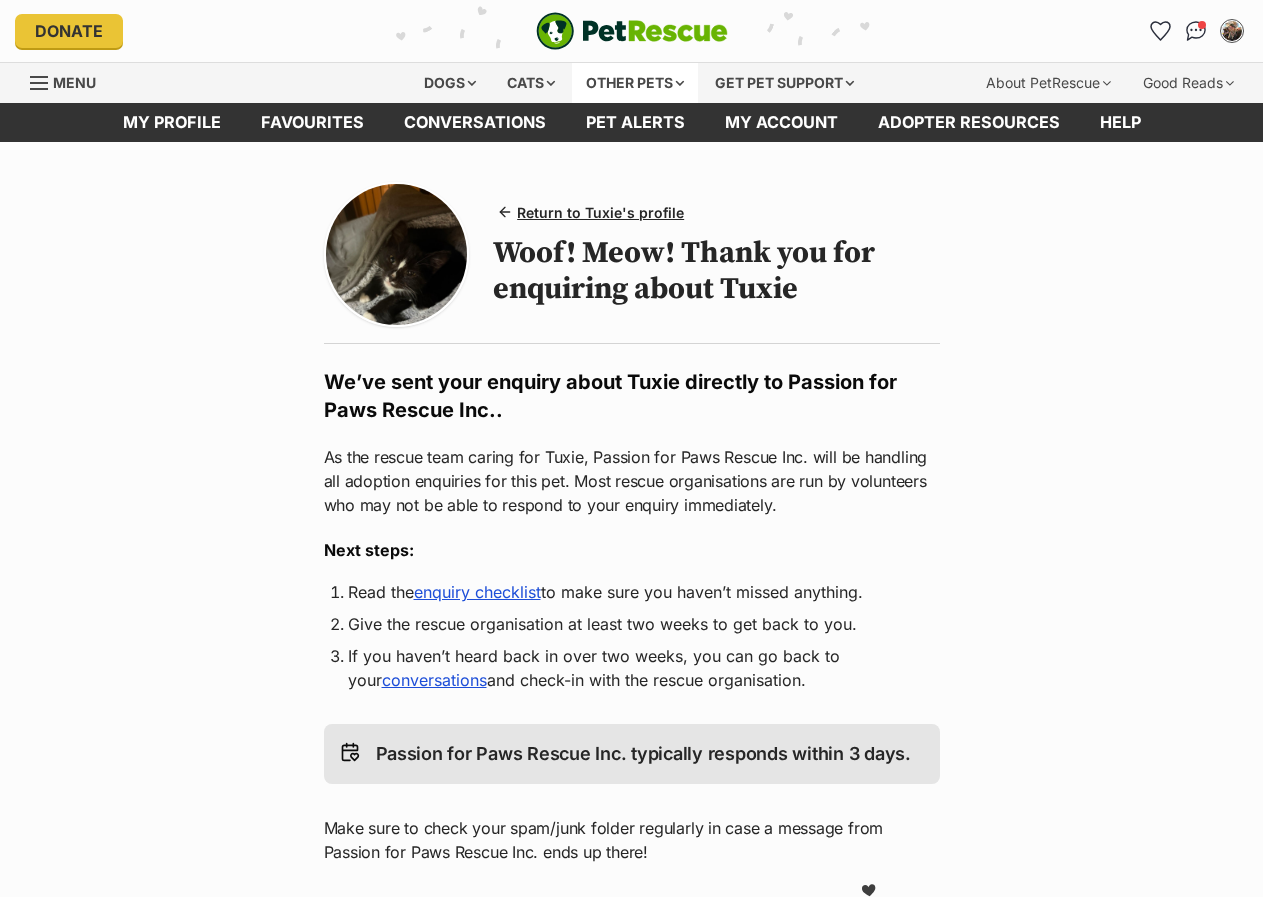 scroll, scrollTop: 0, scrollLeft: 0, axis: both 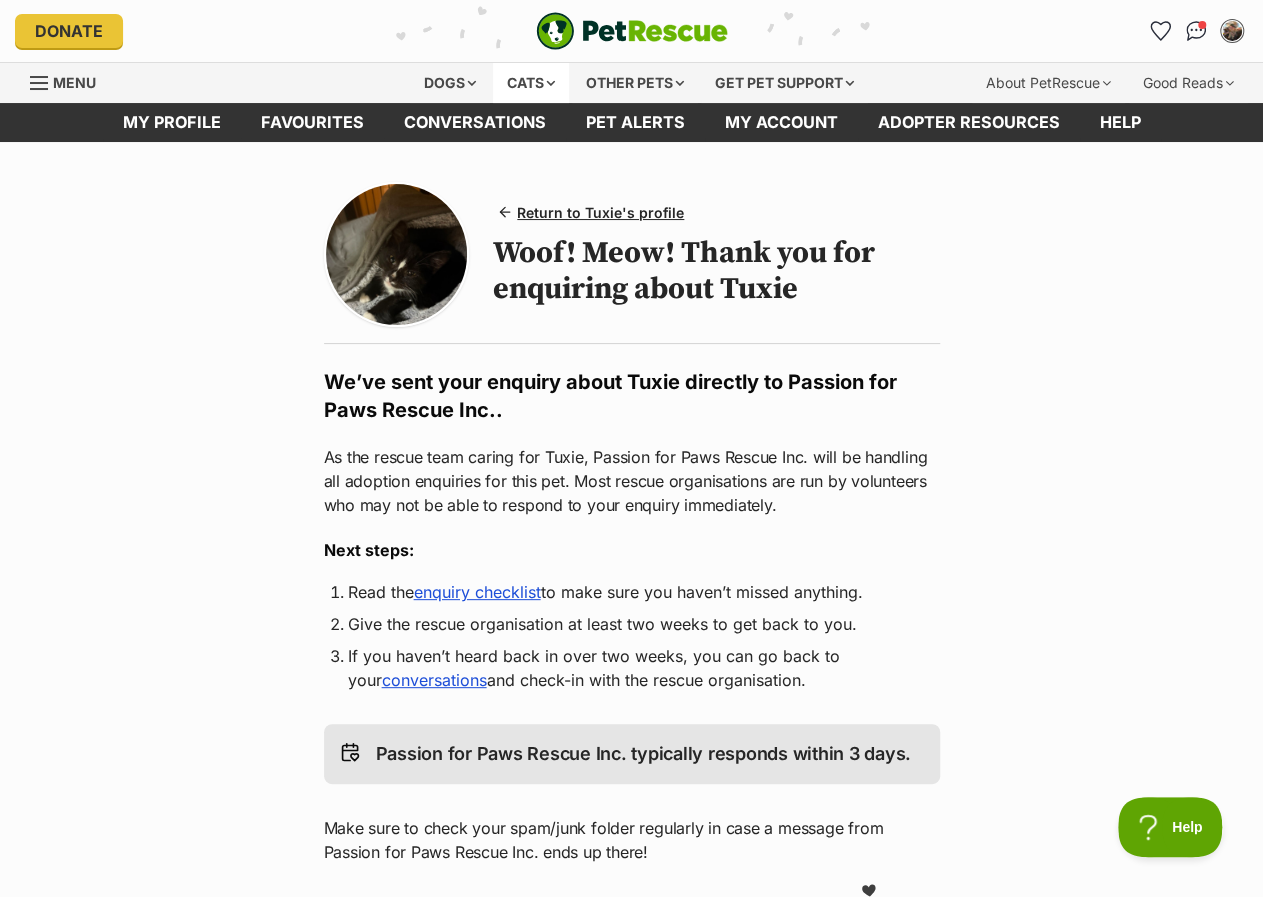 click on "Cats" at bounding box center [531, 83] 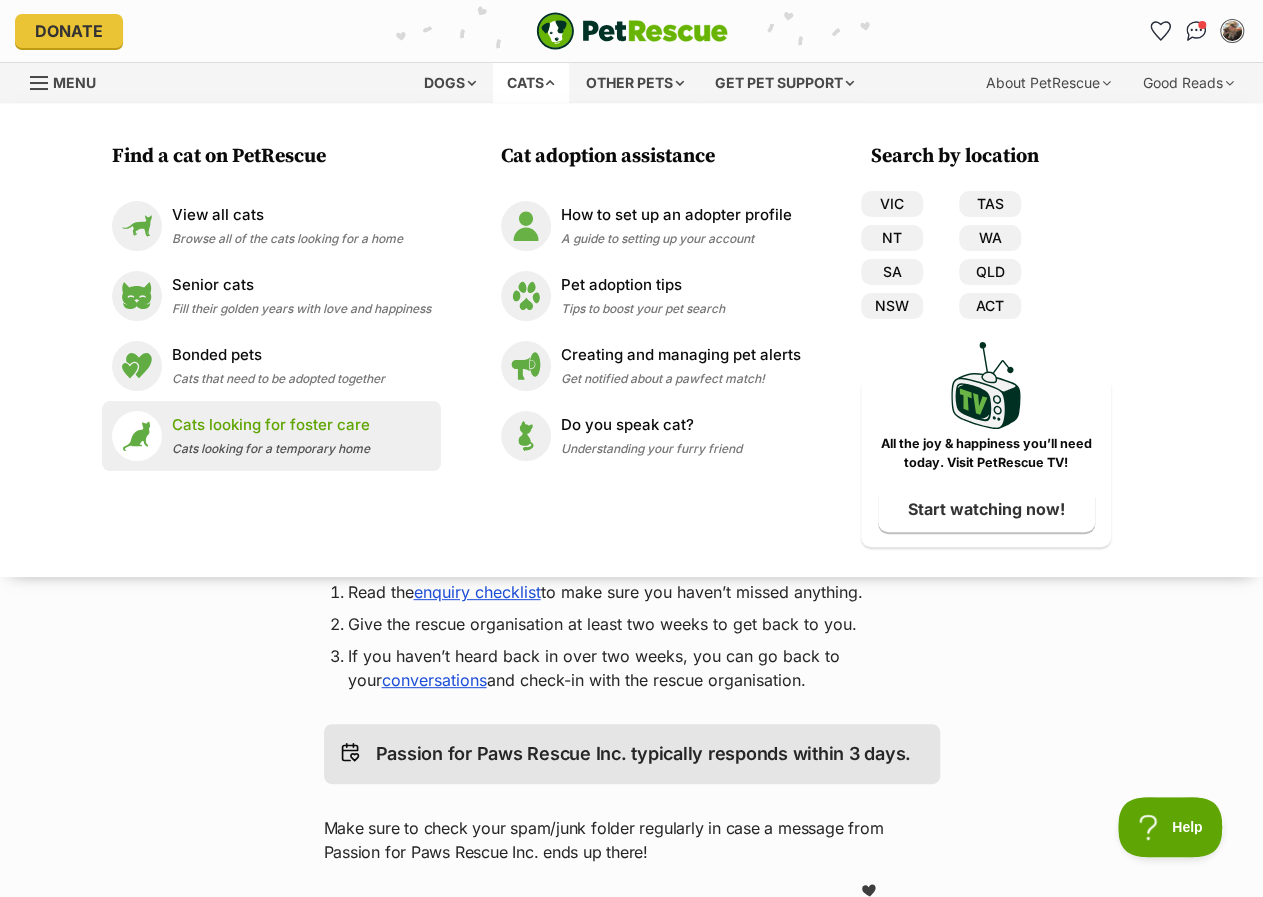 click on "Cats looking for a temporary home" at bounding box center (271, 448) 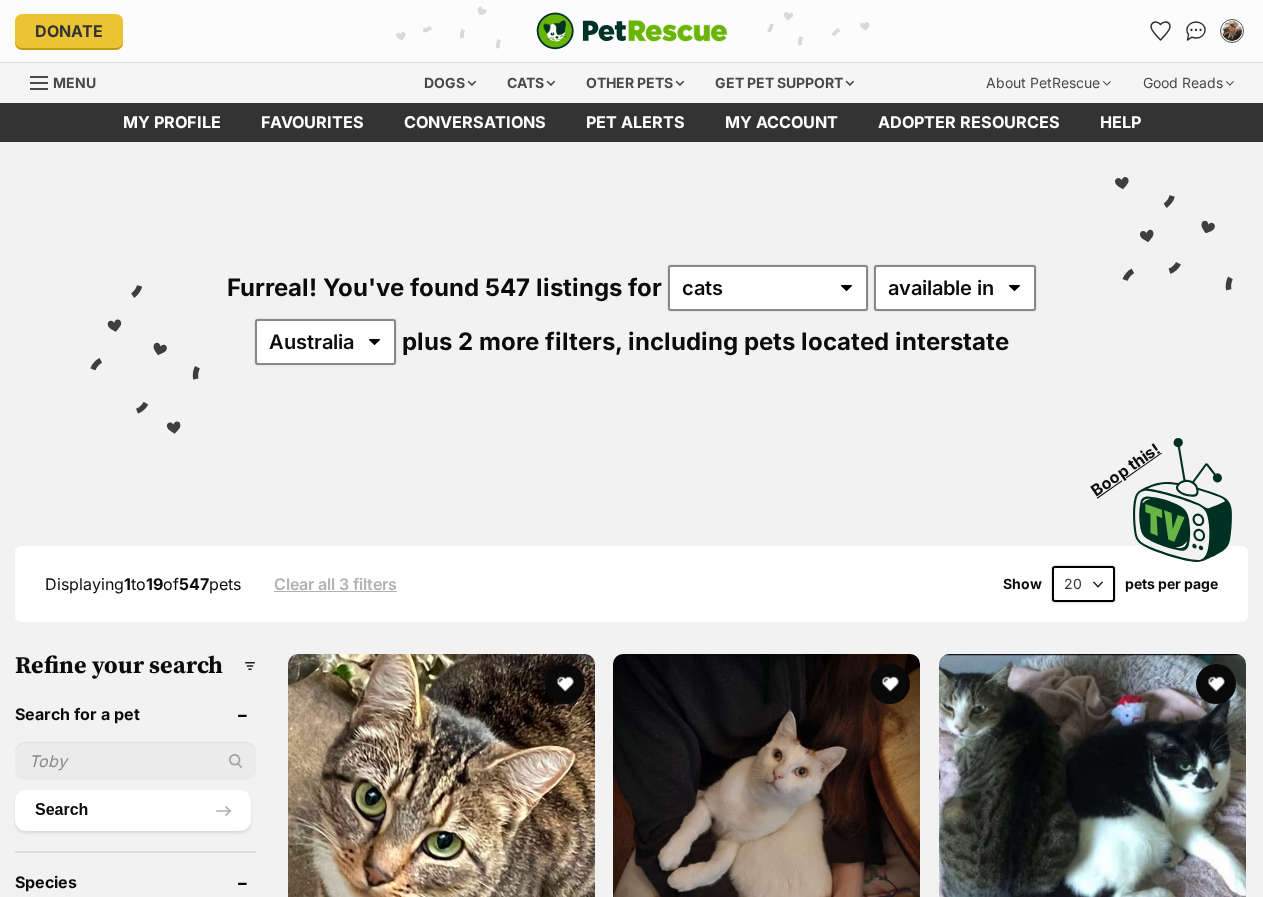 scroll, scrollTop: 0, scrollLeft: 0, axis: both 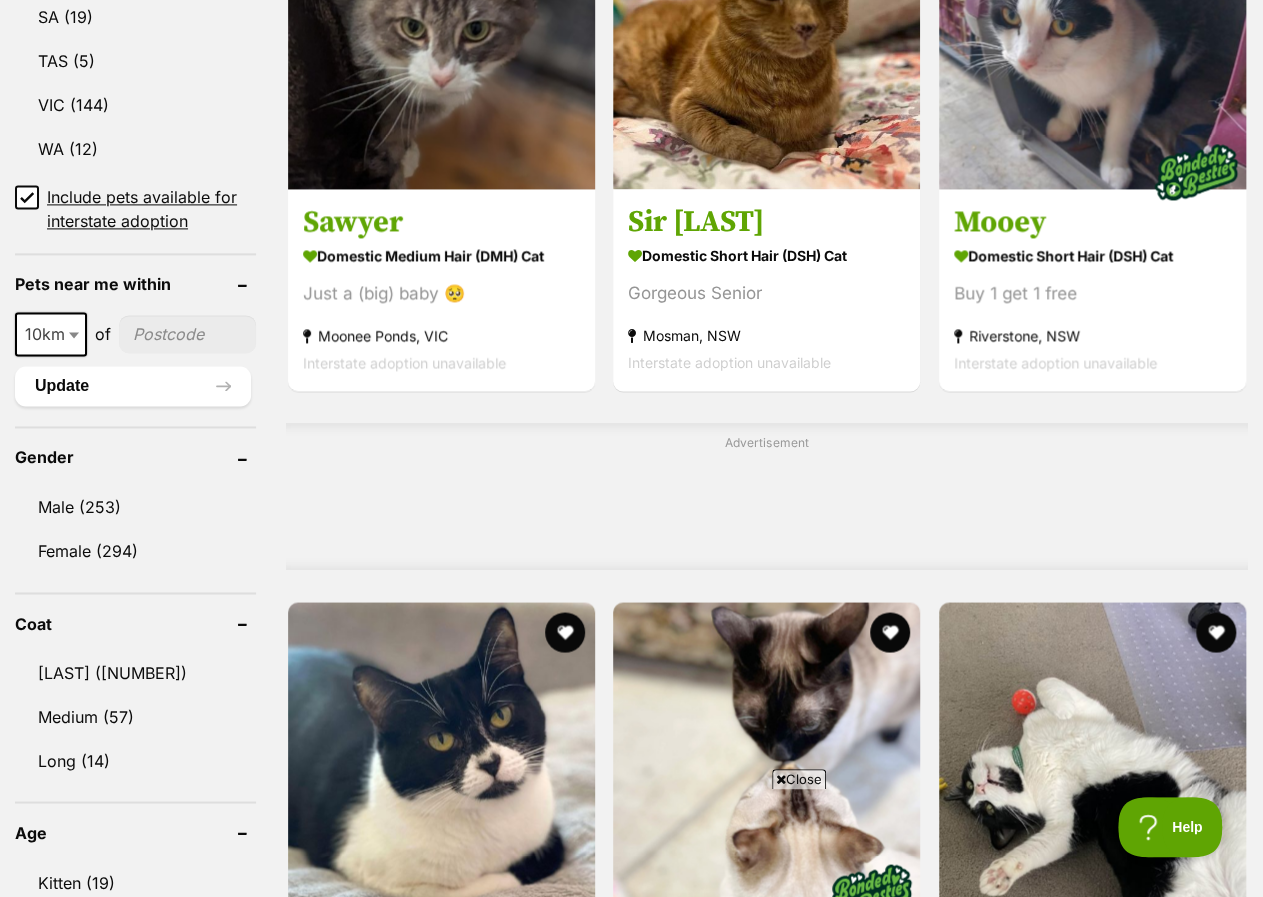 click at bounding box center (187, 334) 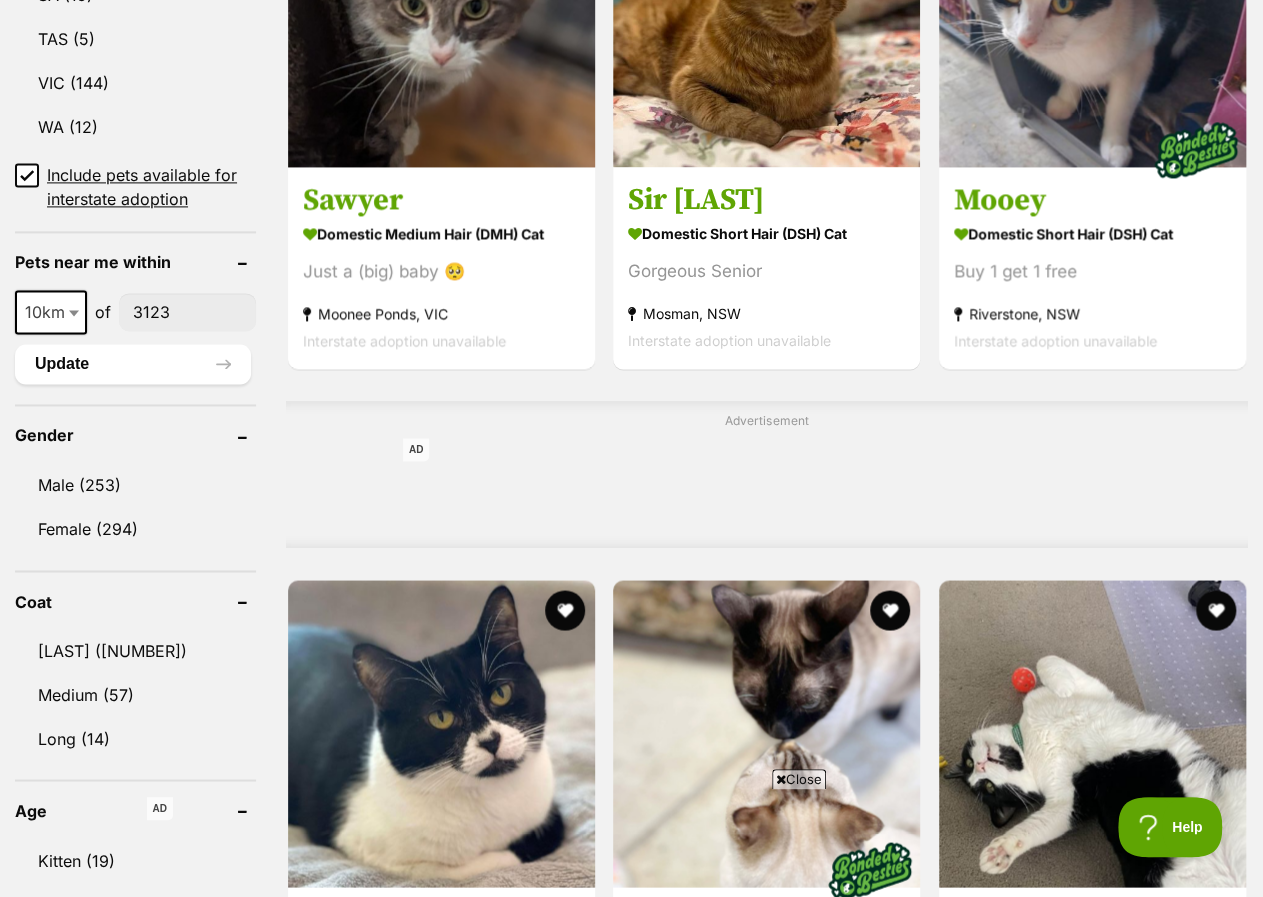 scroll, scrollTop: 1200, scrollLeft: 0, axis: vertical 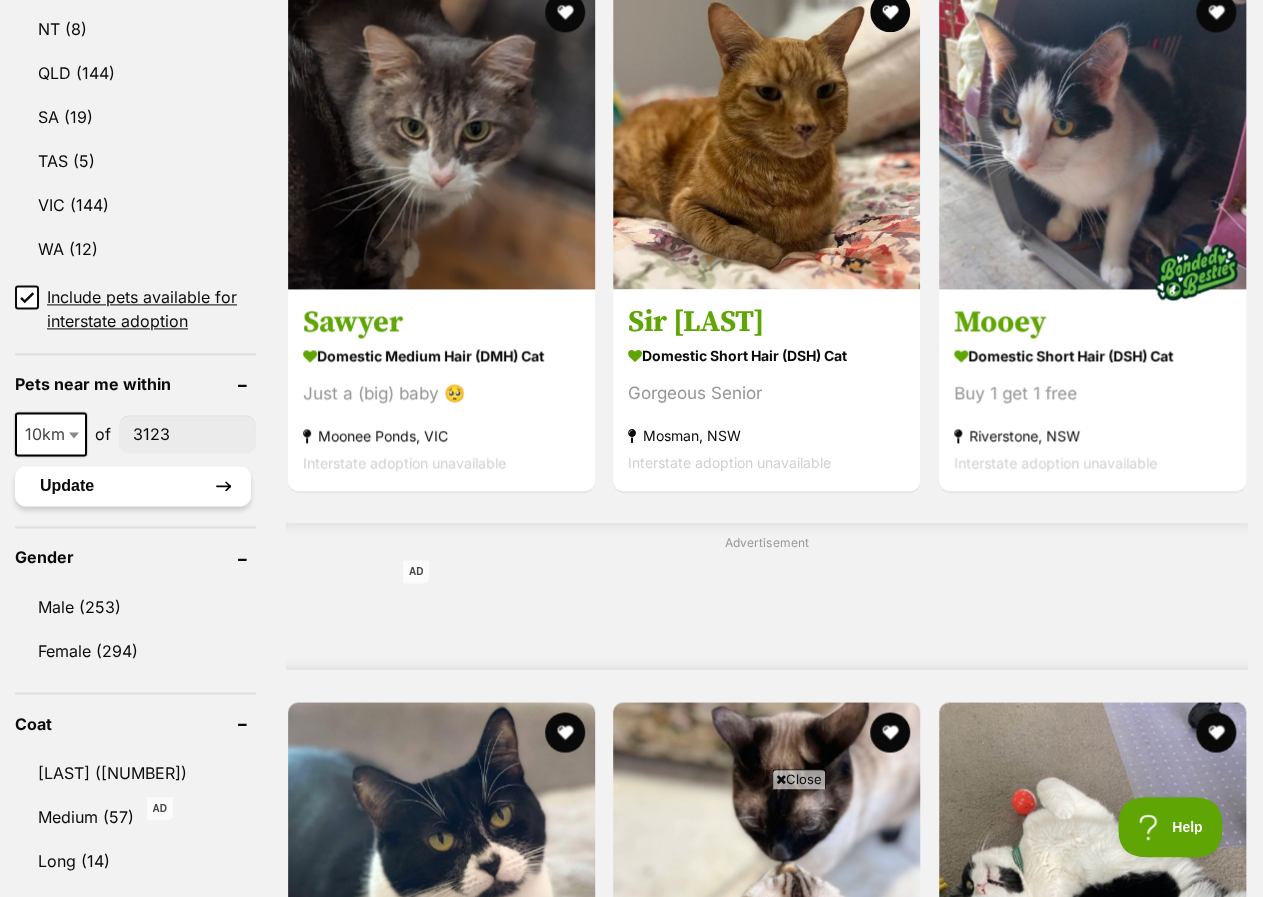 type on "3123" 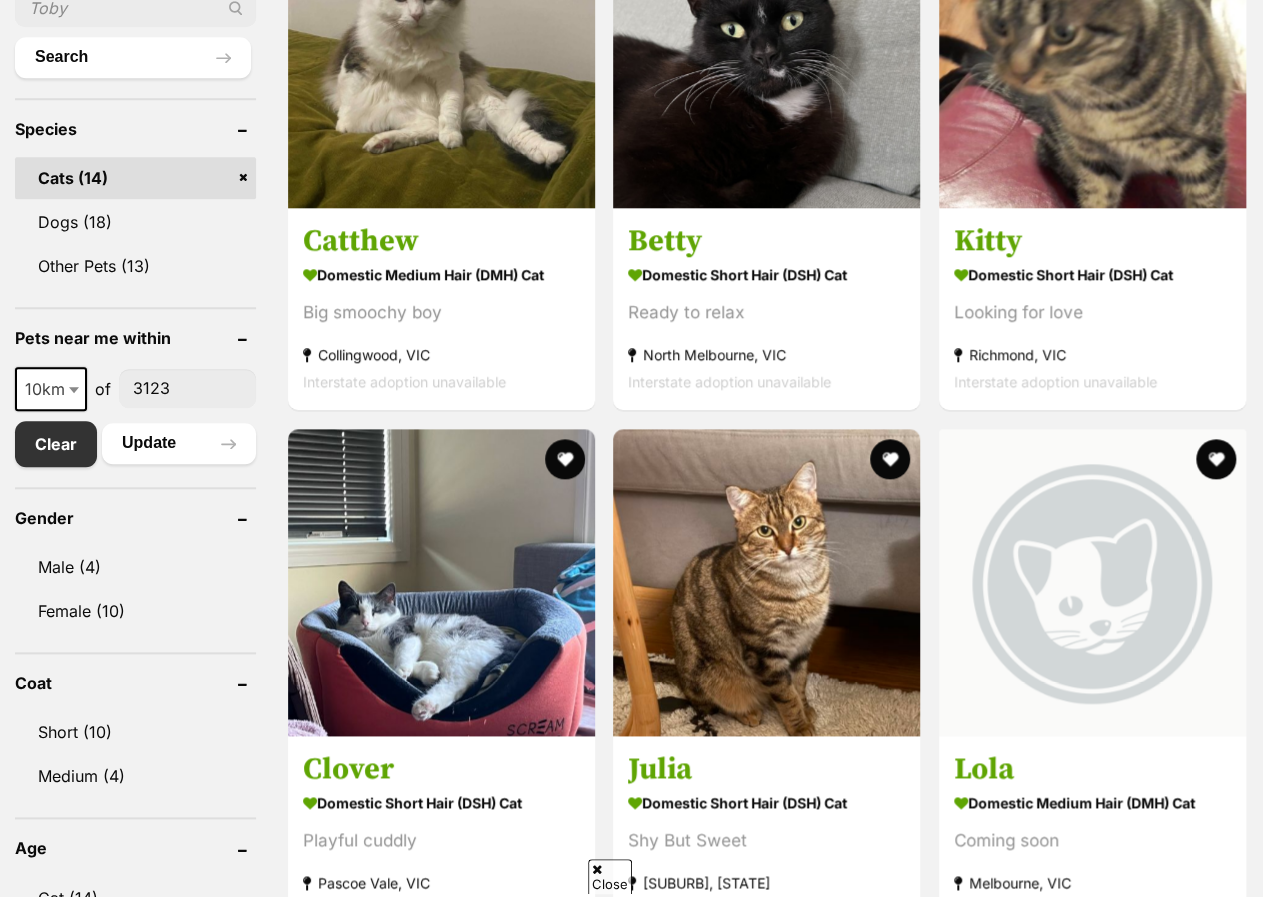 scroll, scrollTop: 800, scrollLeft: 0, axis: vertical 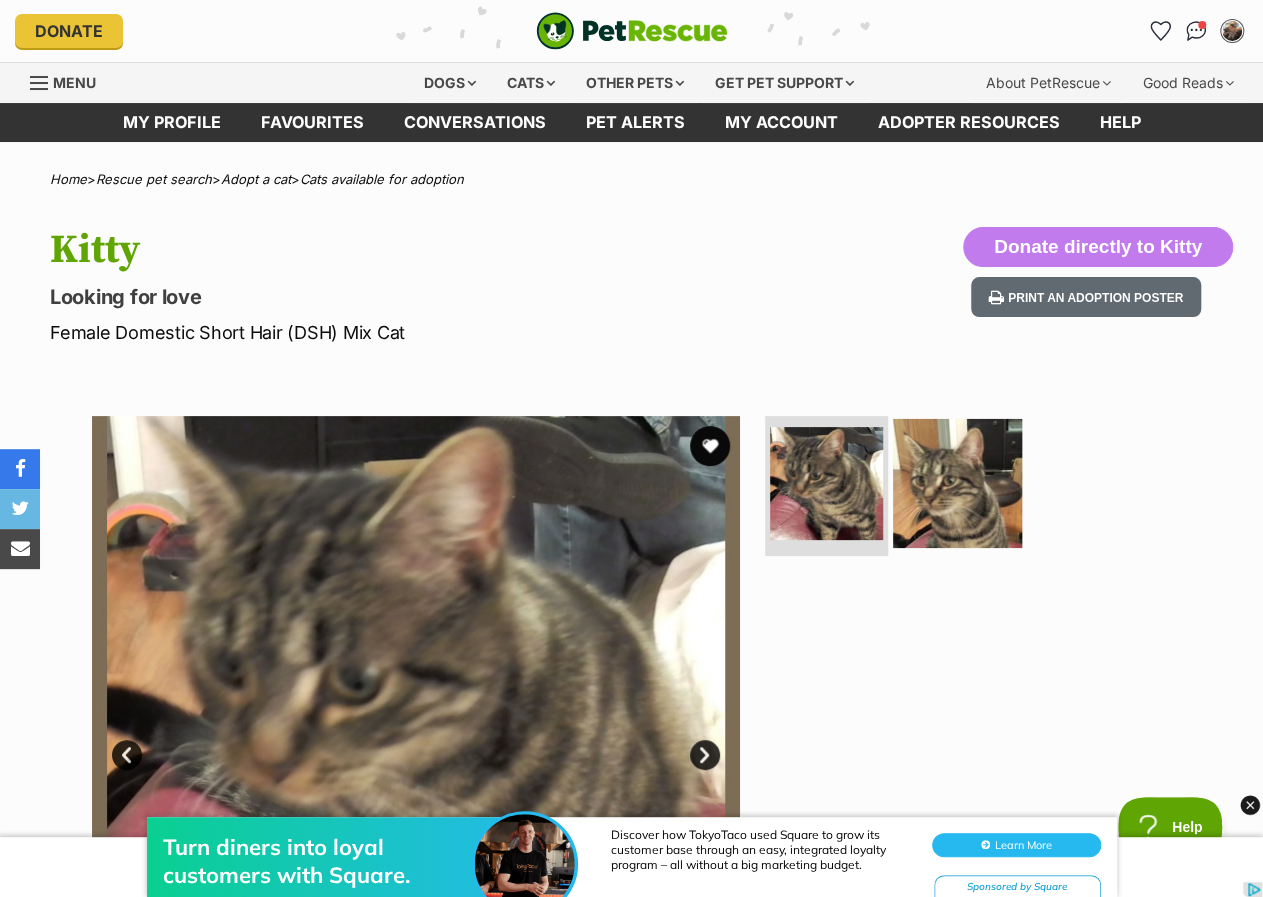 click at bounding box center [957, 483] 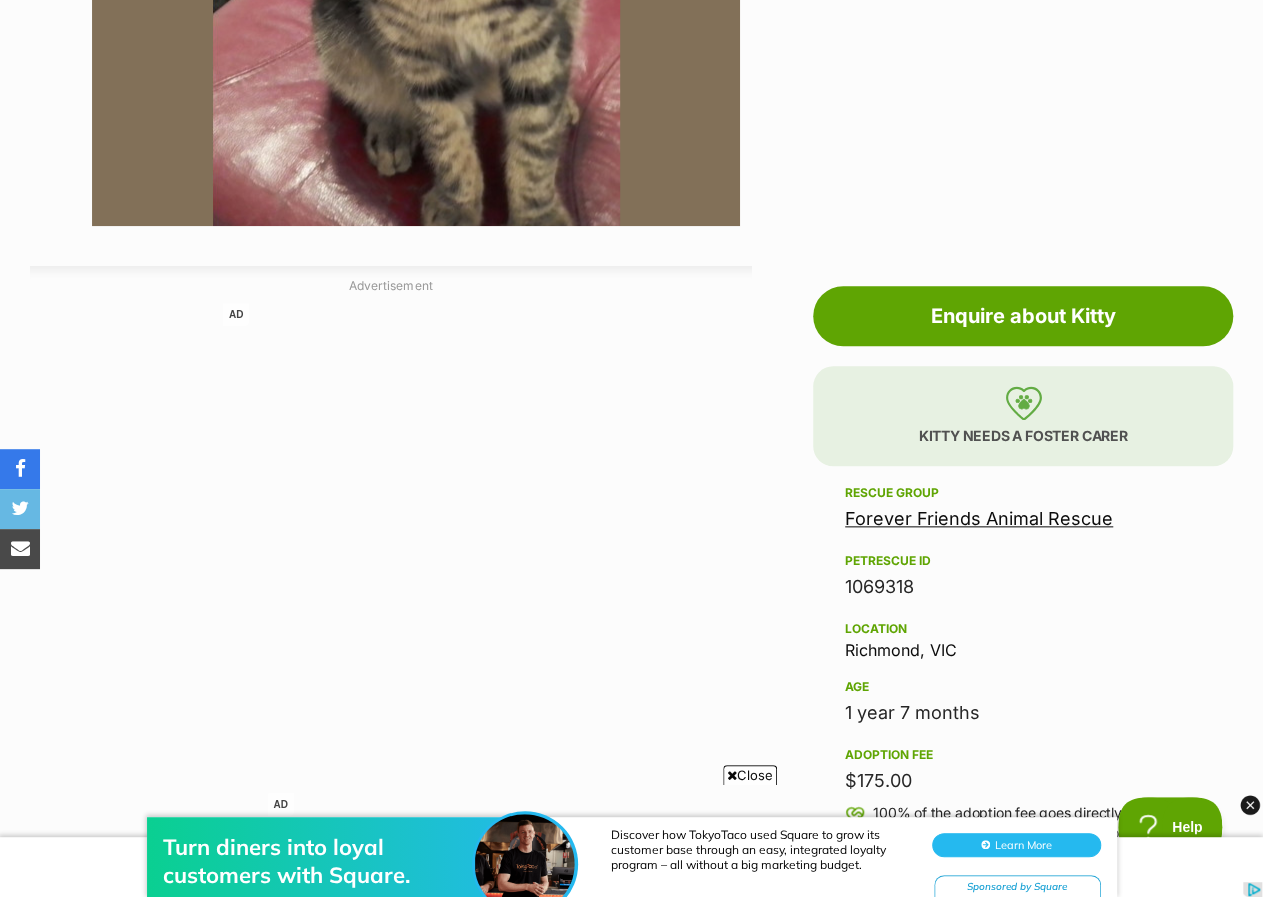 scroll, scrollTop: 1200, scrollLeft: 0, axis: vertical 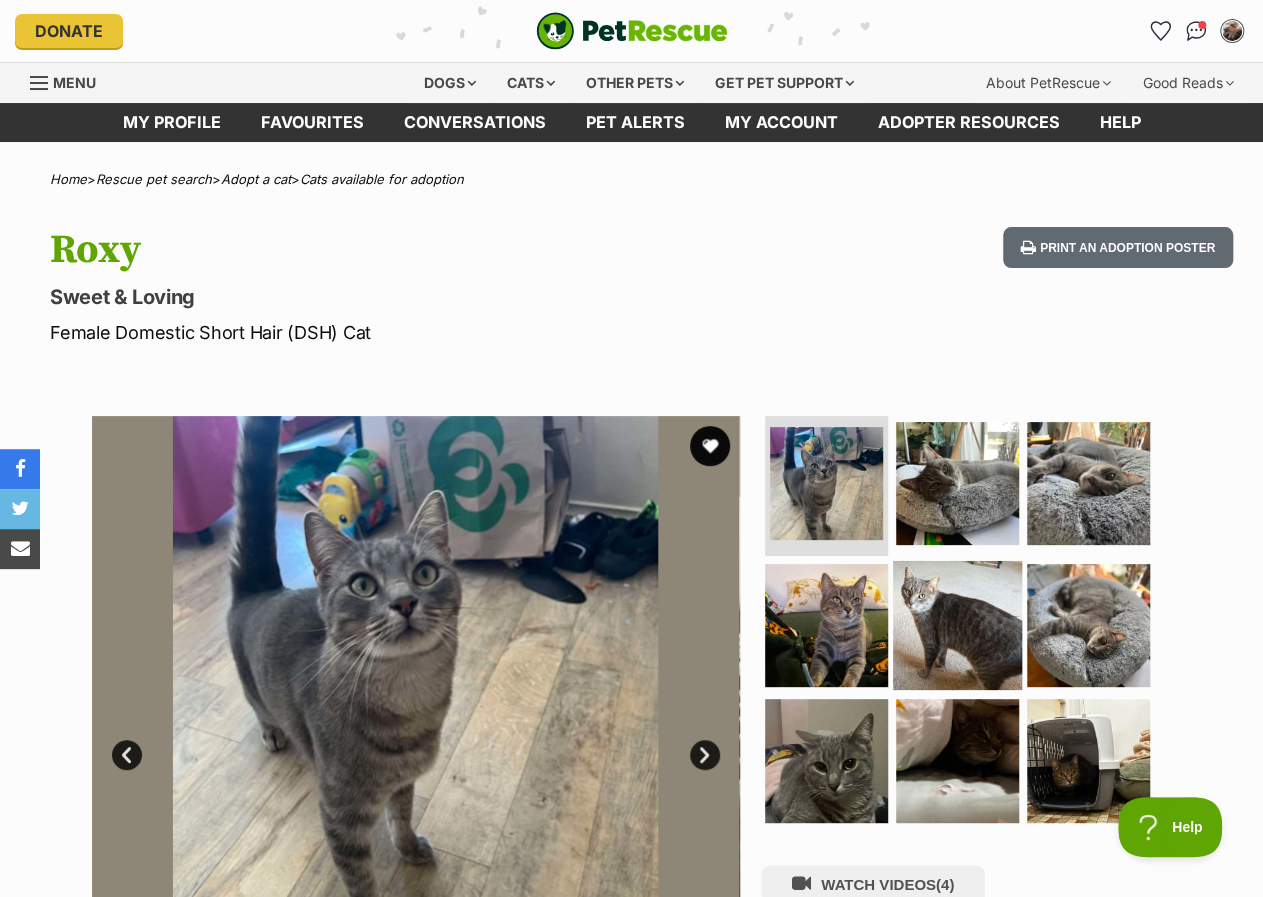 click at bounding box center [957, 624] 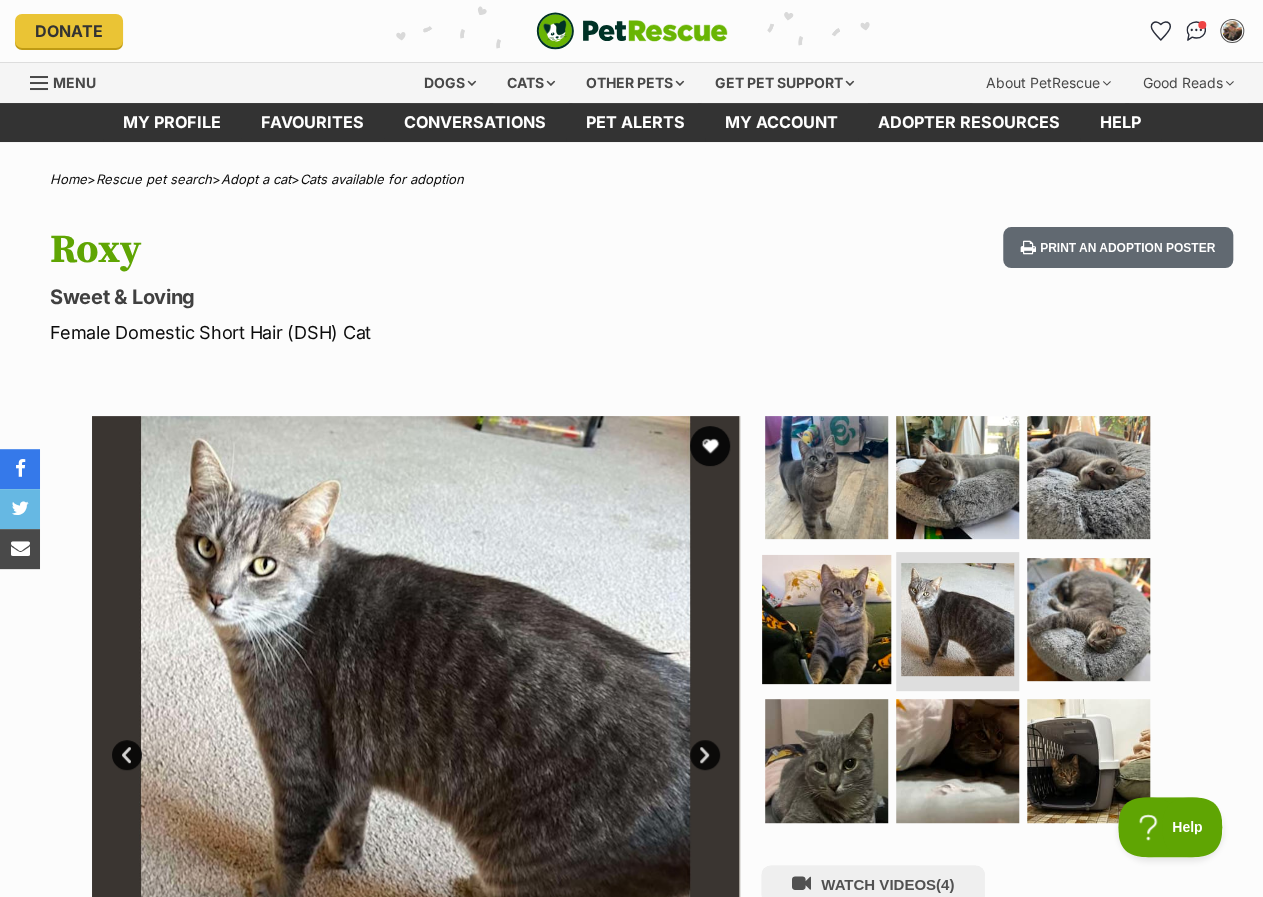 click at bounding box center (826, 618) 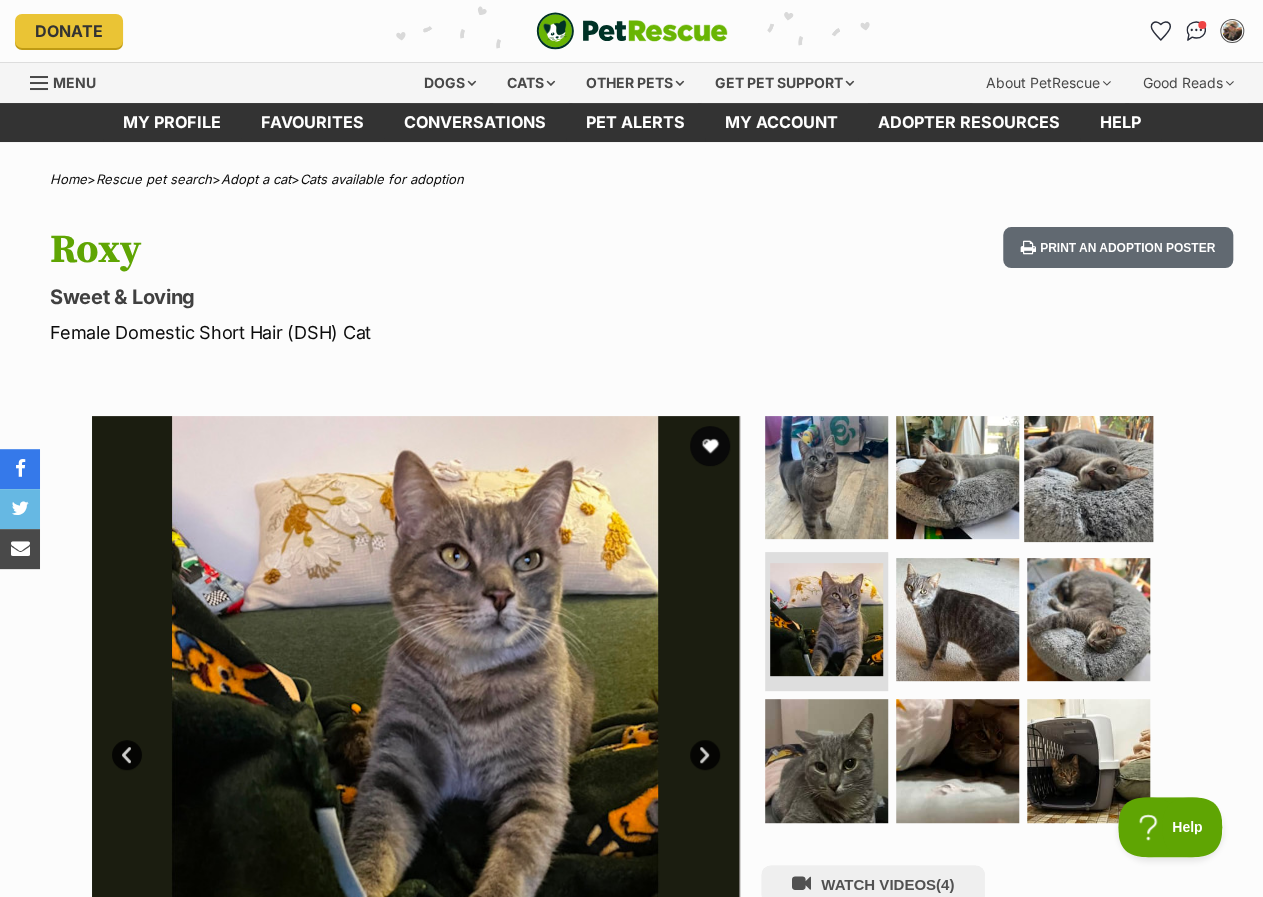 click at bounding box center (1088, 477) 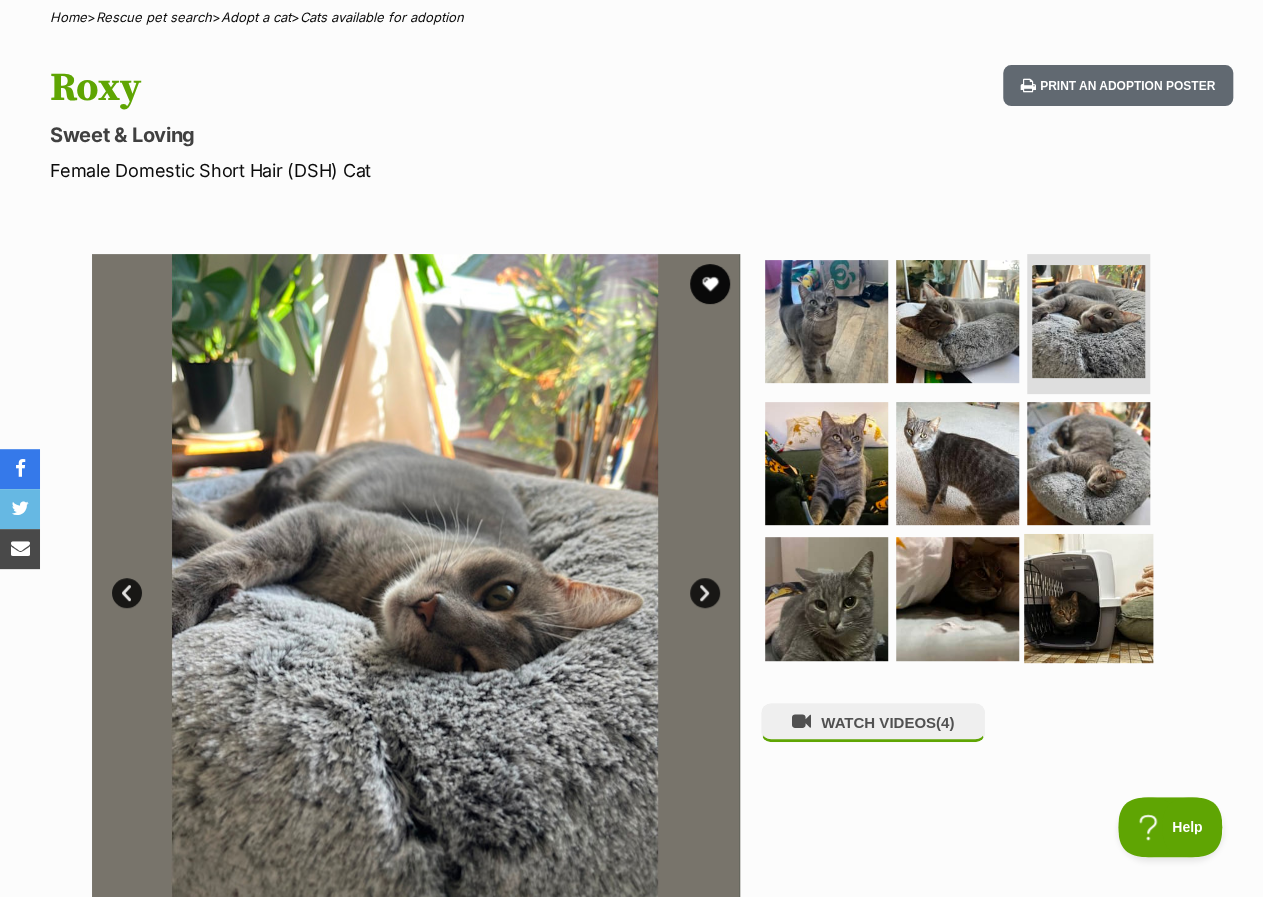 scroll, scrollTop: 300, scrollLeft: 0, axis: vertical 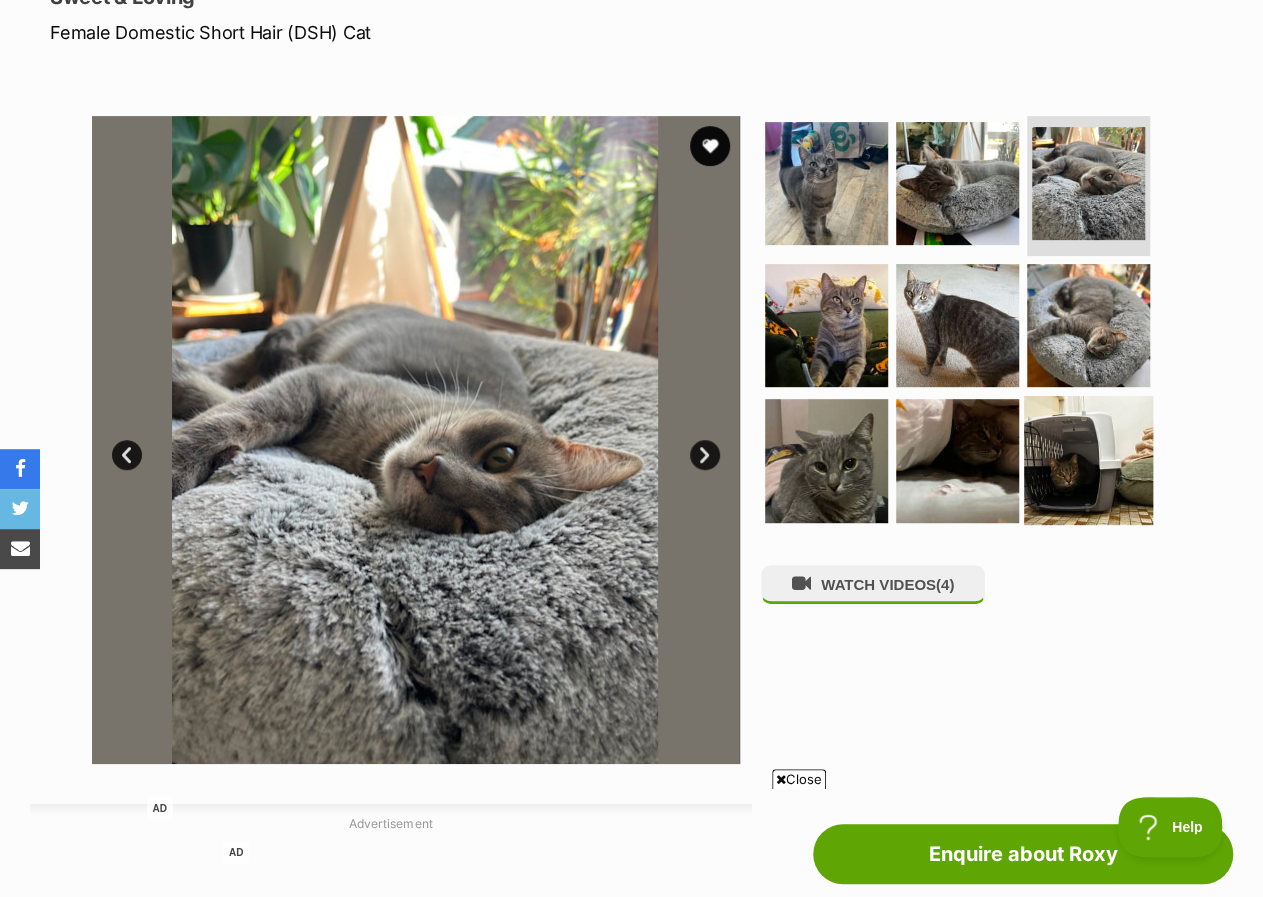 click at bounding box center [1088, 460] 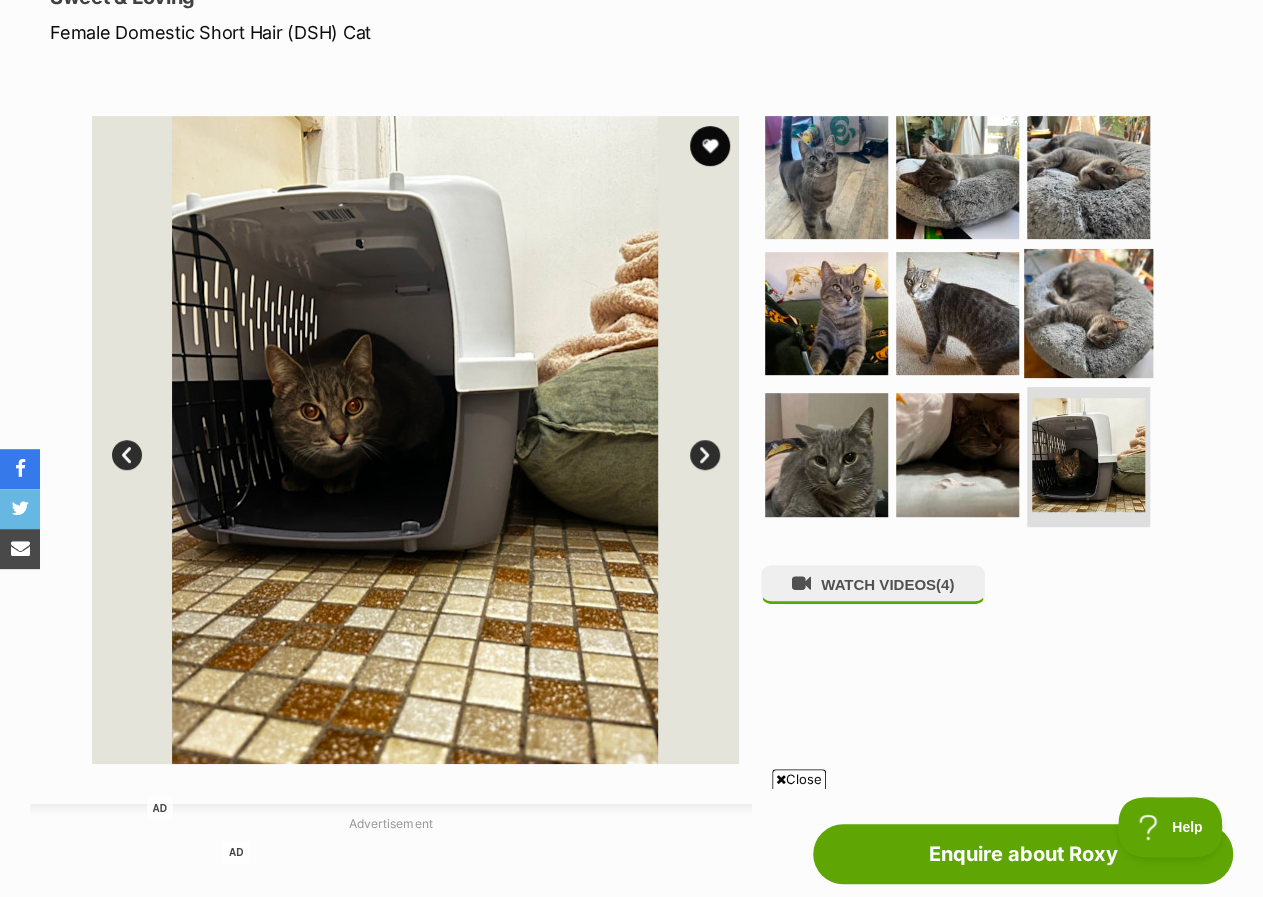 click at bounding box center [1088, 312] 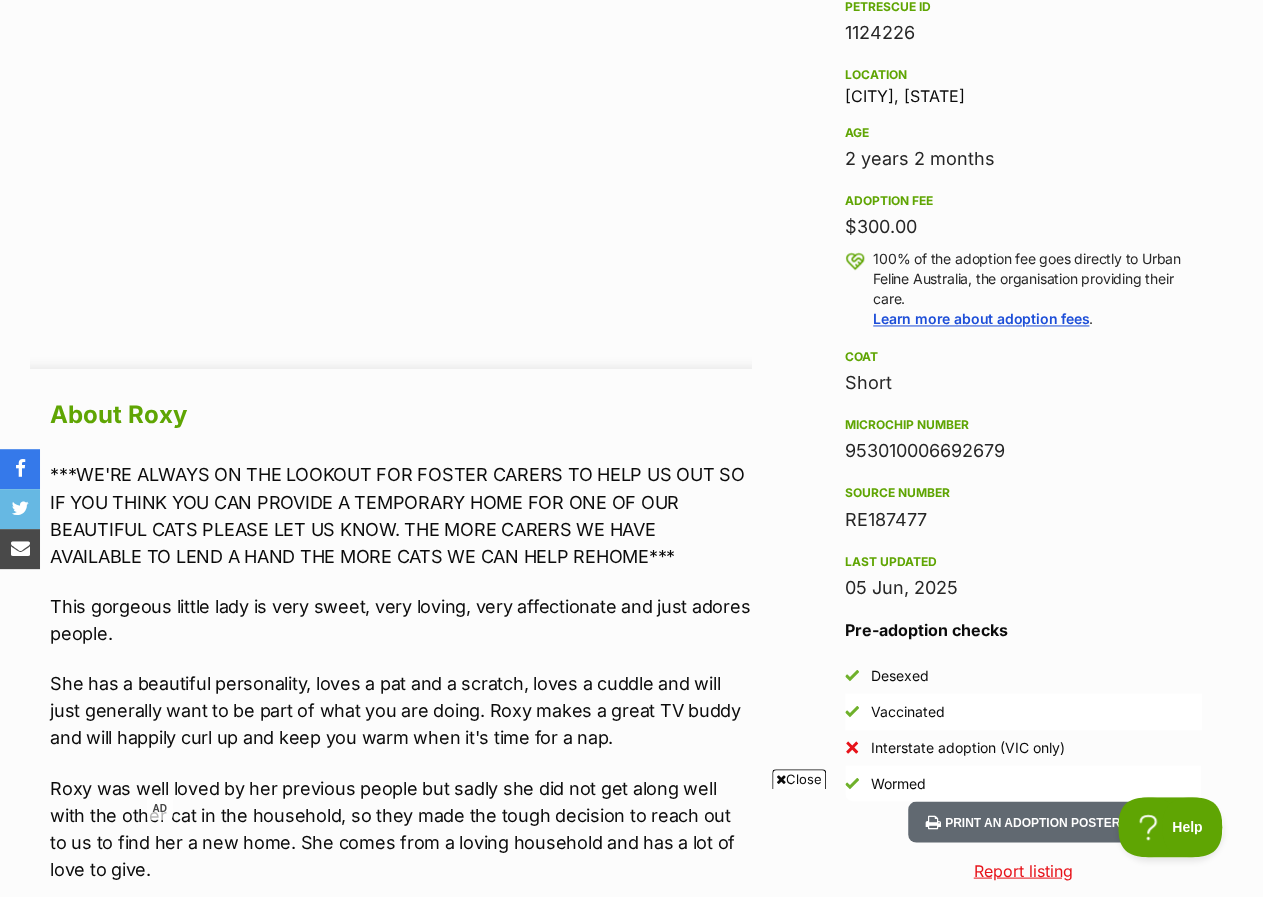 scroll, scrollTop: 1500, scrollLeft: 0, axis: vertical 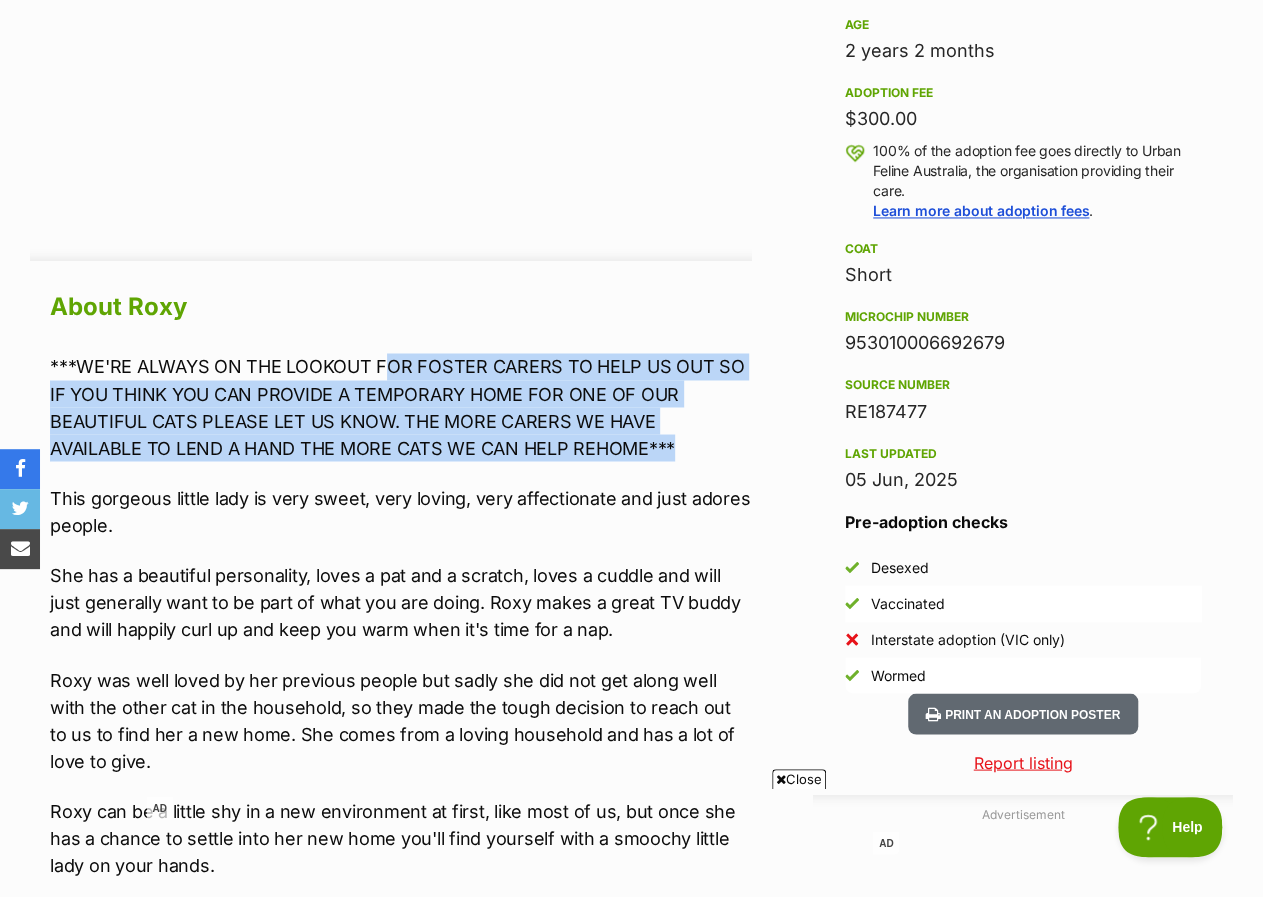 drag, startPoint x: 387, startPoint y: 371, endPoint x: 618, endPoint y: 453, distance: 245.12242 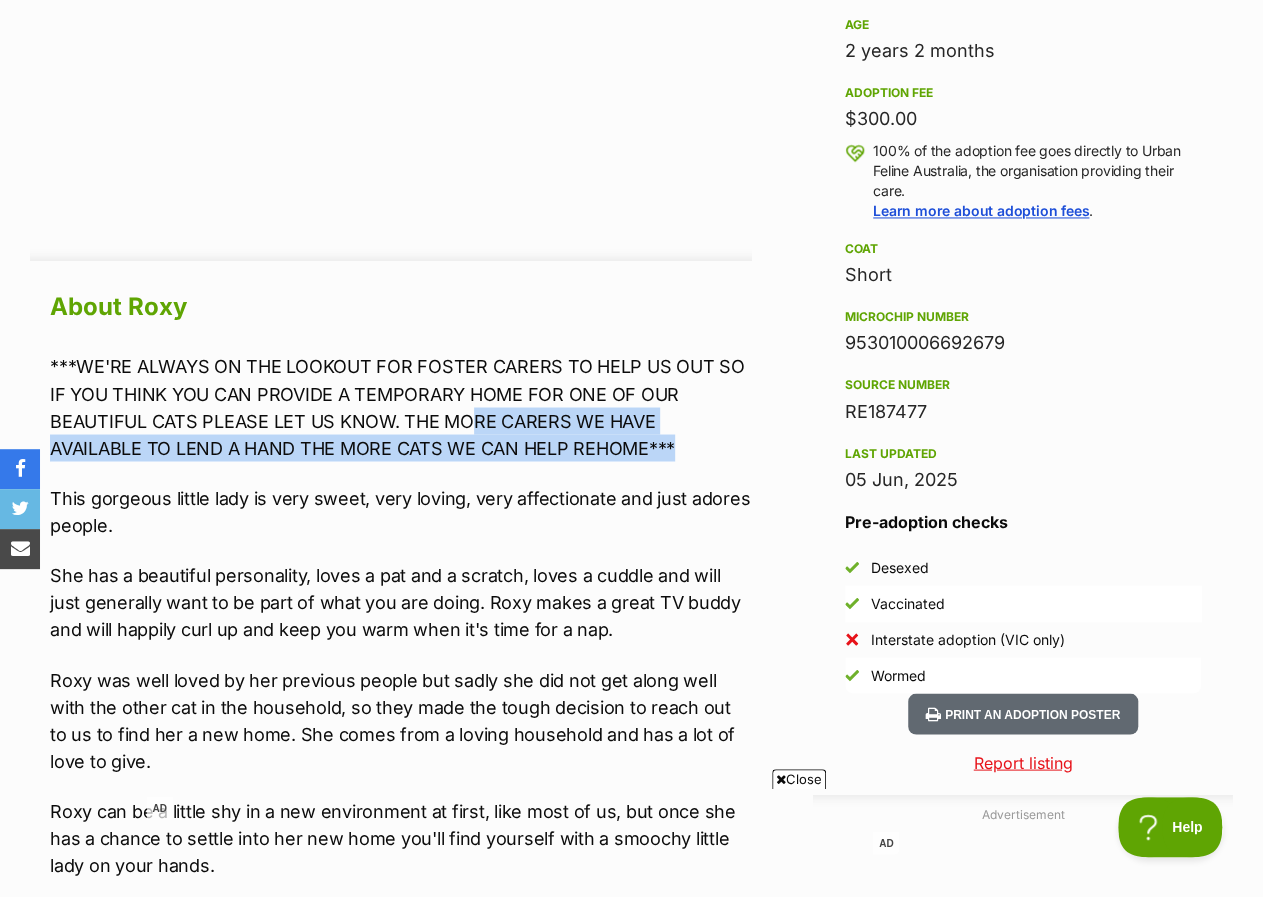 drag, startPoint x: 468, startPoint y: 407, endPoint x: 602, endPoint y: 445, distance: 139.28389 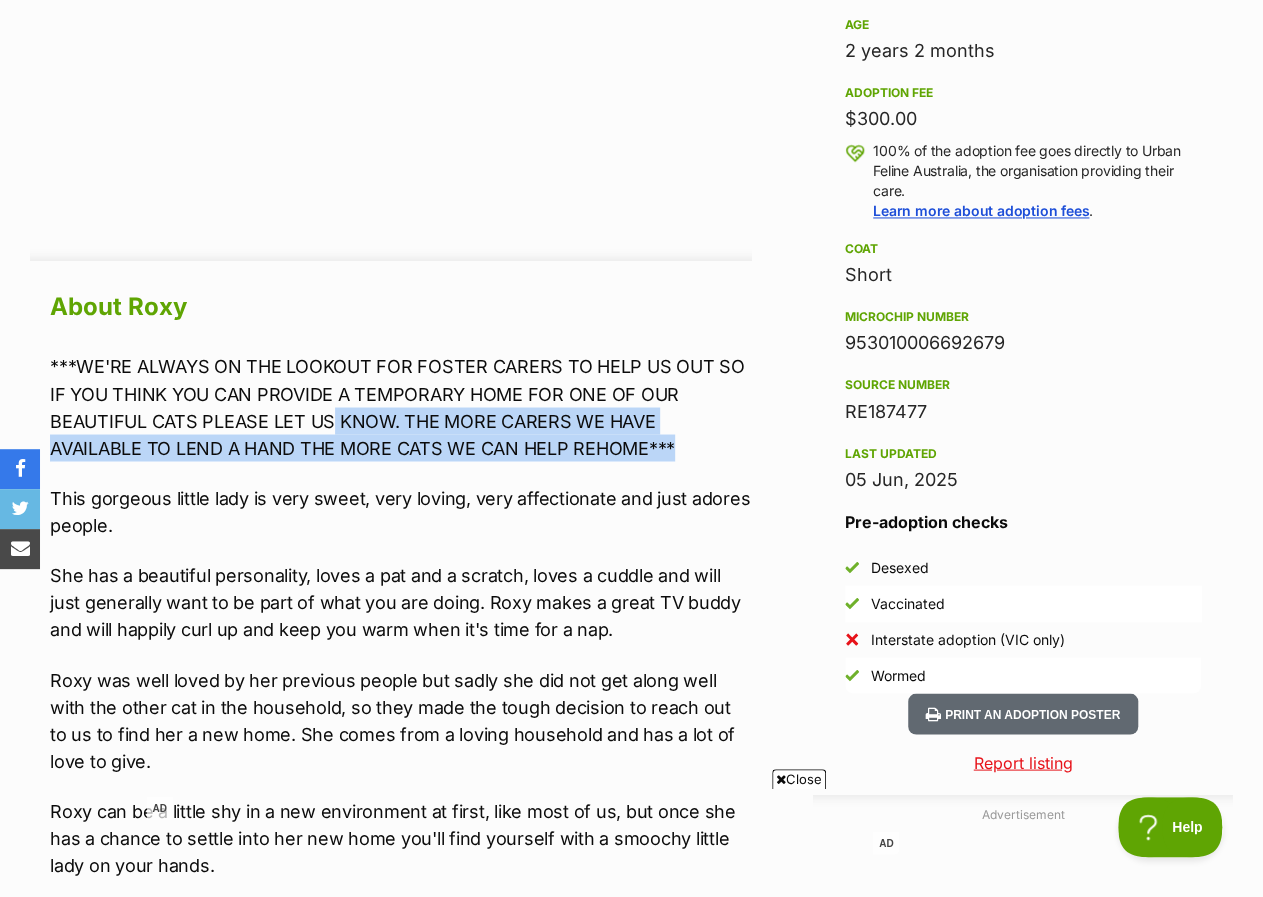 drag, startPoint x: 335, startPoint y: 407, endPoint x: 587, endPoint y: 455, distance: 256.5307 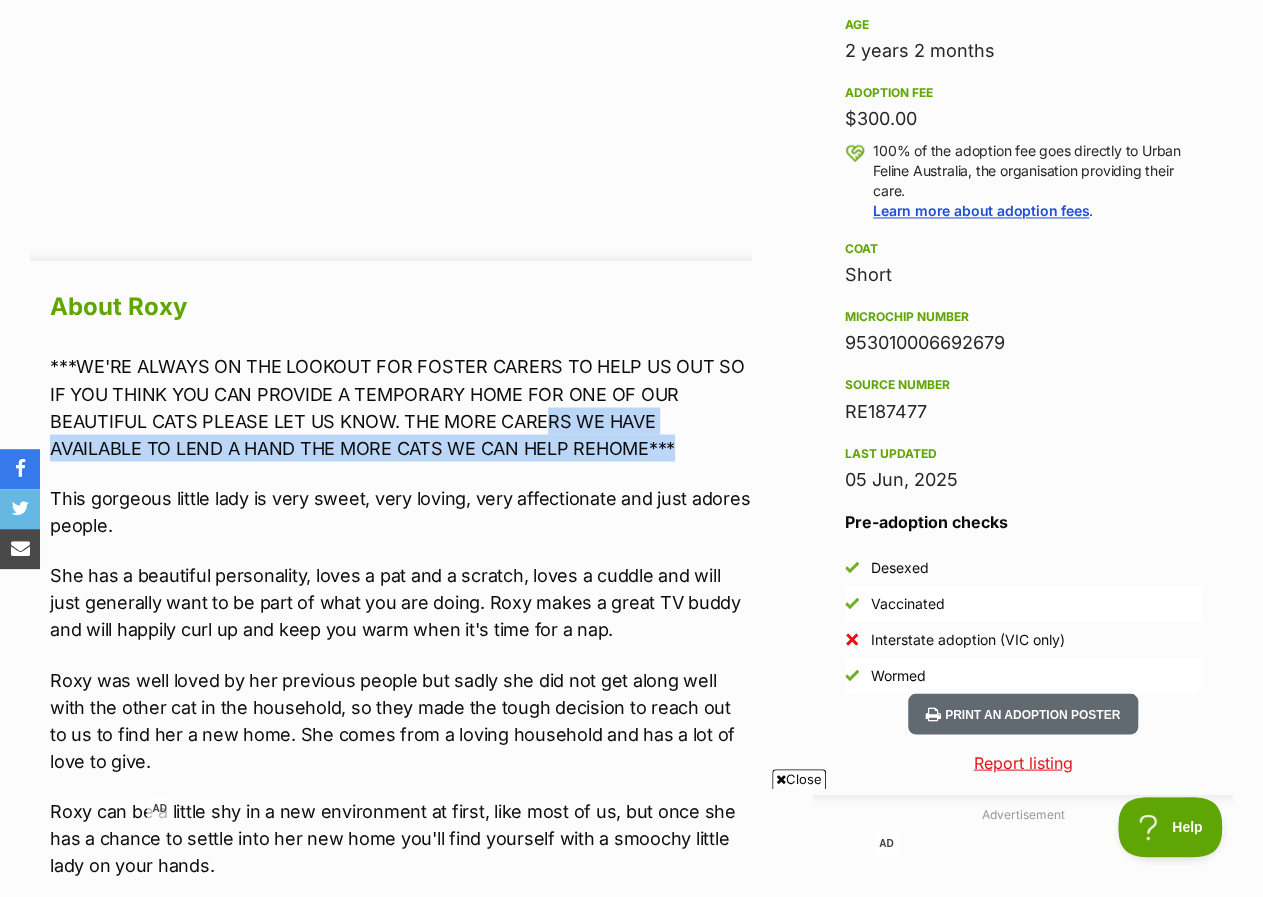 drag, startPoint x: 546, startPoint y: 415, endPoint x: 615, endPoint y: 458, distance: 81.3019 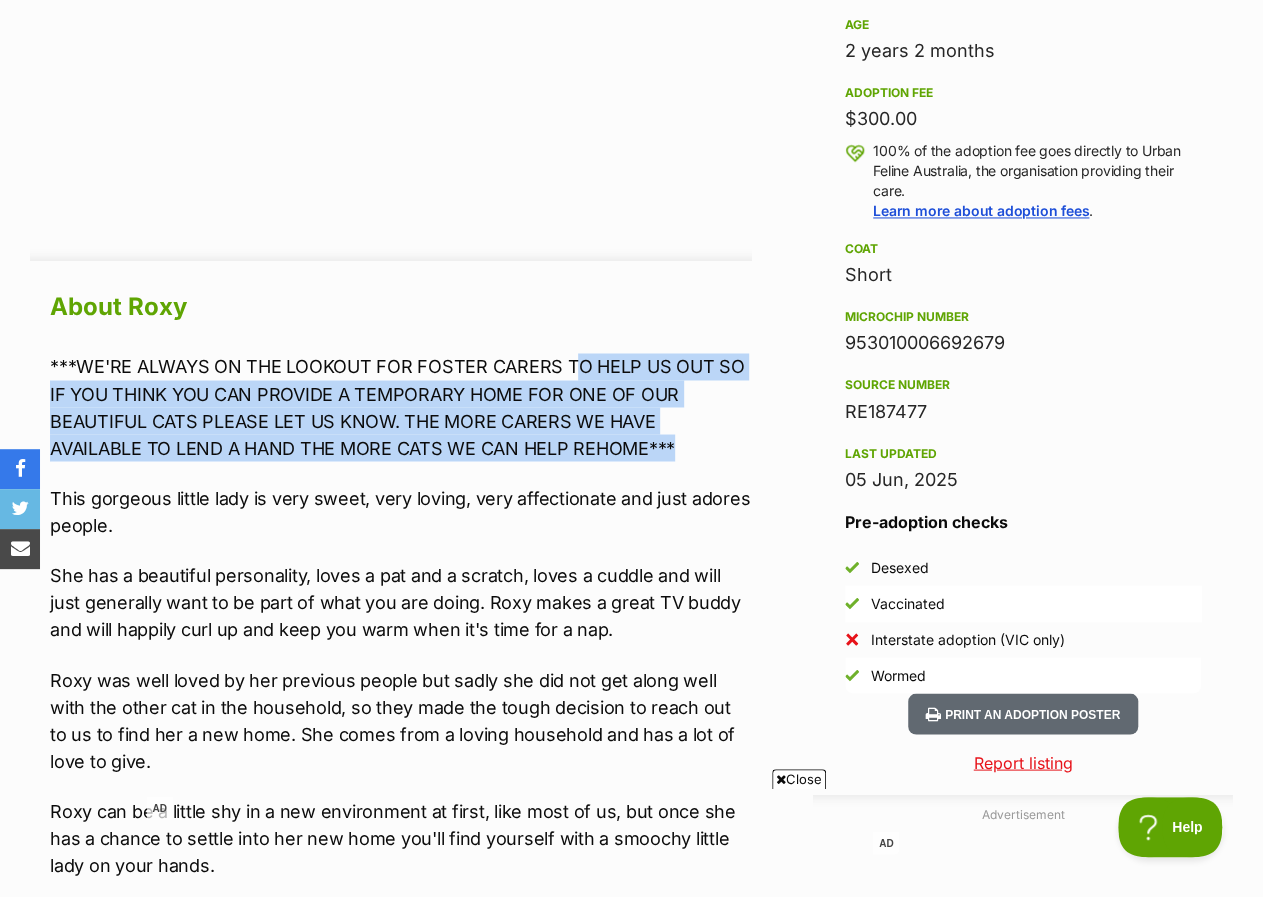 drag, startPoint x: 568, startPoint y: 379, endPoint x: 596, endPoint y: 440, distance: 67.11929 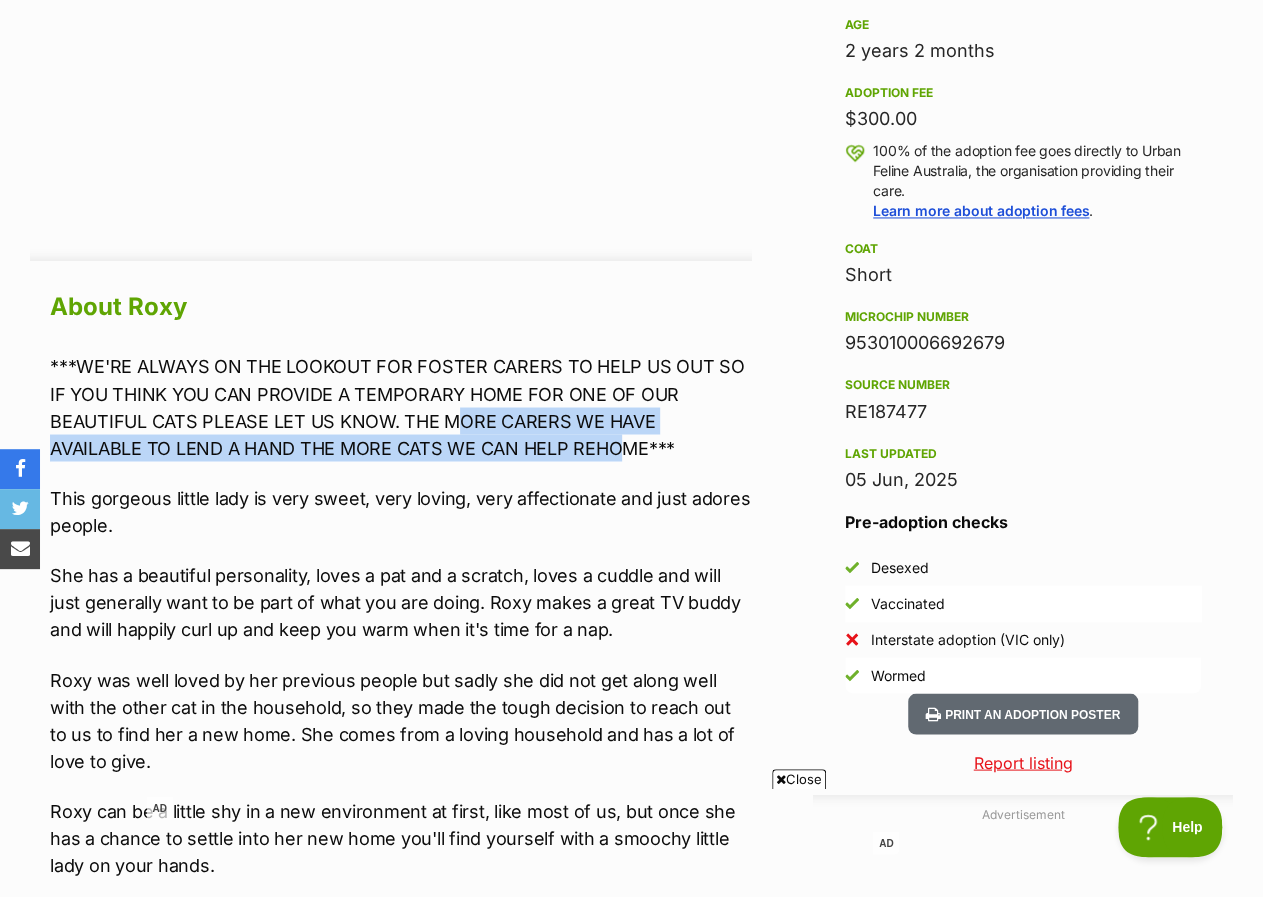 drag, startPoint x: 518, startPoint y: 457, endPoint x: 528, endPoint y: 466, distance: 13.453624 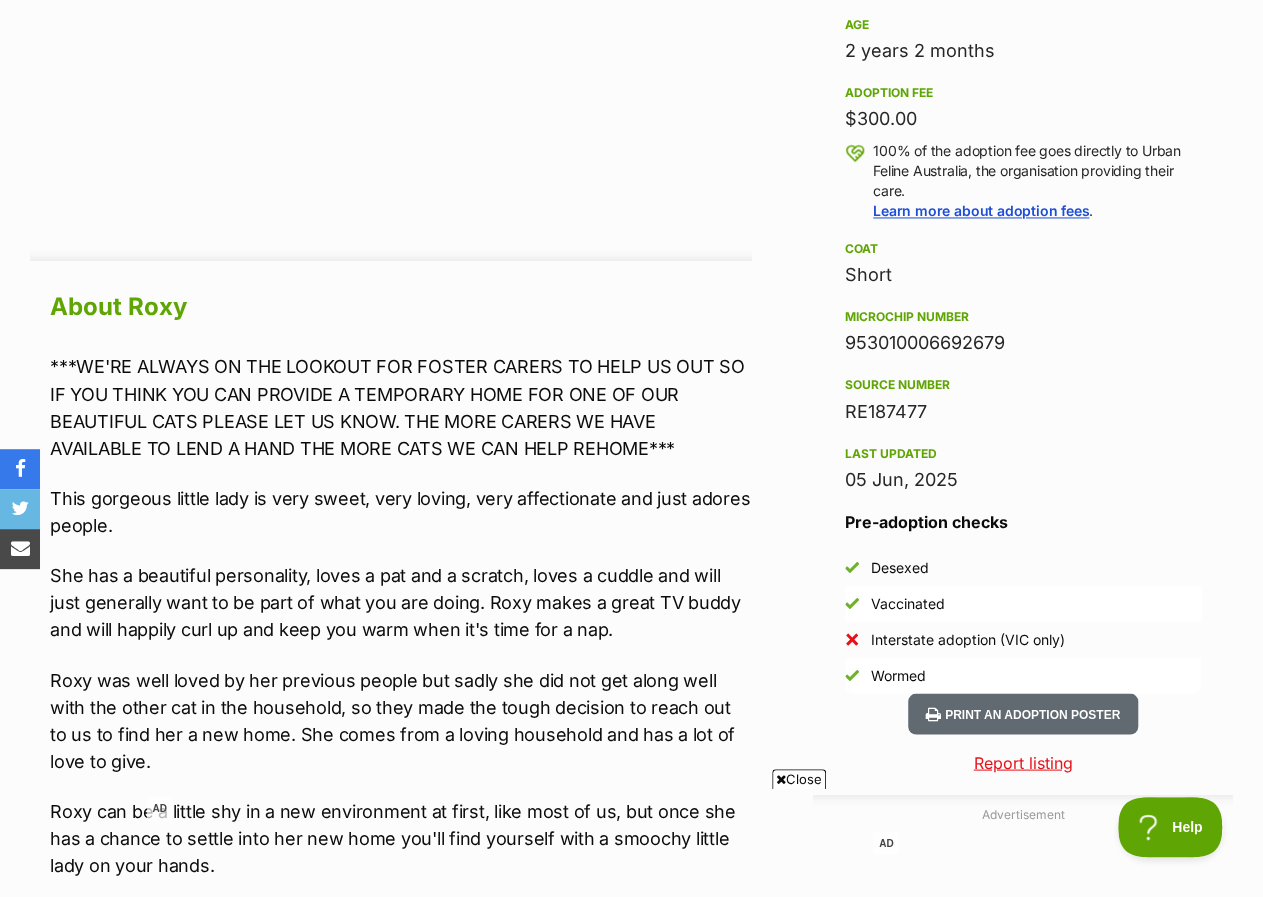 click on "***WE'RE ALWAYS ON THE LOOKOUT FOR FOSTER CARERS TO HELP US OUT SO IF YOU THINK YOU CAN PROVIDE A TEMPORARY HOME FOR ONE OF OUR BEAUTIFUL CATS PLEASE LET US KNOW. THE MORE CARERS WE HAVE AVAILABLE TO LEND A HAND THE MORE CATS WE CAN HELP REHOME***
This gorgeous little lady is very sweet, very loving, very affectionate and just adores people.
She has a beautiful personality, loves a pat and a scratch, loves a cuddle and will just generally want to be part of what you are doing. Roxy makes a great TV buddy and will happily curl up and keep you warm when it's time for a nap.
Roxy was well loved by her previous people but sadly she did not get along well with the other cat in the household, so they made the tough decision to reach out to us to find her a new home. She comes from a loving household and has a lot of love to give.
Otherwise she is great with young kids, great with dogs and would fit right in to almost any household. Just not one with another cat." at bounding box center (401, 1528) 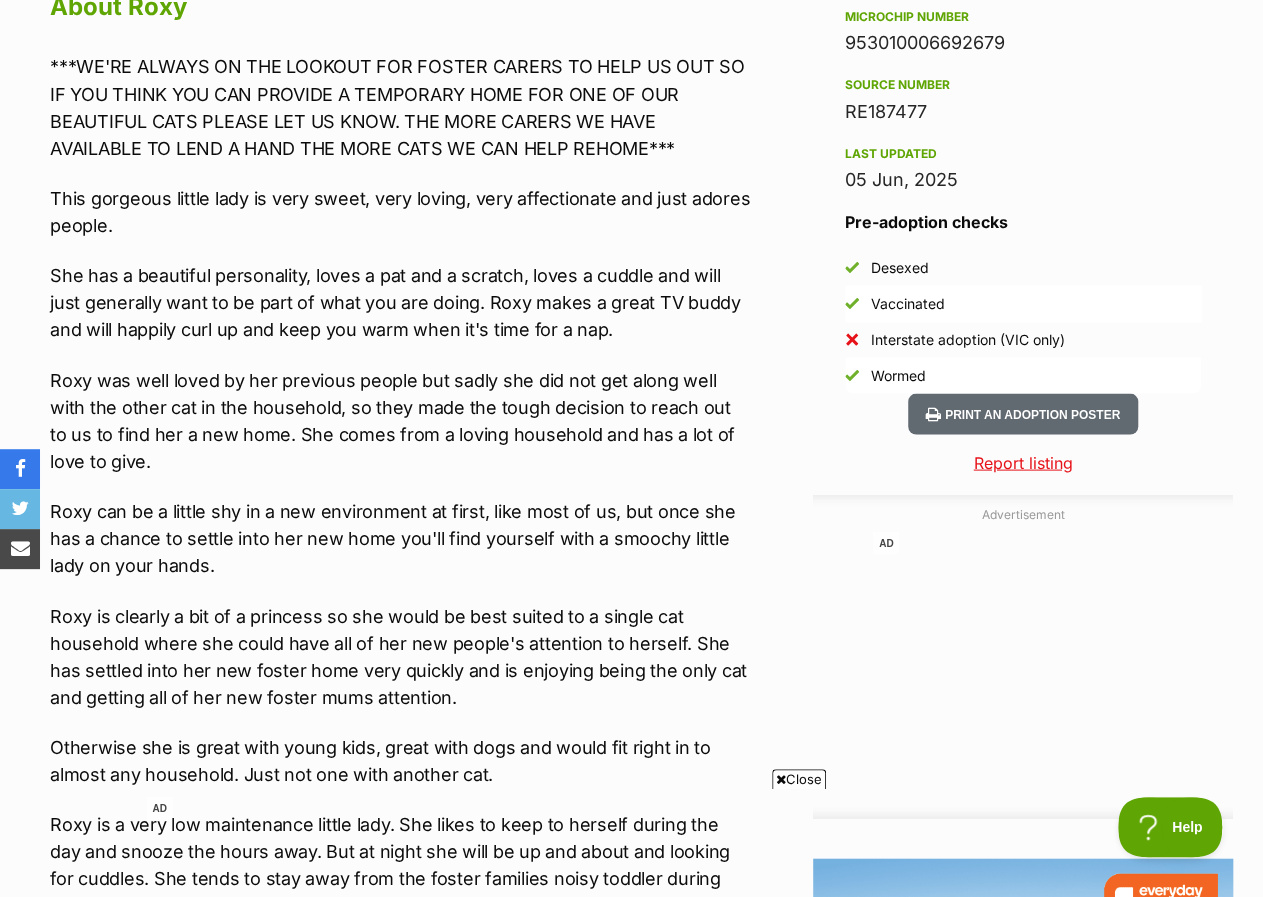scroll, scrollTop: 2200, scrollLeft: 0, axis: vertical 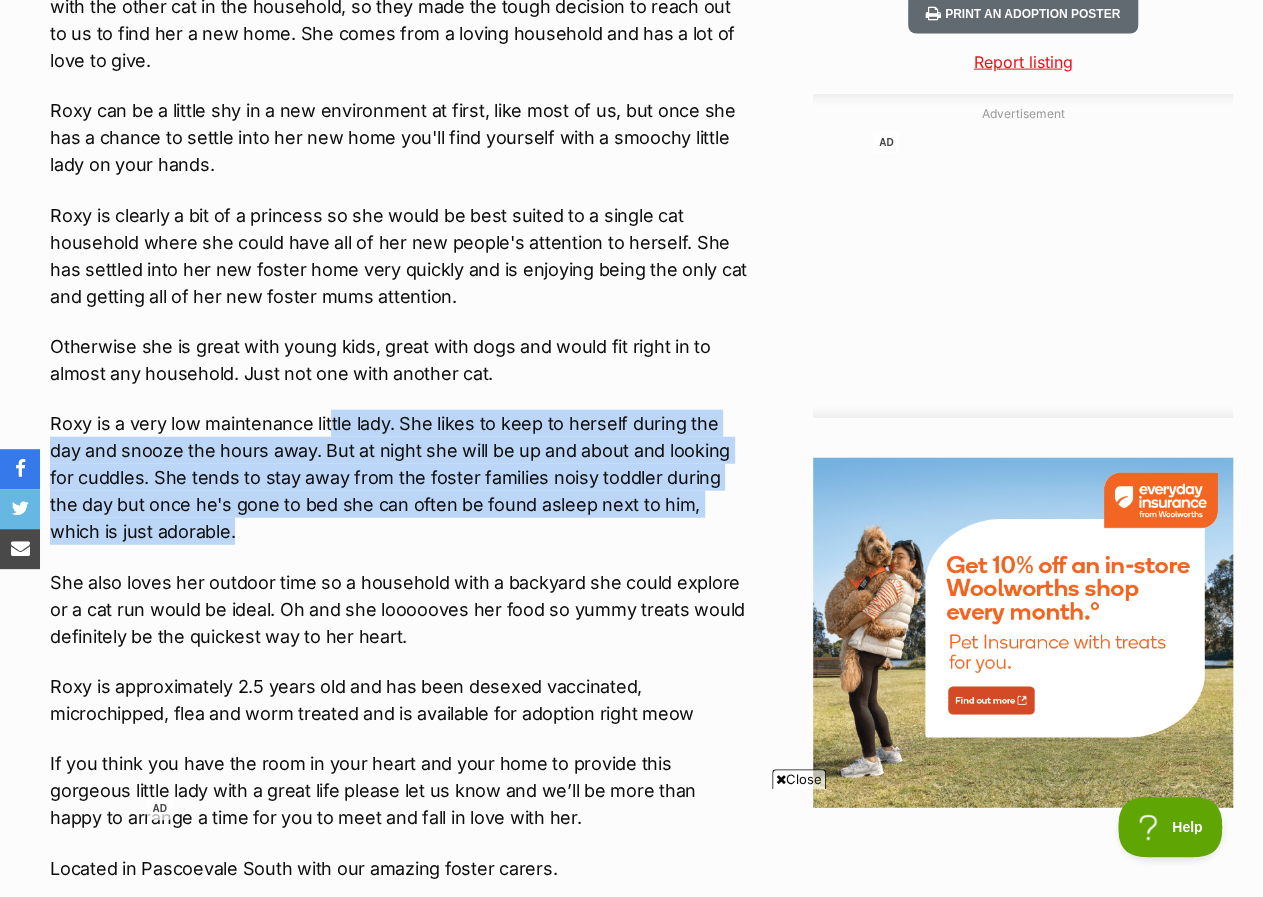 drag, startPoint x: 344, startPoint y: 413, endPoint x: 541, endPoint y: 521, distance: 224.66197 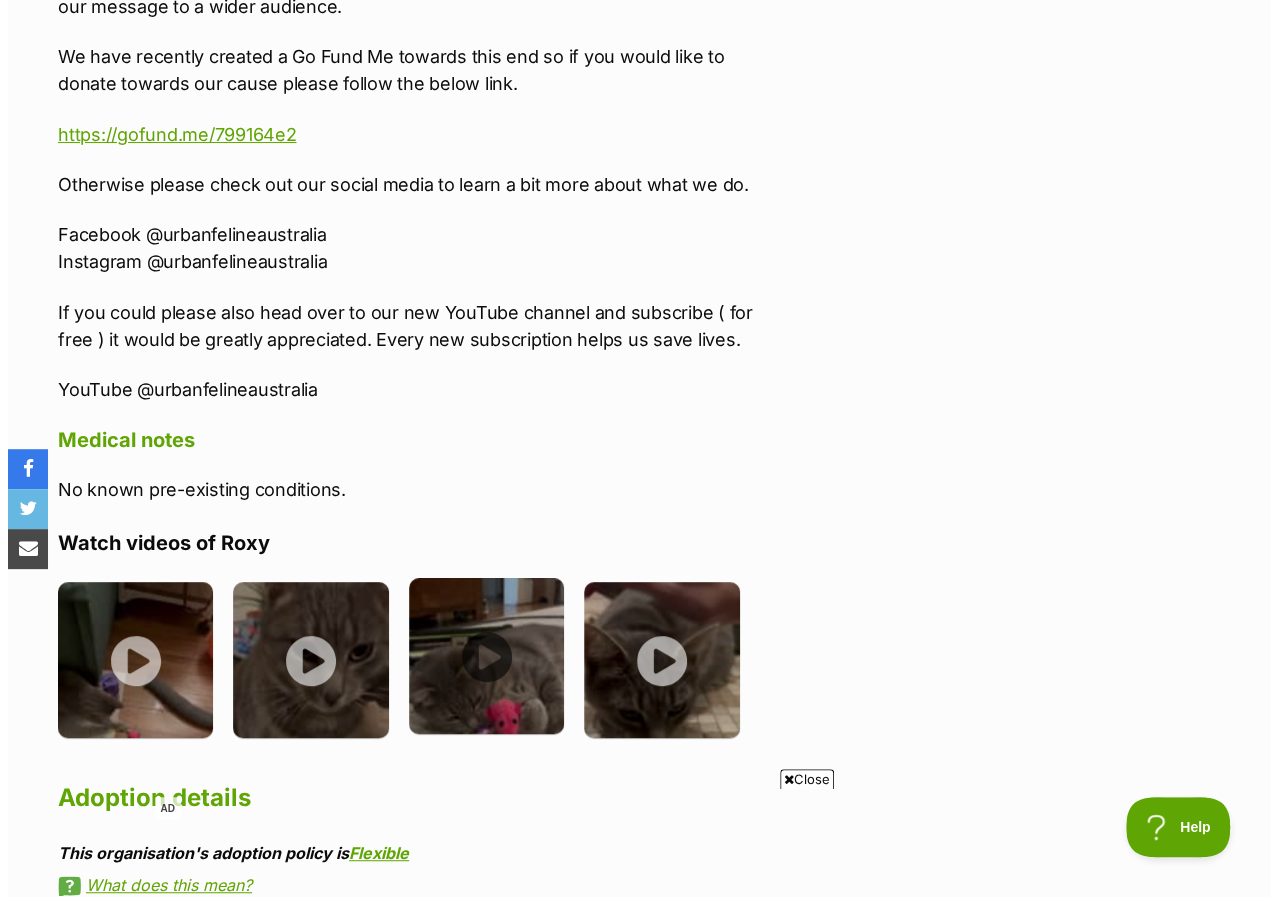 scroll, scrollTop: 4000, scrollLeft: 0, axis: vertical 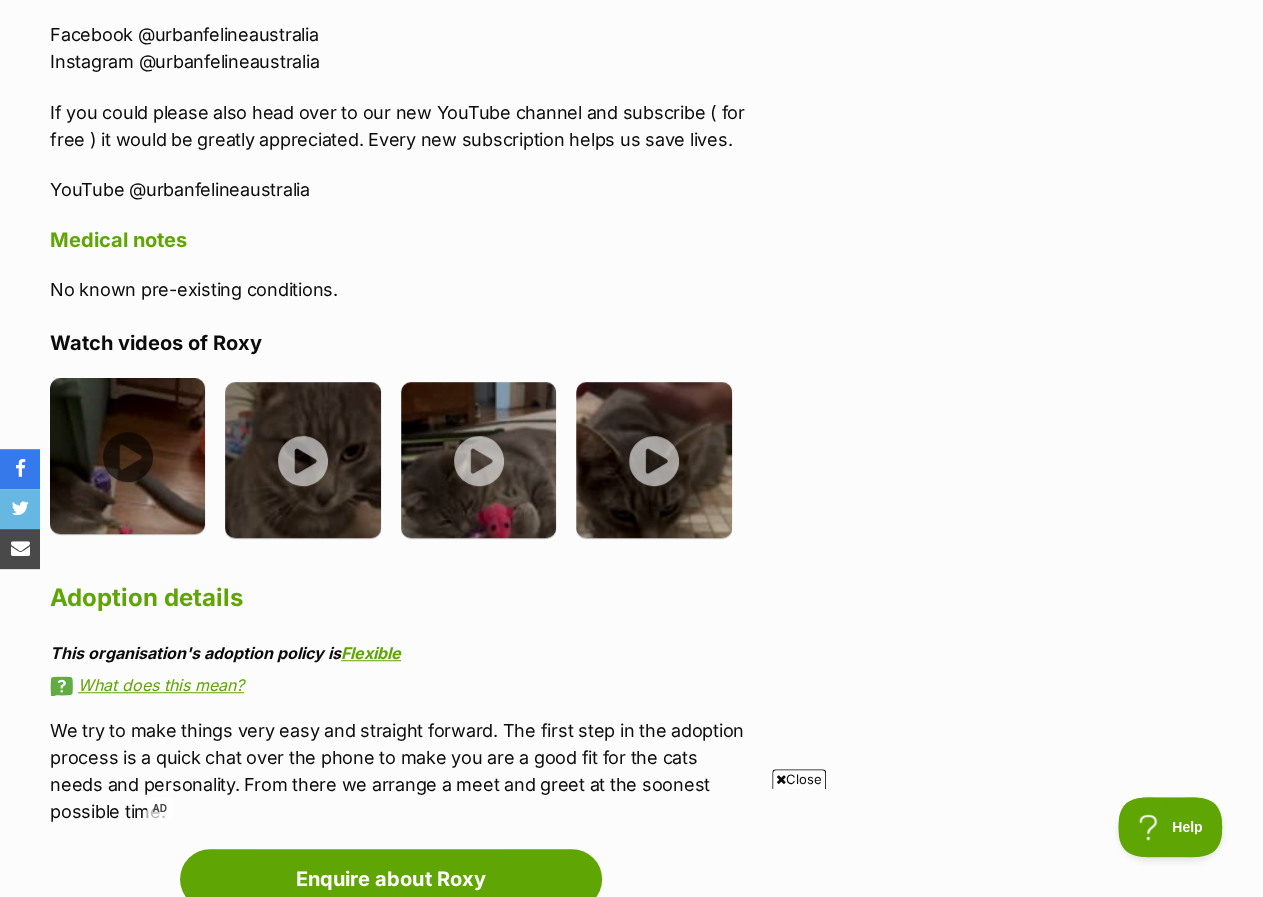 click at bounding box center [127, 455] 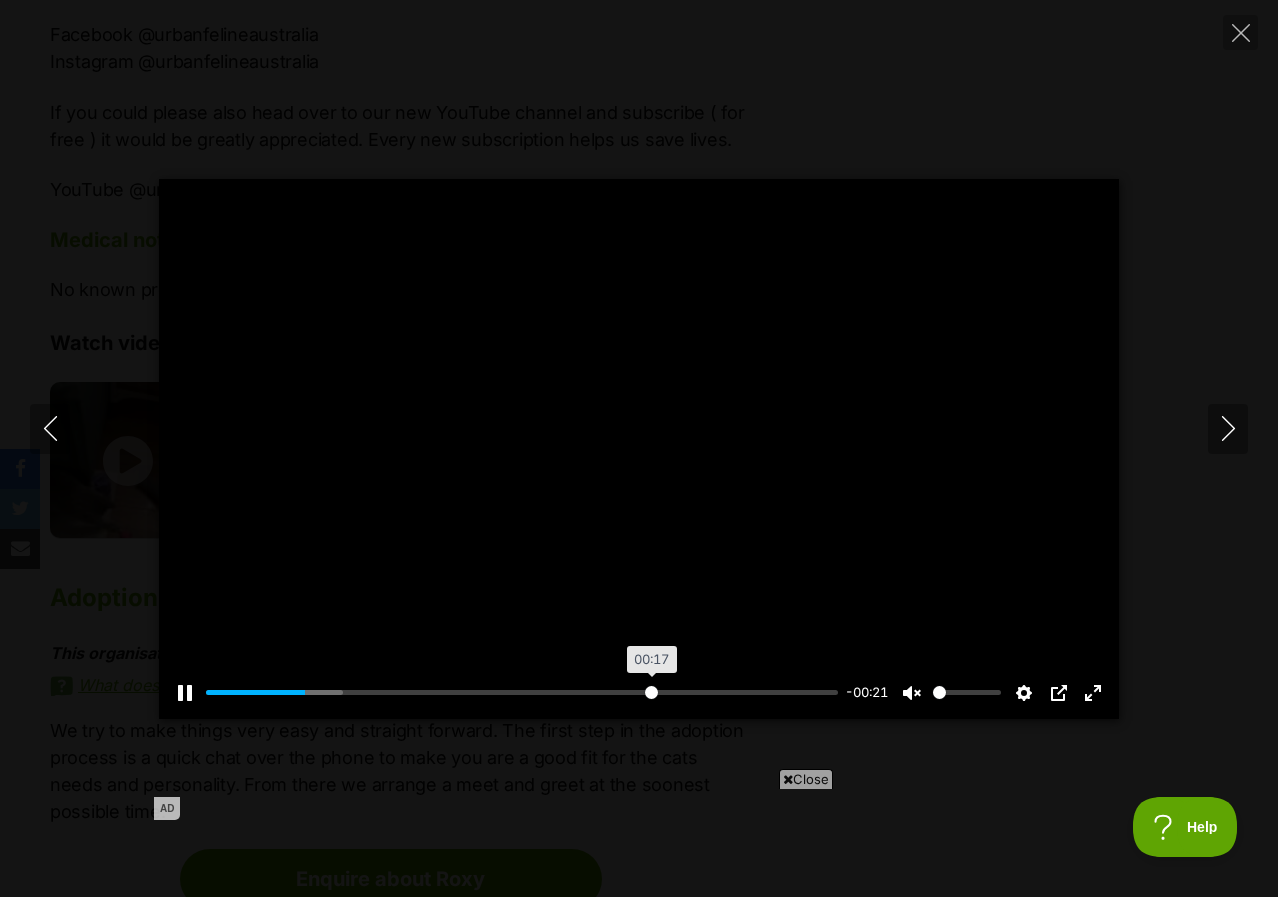 click at bounding box center (522, 692) 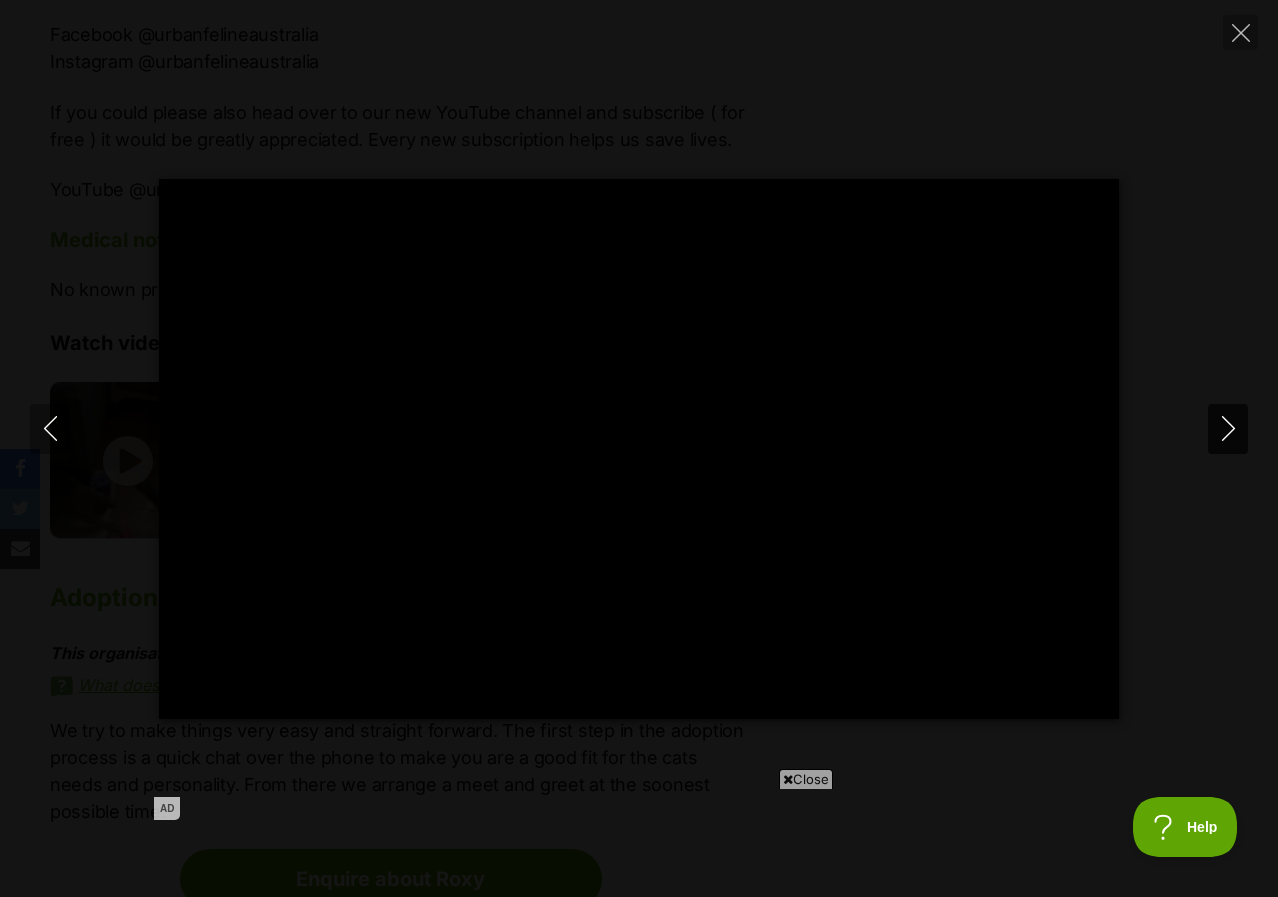 click 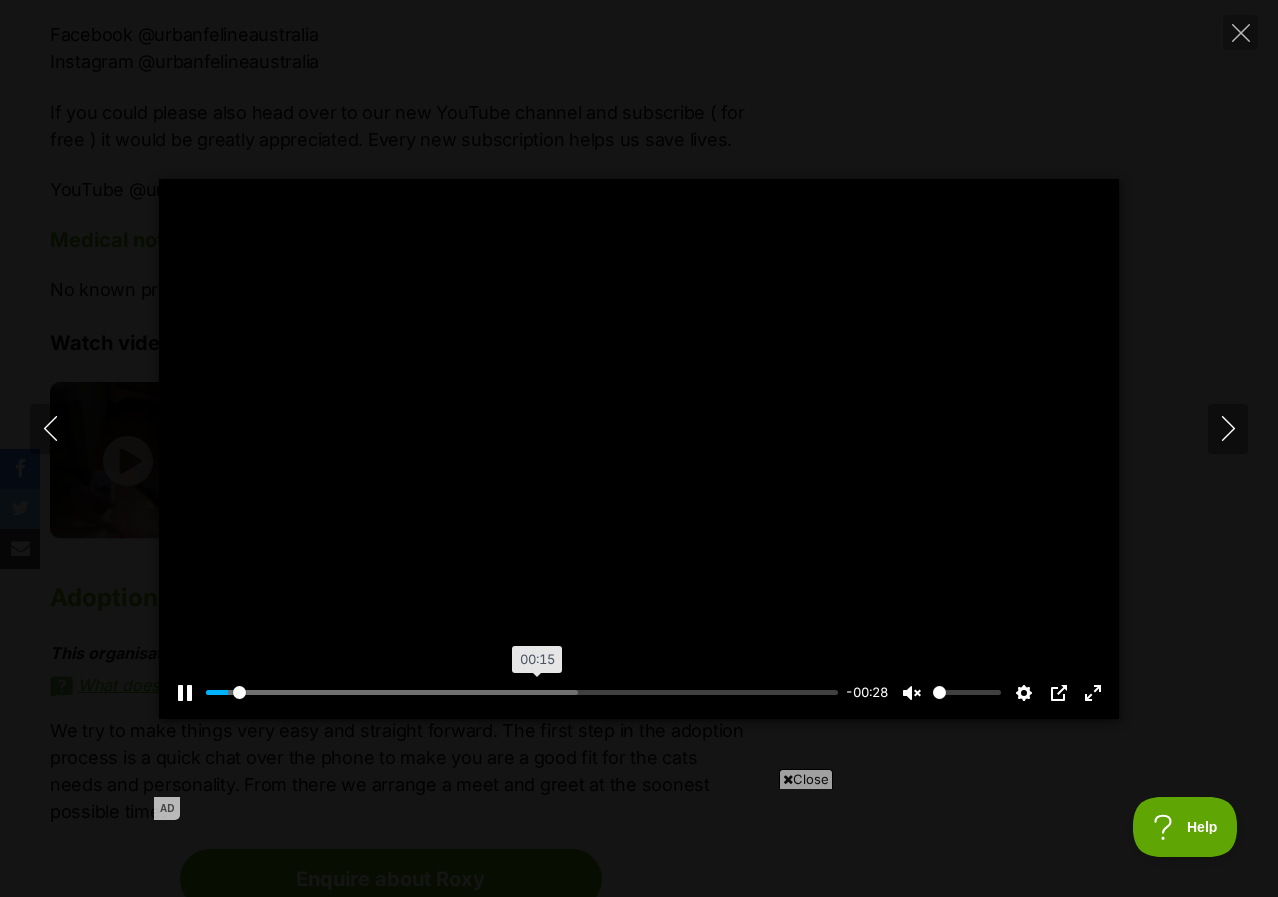 click on "Pause Play % buffered 00:15 -00:28 Unmute Mute Disable captions Enable captions Settings Captions Disabled Quality undefined Speed Normal Captions Go back to previous menu Quality Go back to previous menu Speed Go back to previous menu 0.5× 0.75× Normal 1.25× 1.5× 1.75× 2× 4× PIP Exit fullscreen Enter fullscreen" at bounding box center [639, 680] 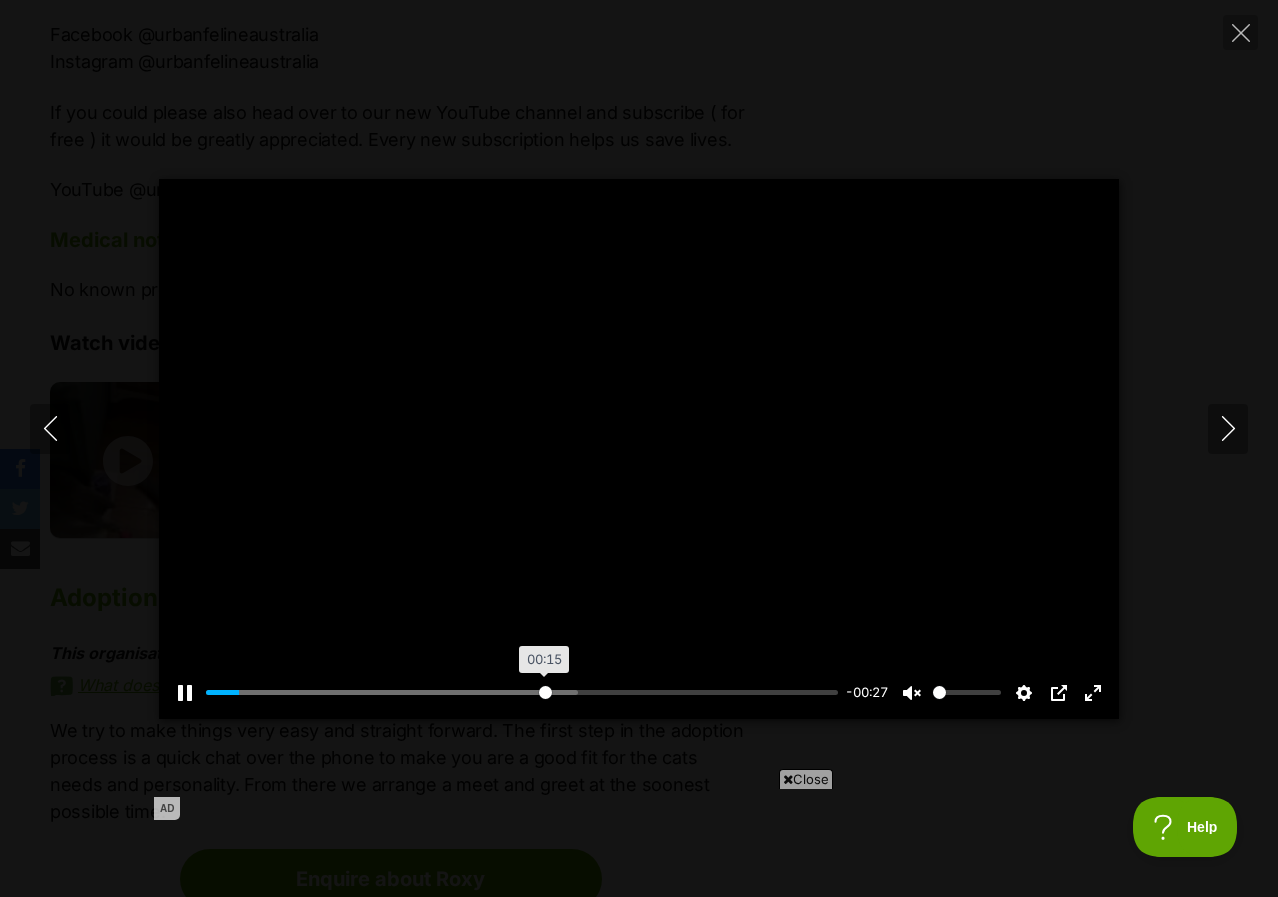 click at bounding box center (522, 692) 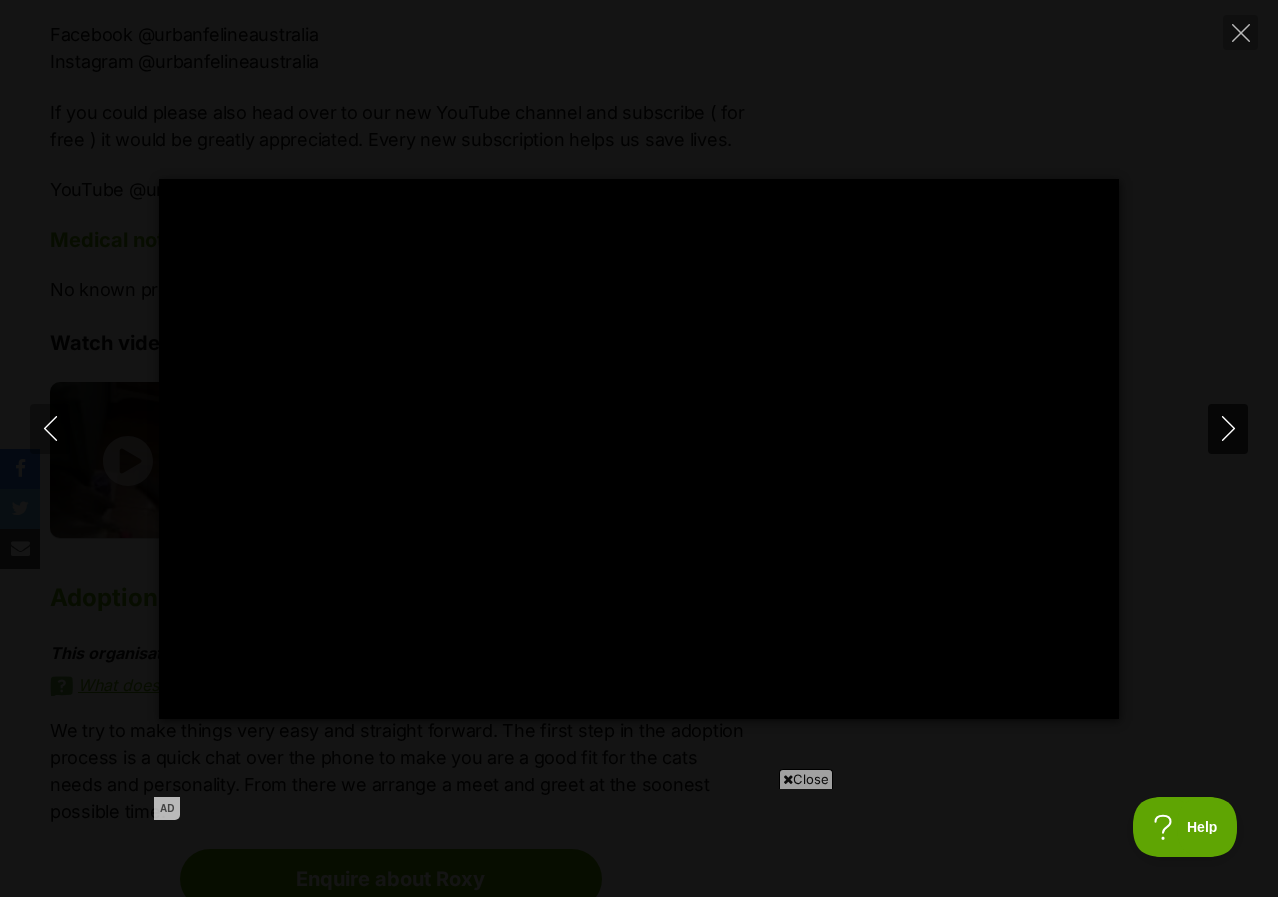 click 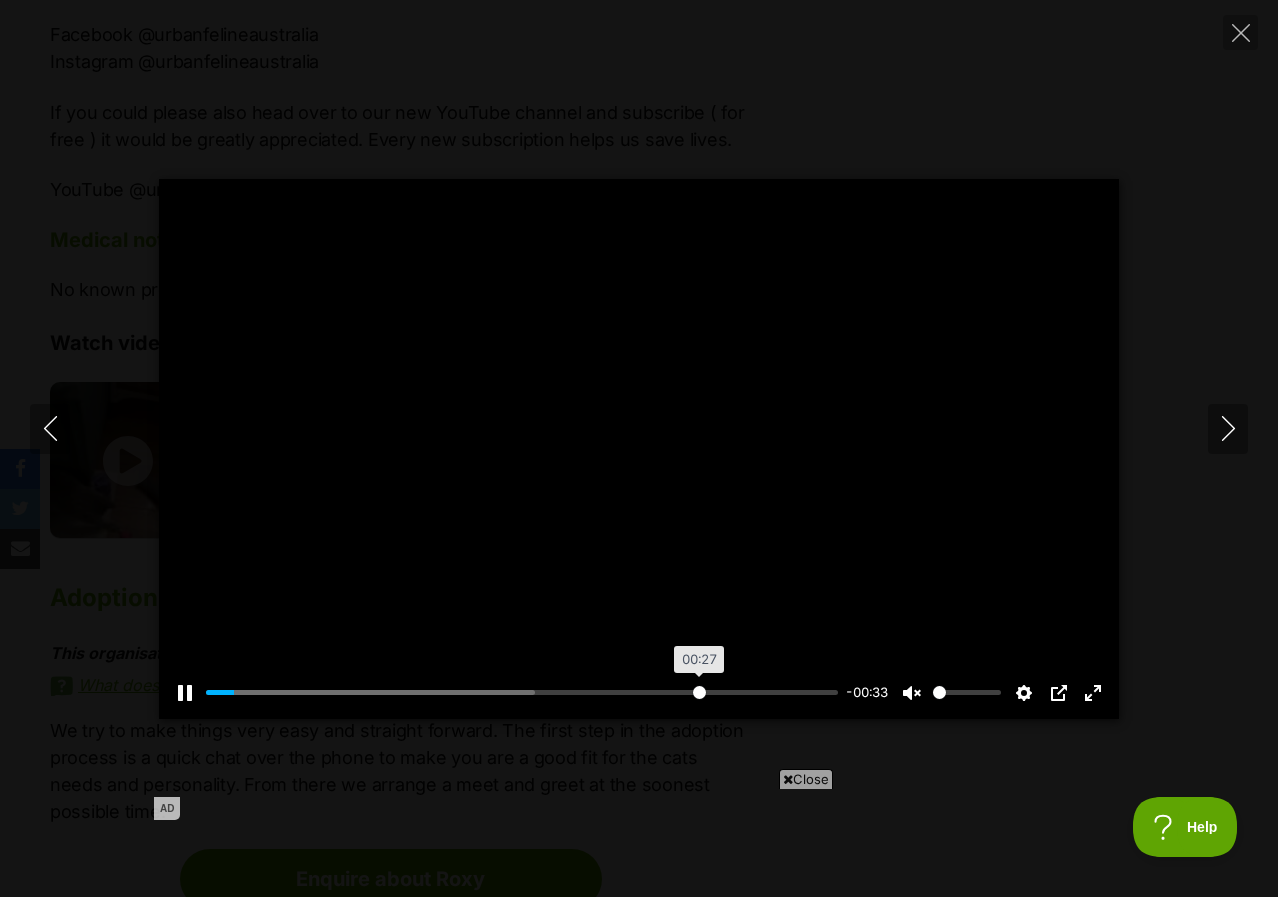 click at bounding box center [522, 692] 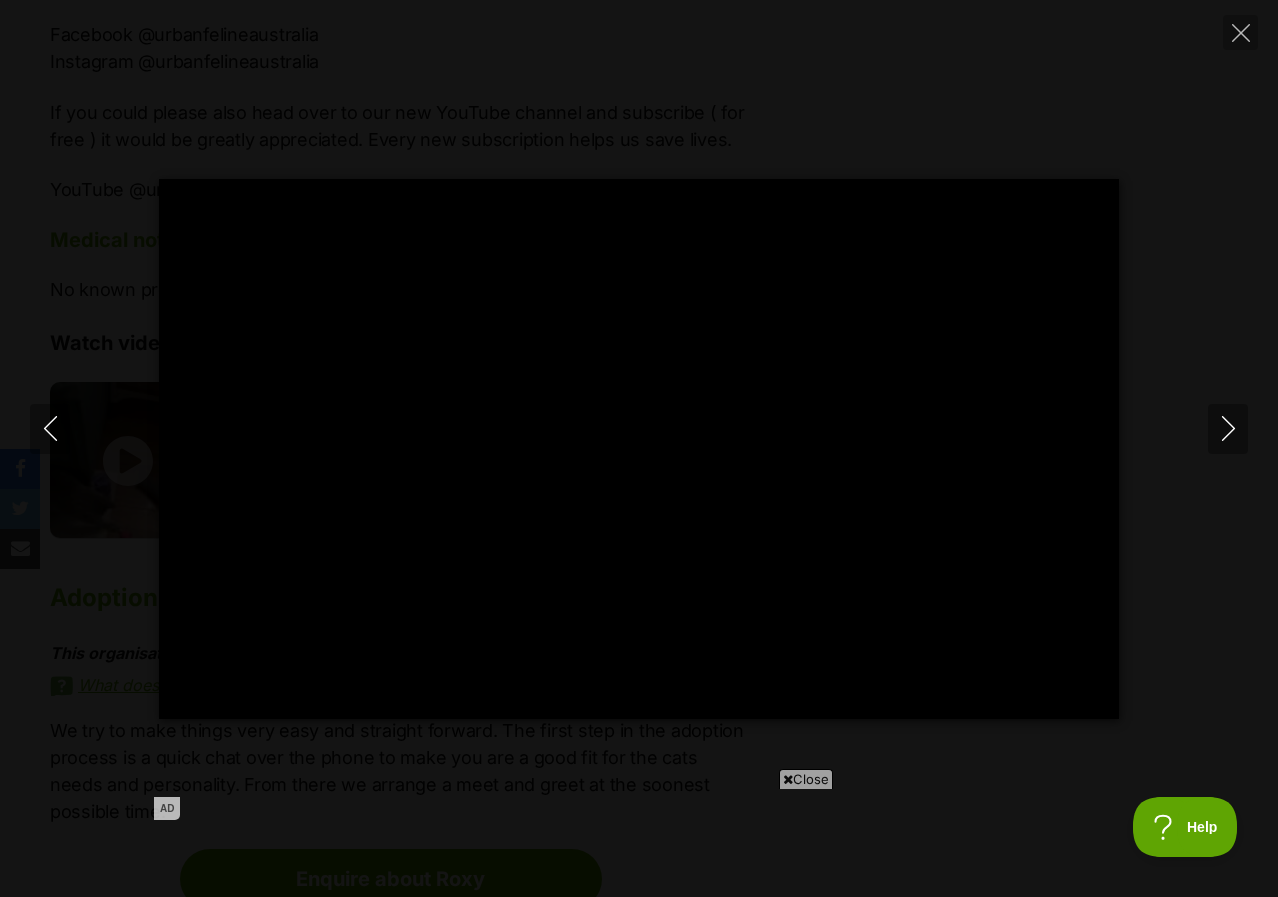 click on "Pause Play % buffered 00:28 -00:06 Unmute Mute Disable captions Enable captions Settings Captions Disabled Quality undefined Speed Normal Captions Go back to previous menu Quality Go back to previous menu Speed Go back to previous menu 0.5× 0.75× Normal 1.25× 1.5× 1.75× 2× 4× PIP Exit fullscreen Enter fullscreen Play" at bounding box center [639, 449] 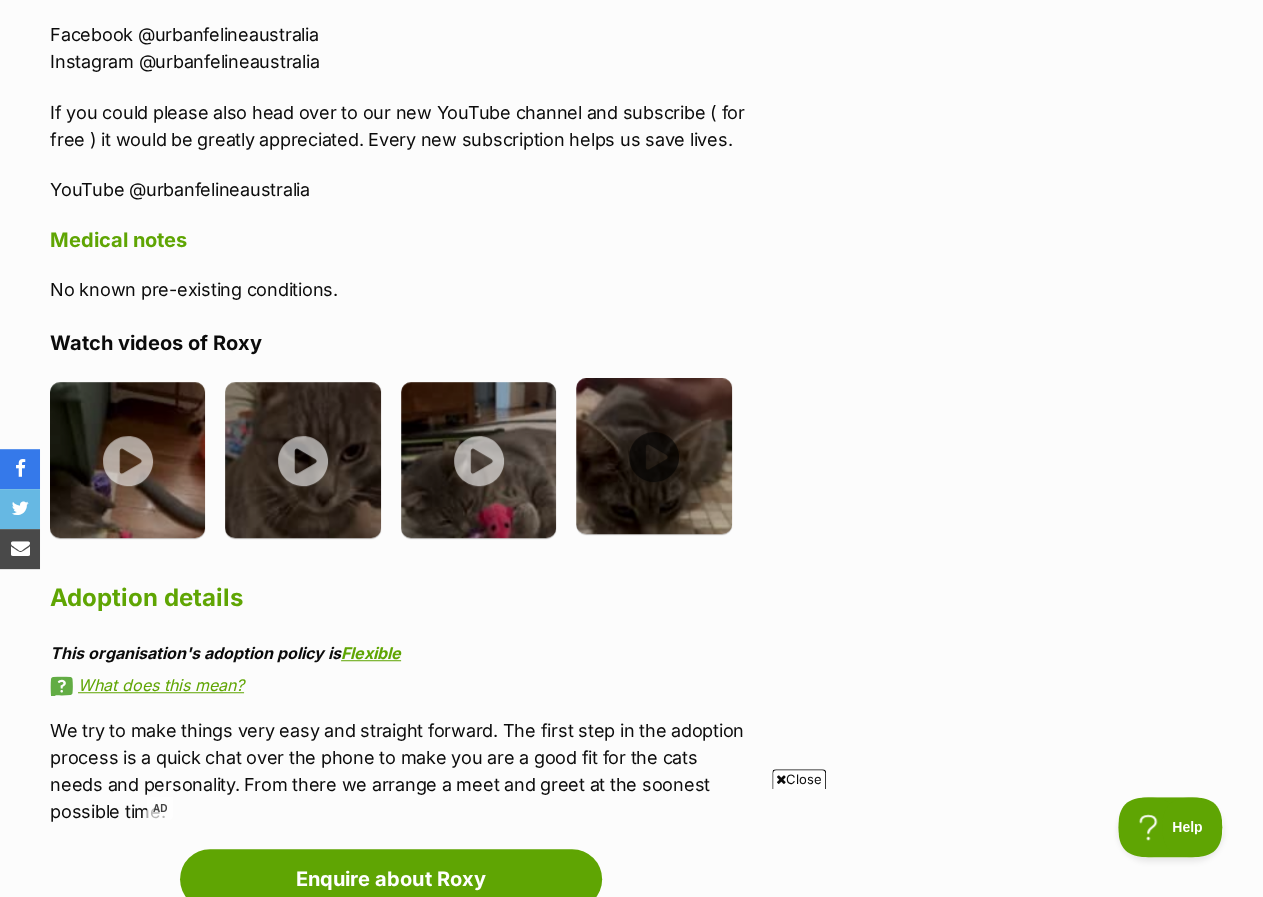 click at bounding box center (653, 455) 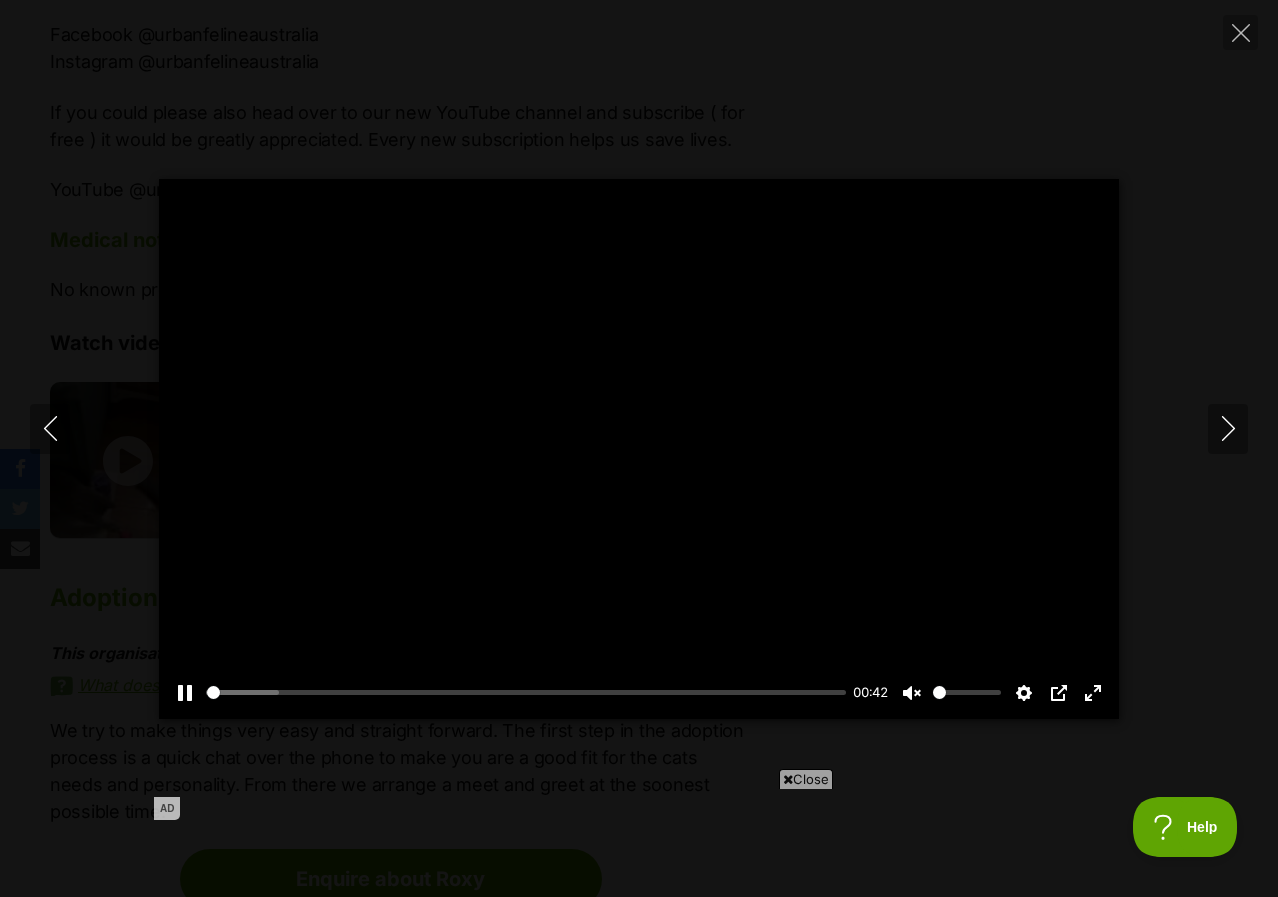 click at bounding box center (639, 449) 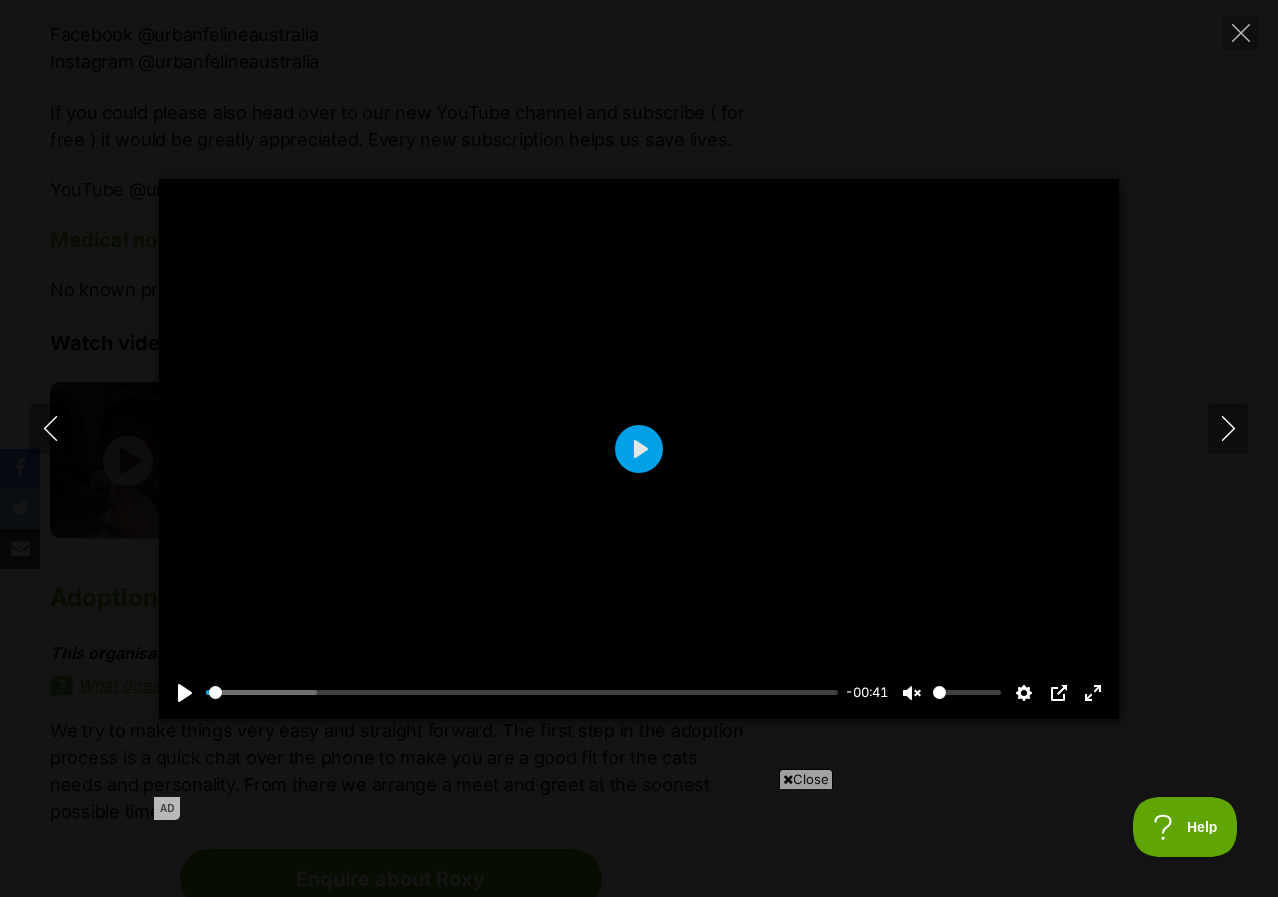 click at bounding box center [639, 449] 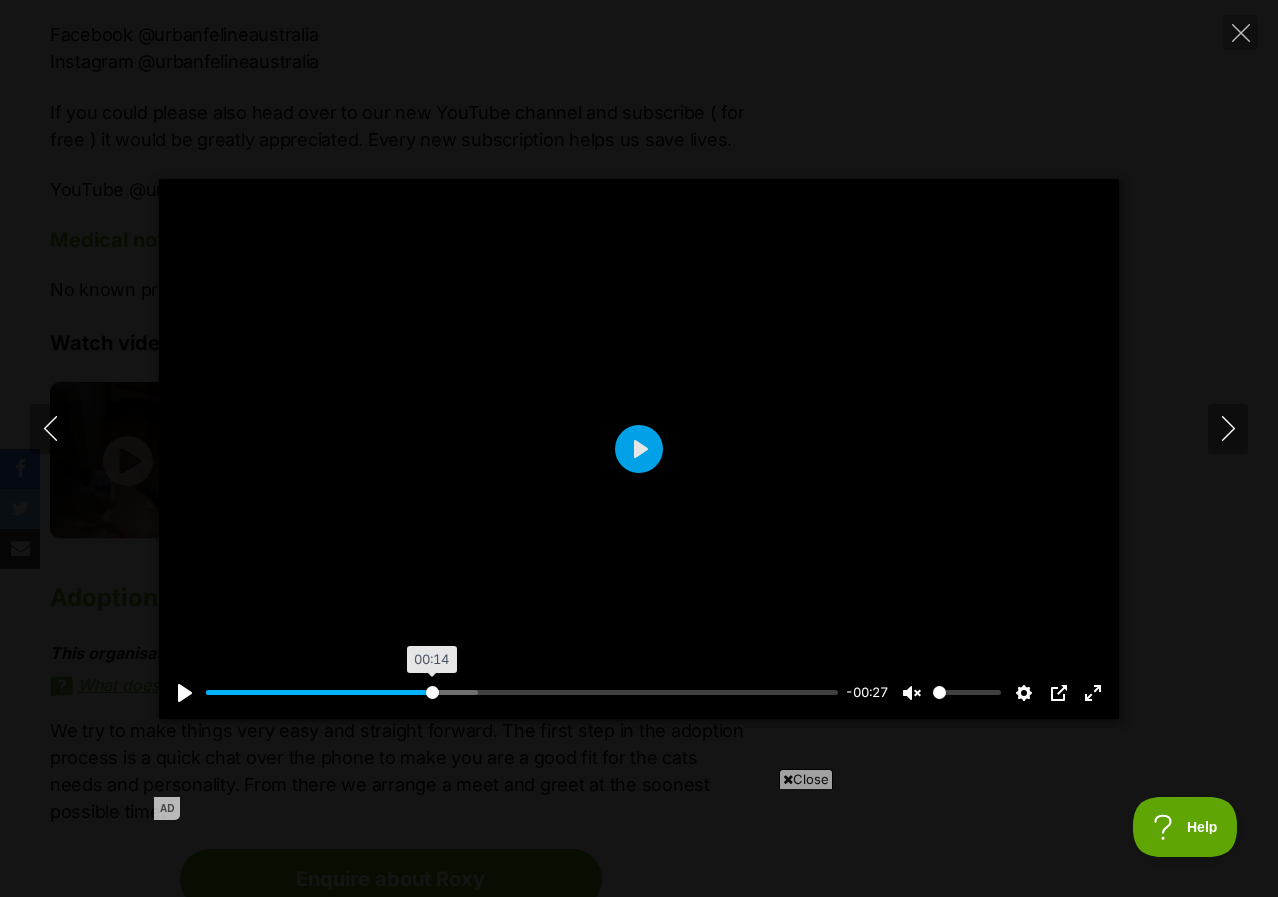 click at bounding box center [522, 692] 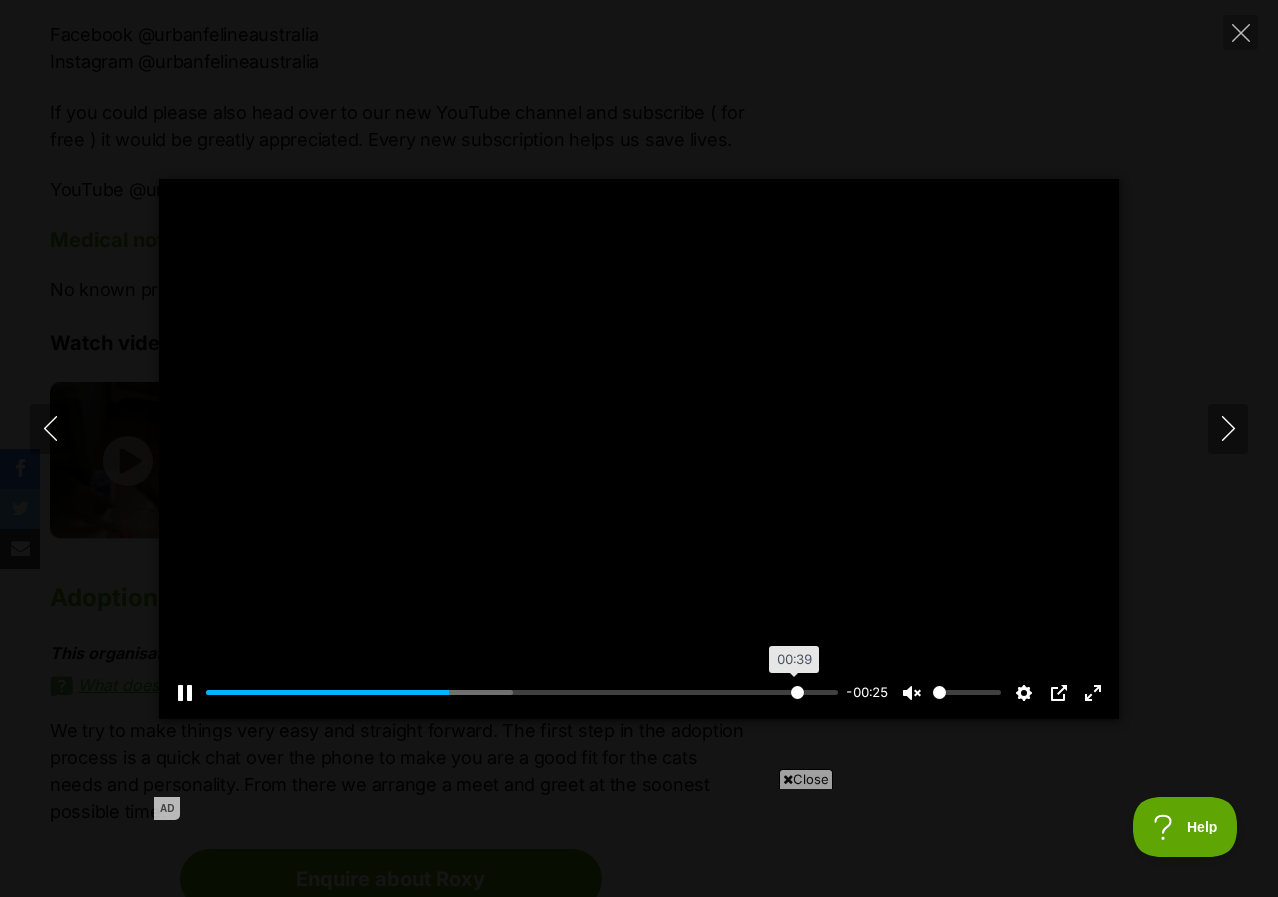 click at bounding box center [522, 692] 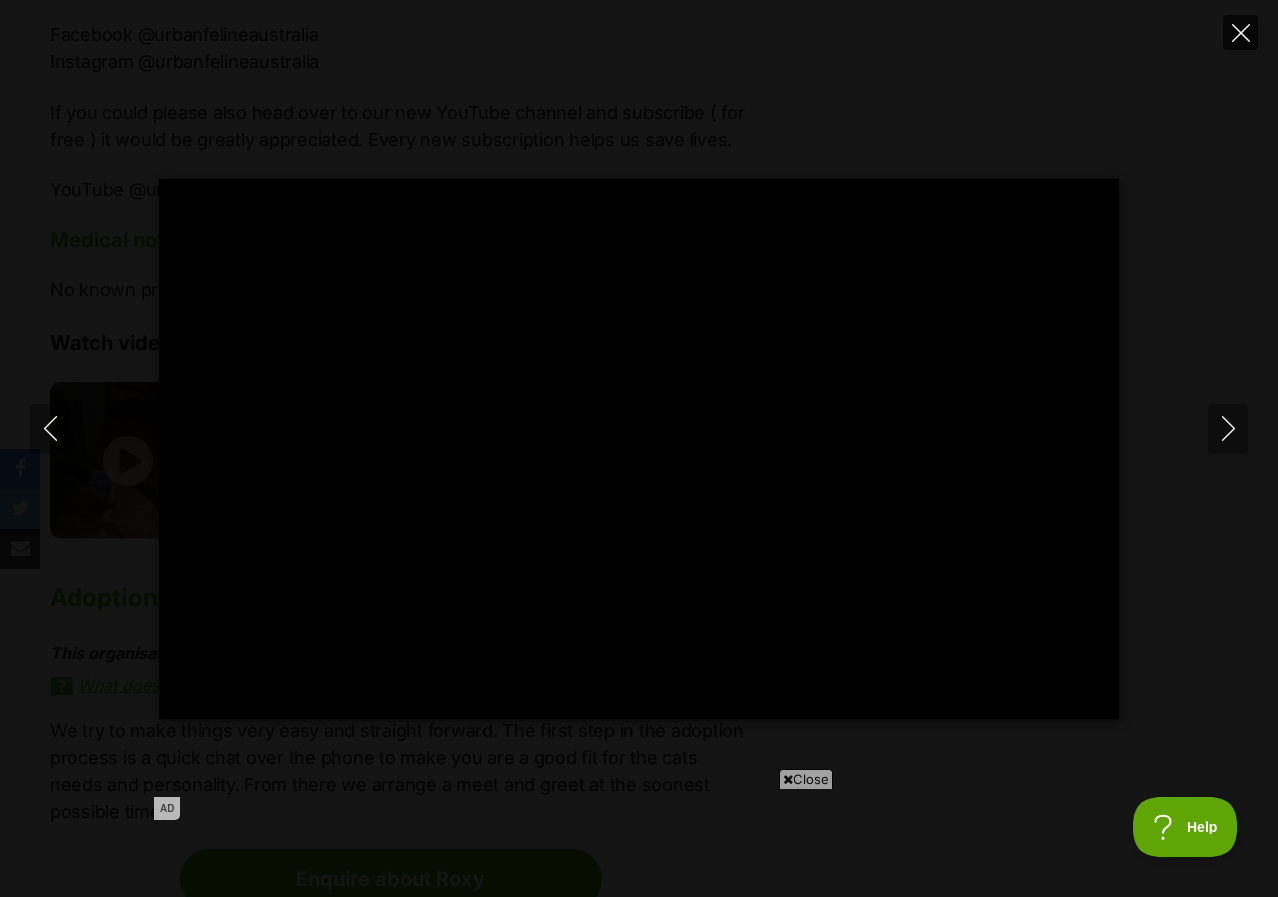 click 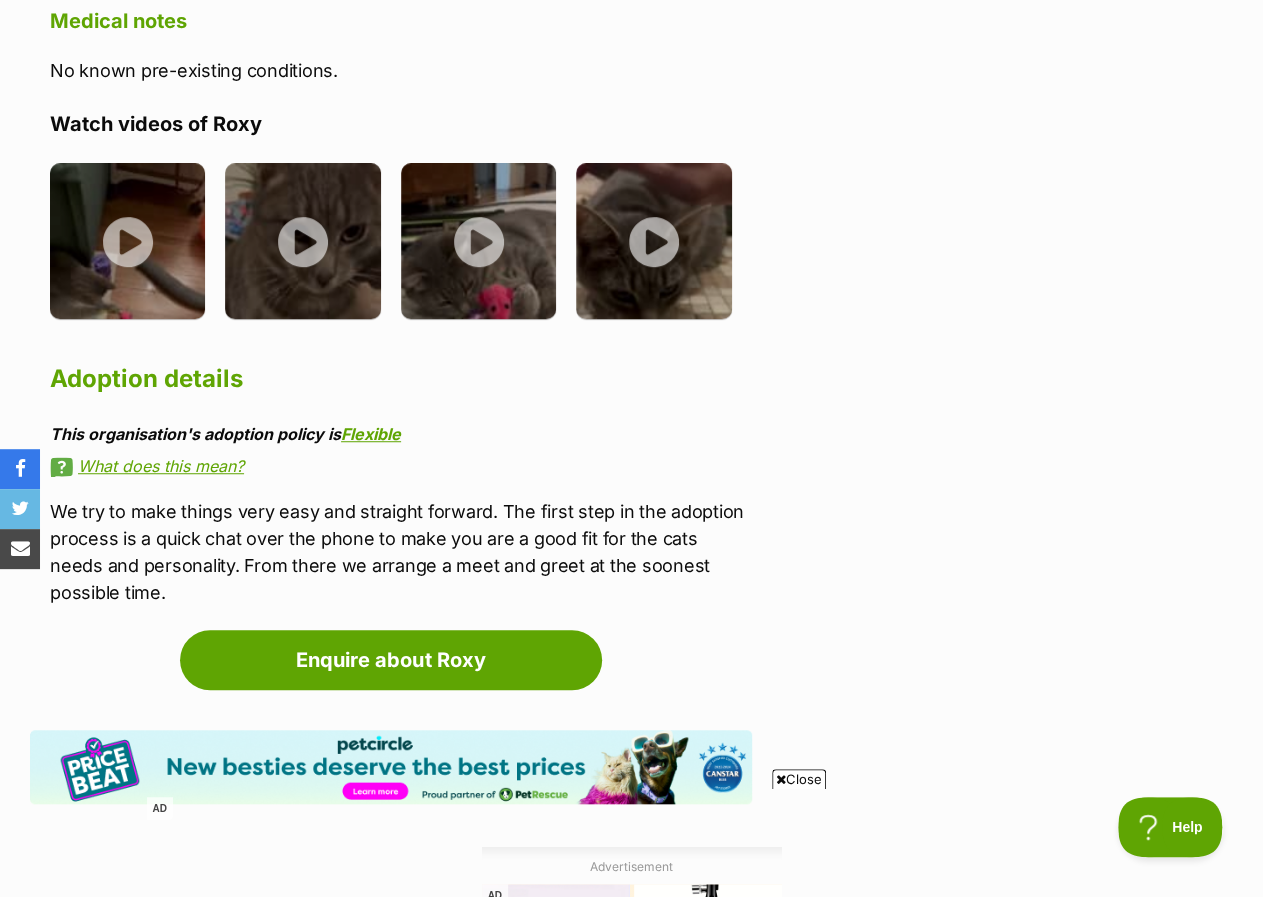 scroll, scrollTop: 1865, scrollLeft: 0, axis: vertical 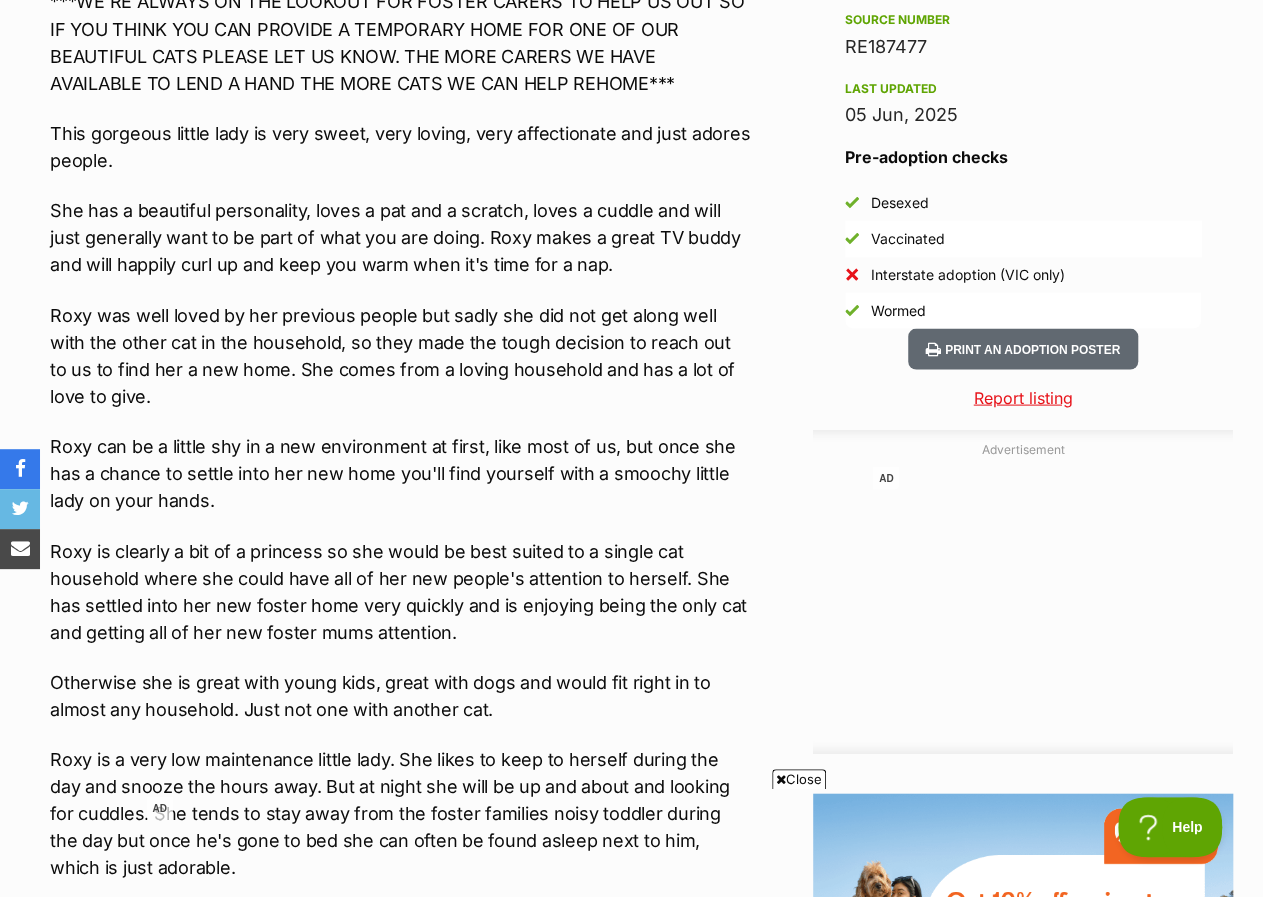 drag, startPoint x: 1047, startPoint y: 430, endPoint x: 983, endPoint y: -121, distance: 554.7044 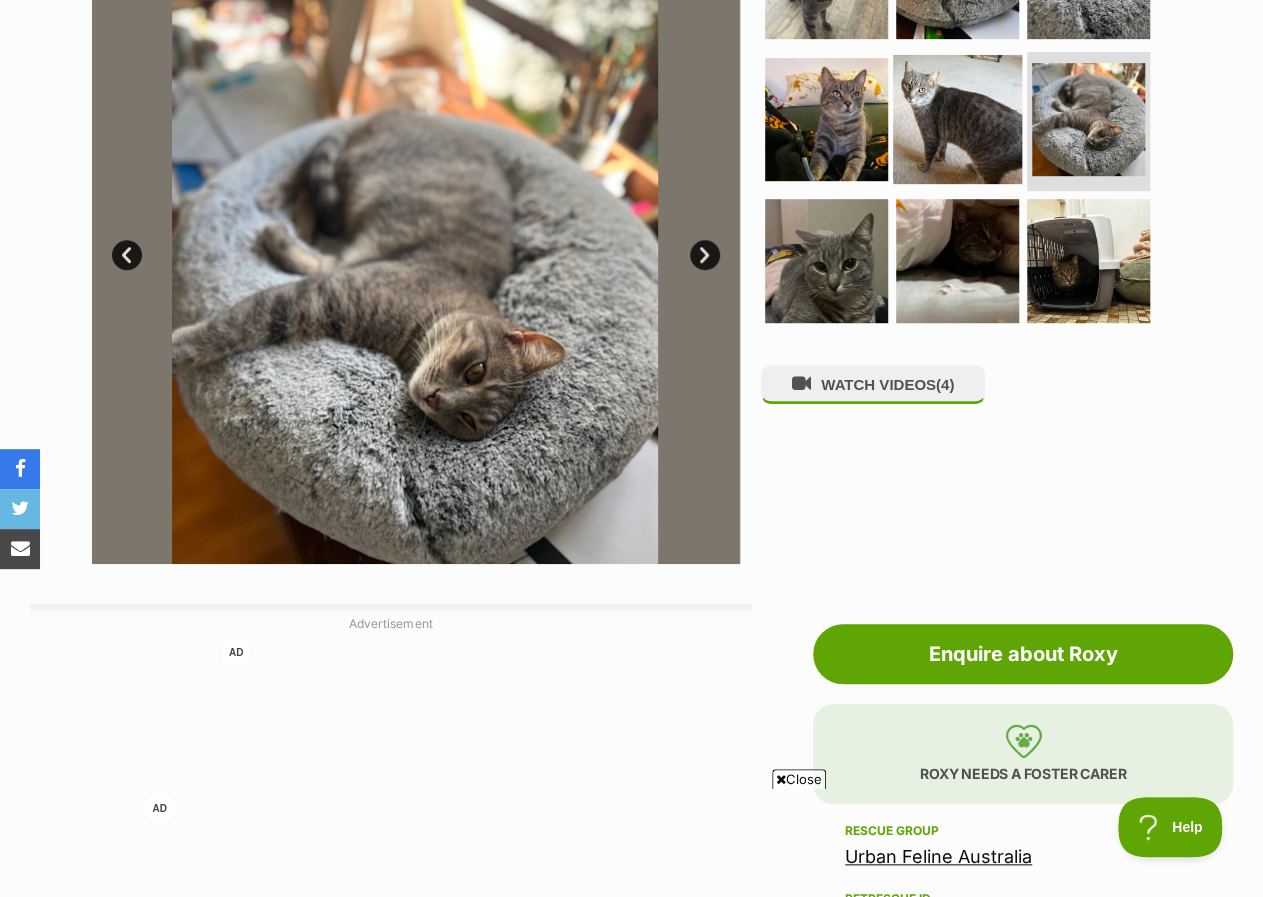 scroll, scrollTop: 1100, scrollLeft: 0, axis: vertical 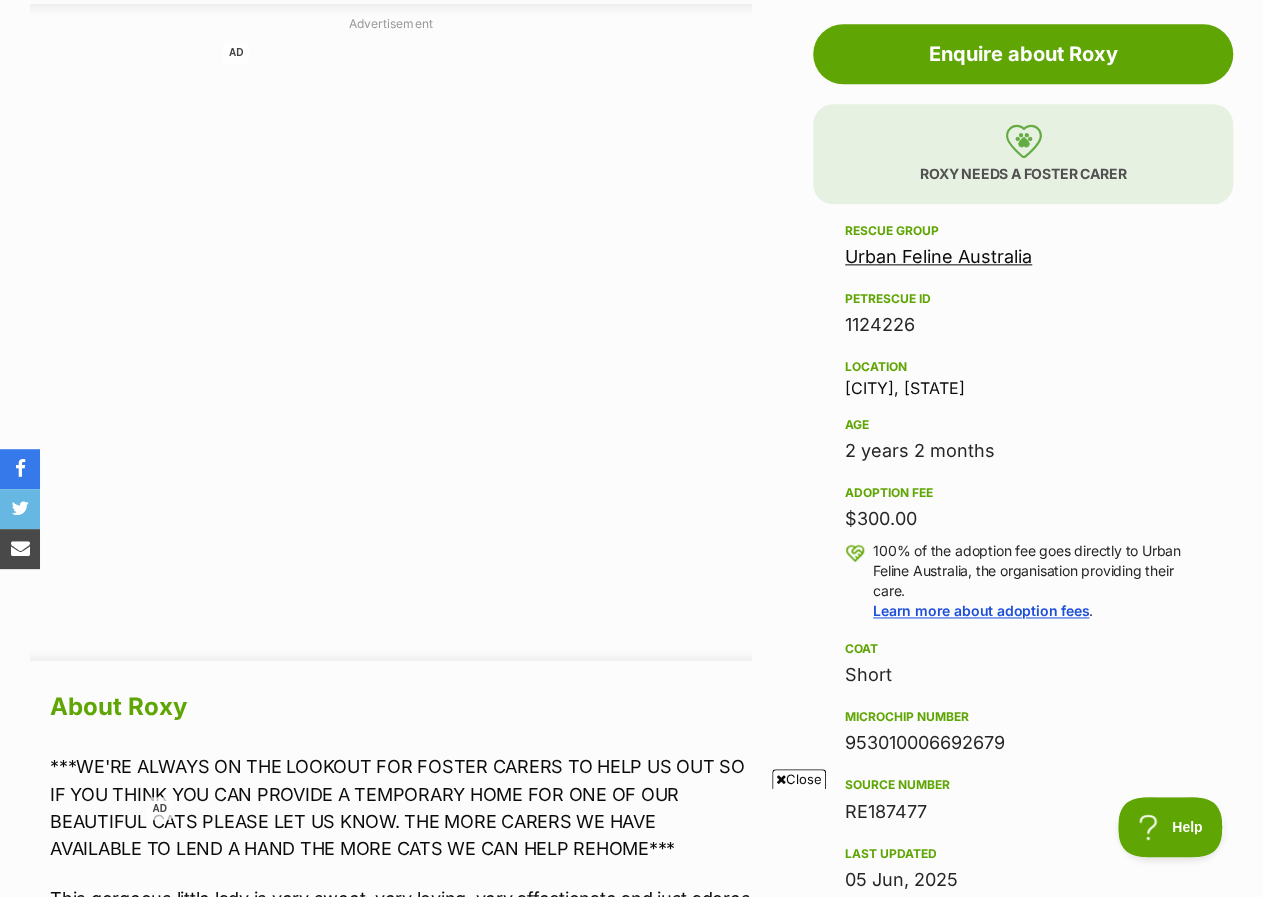 drag, startPoint x: 888, startPoint y: 386, endPoint x: 1022, endPoint y: 391, distance: 134.09325 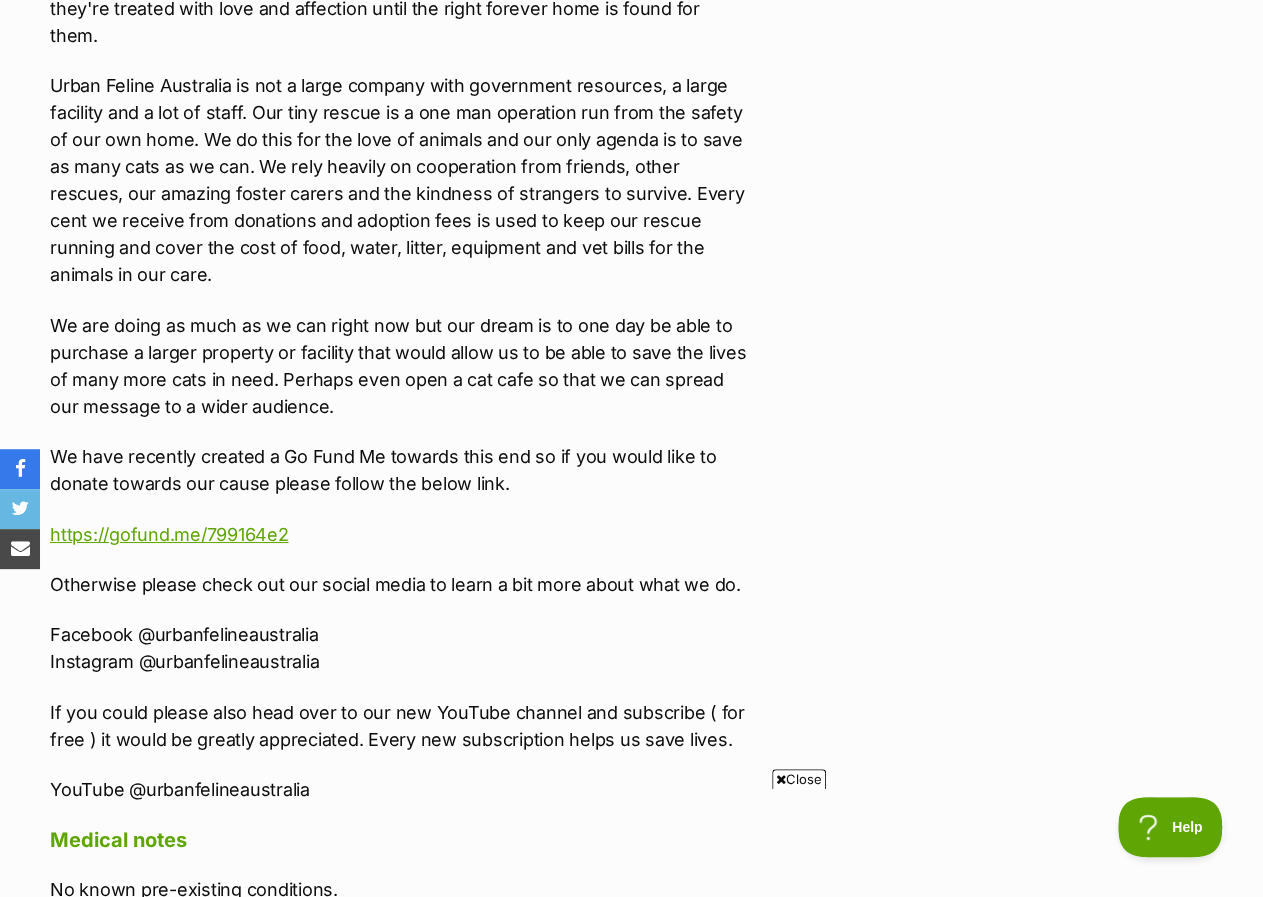 scroll, scrollTop: 3600, scrollLeft: 0, axis: vertical 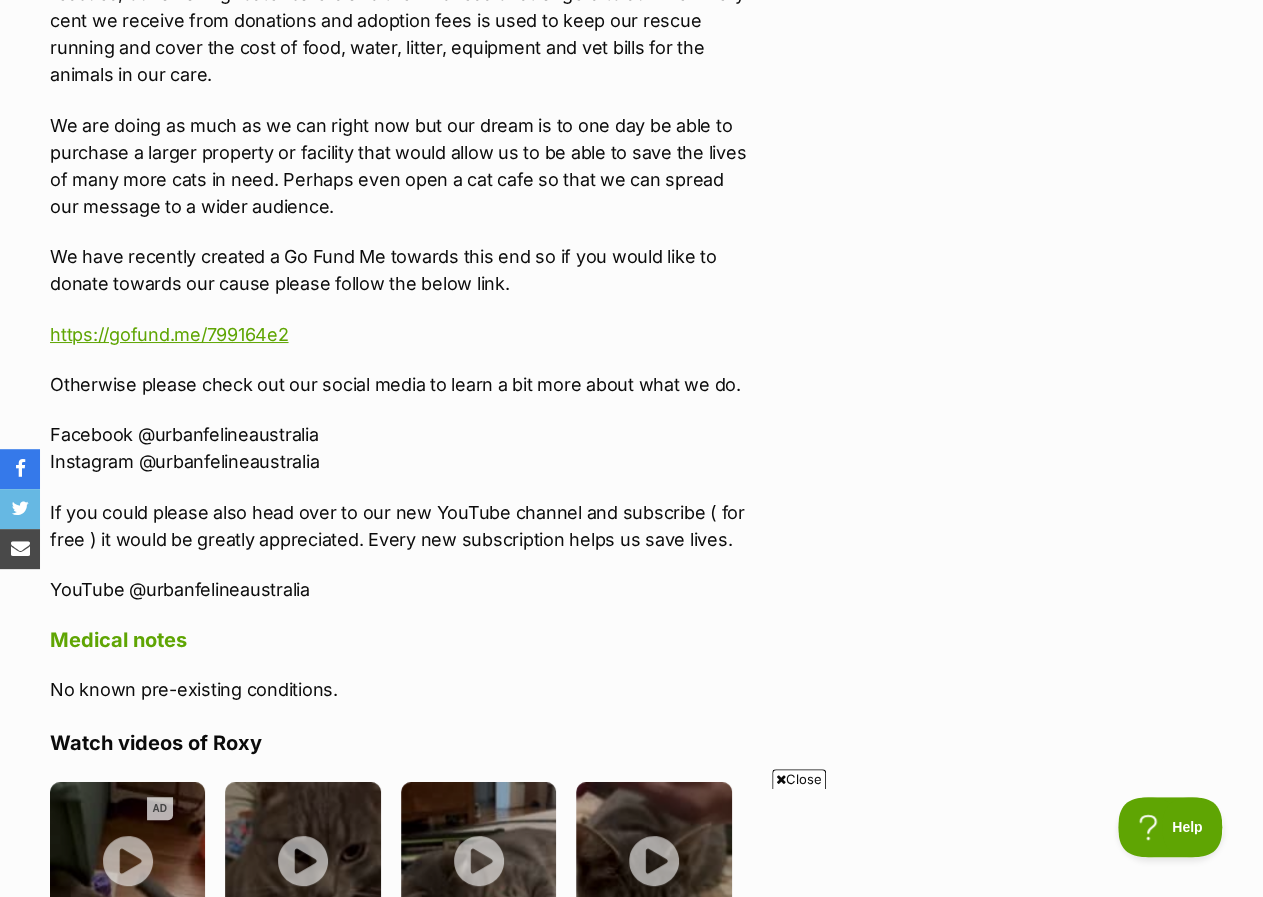 click on "We have recently created a Go Fund Me towards this end so if you would like to donate towards our cause please follow the below link." at bounding box center [401, 270] 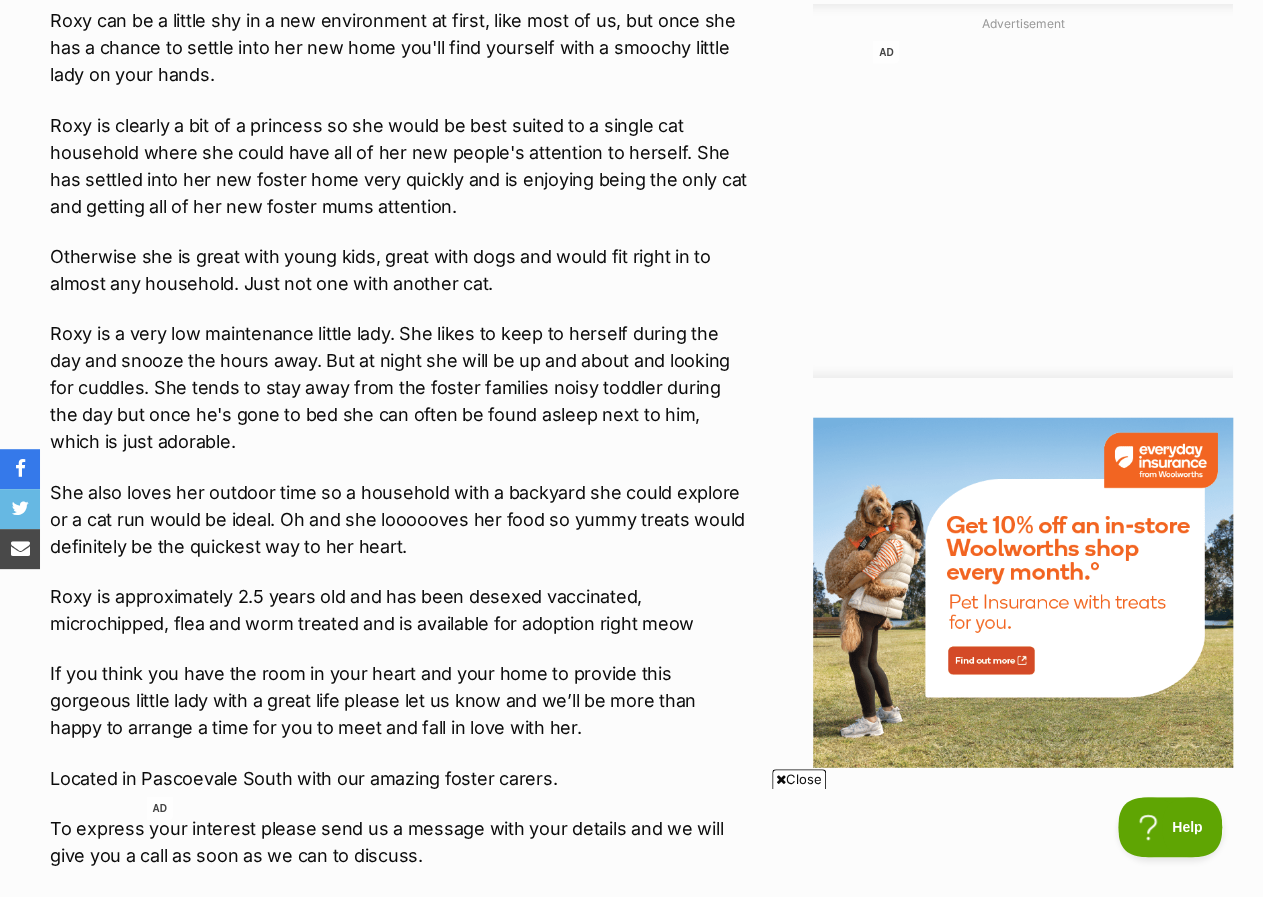 scroll, scrollTop: 2400, scrollLeft: 0, axis: vertical 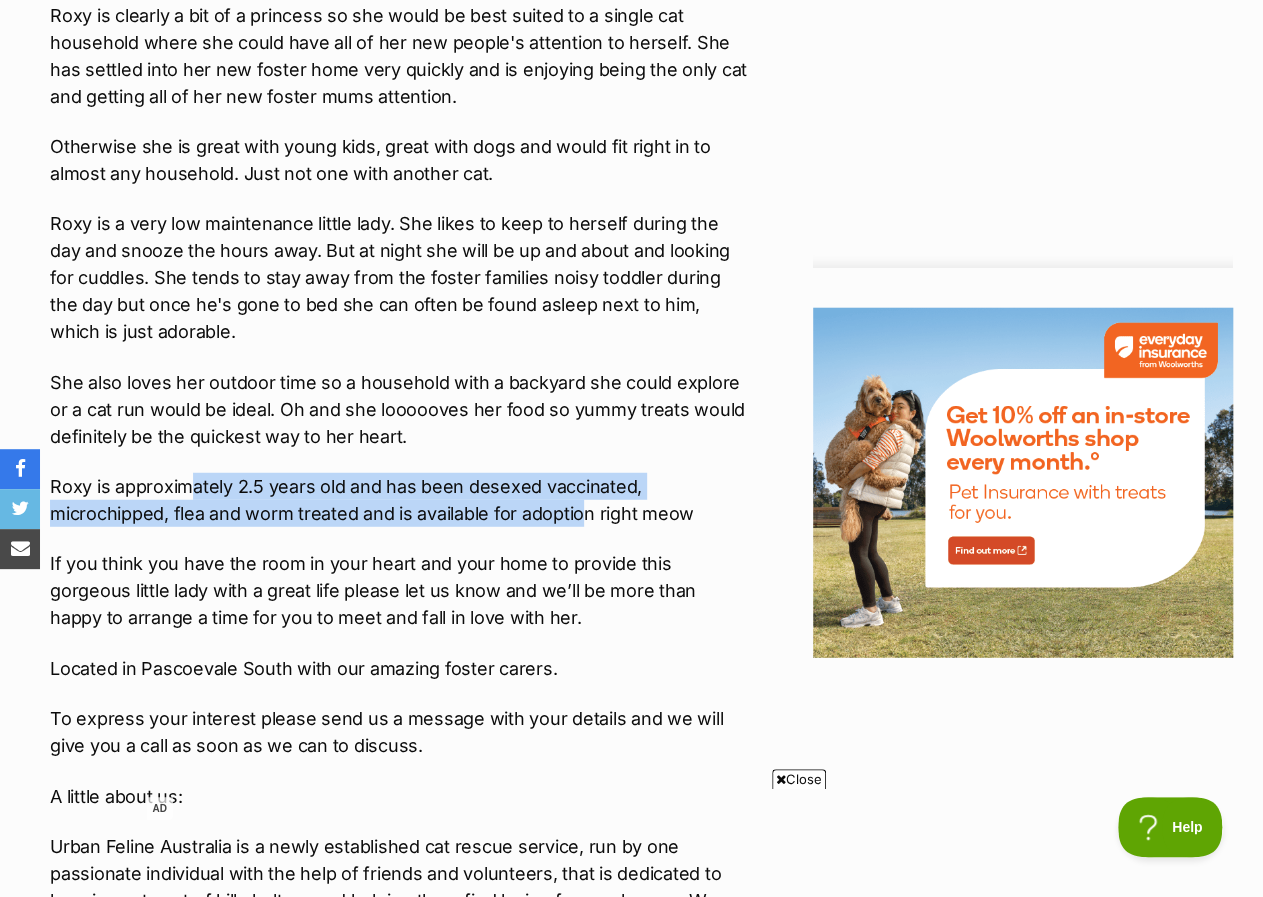 drag, startPoint x: 196, startPoint y: 492, endPoint x: 576, endPoint y: 506, distance: 380.2578 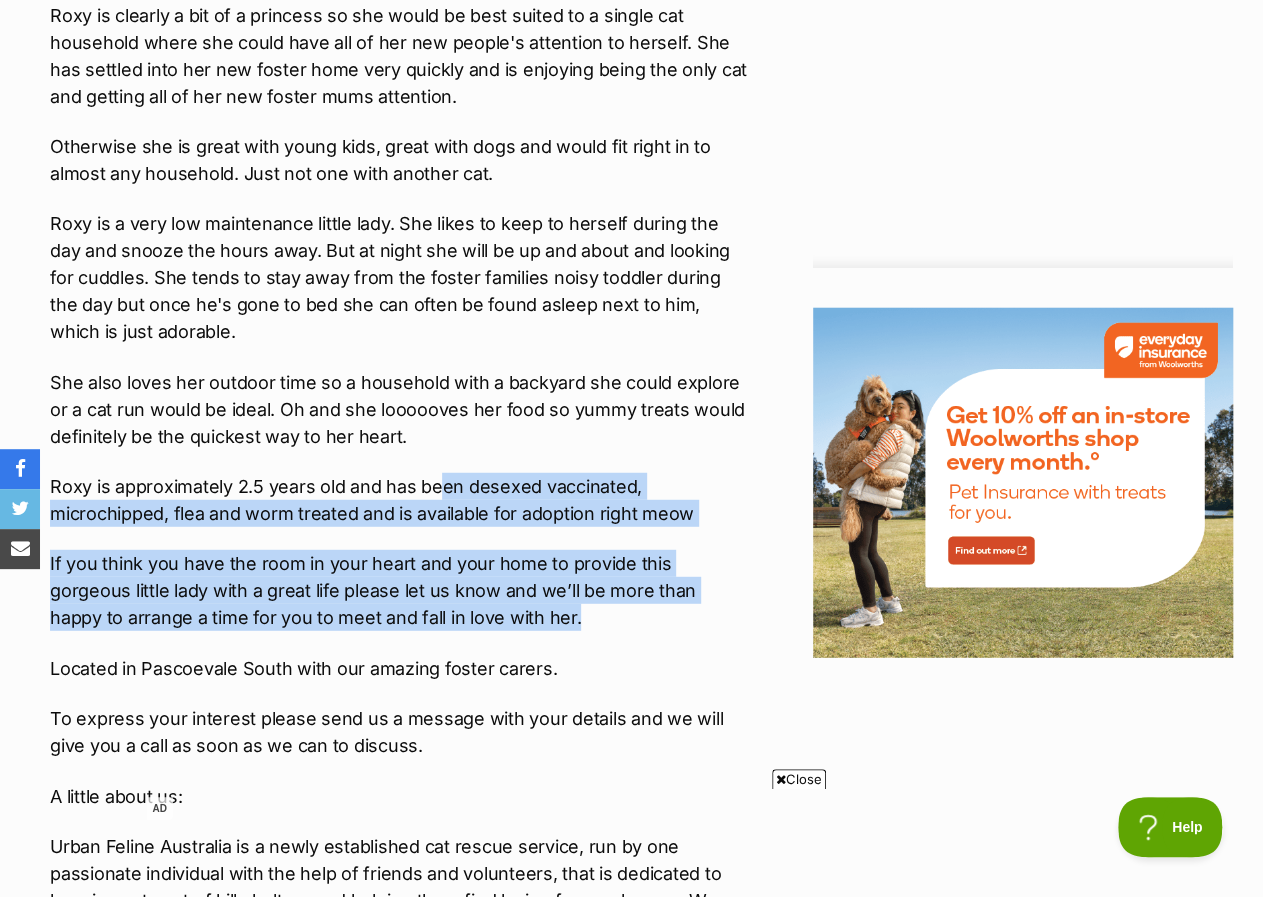 drag, startPoint x: 521, startPoint y: 546, endPoint x: 594, endPoint y: 607, distance: 95.131485 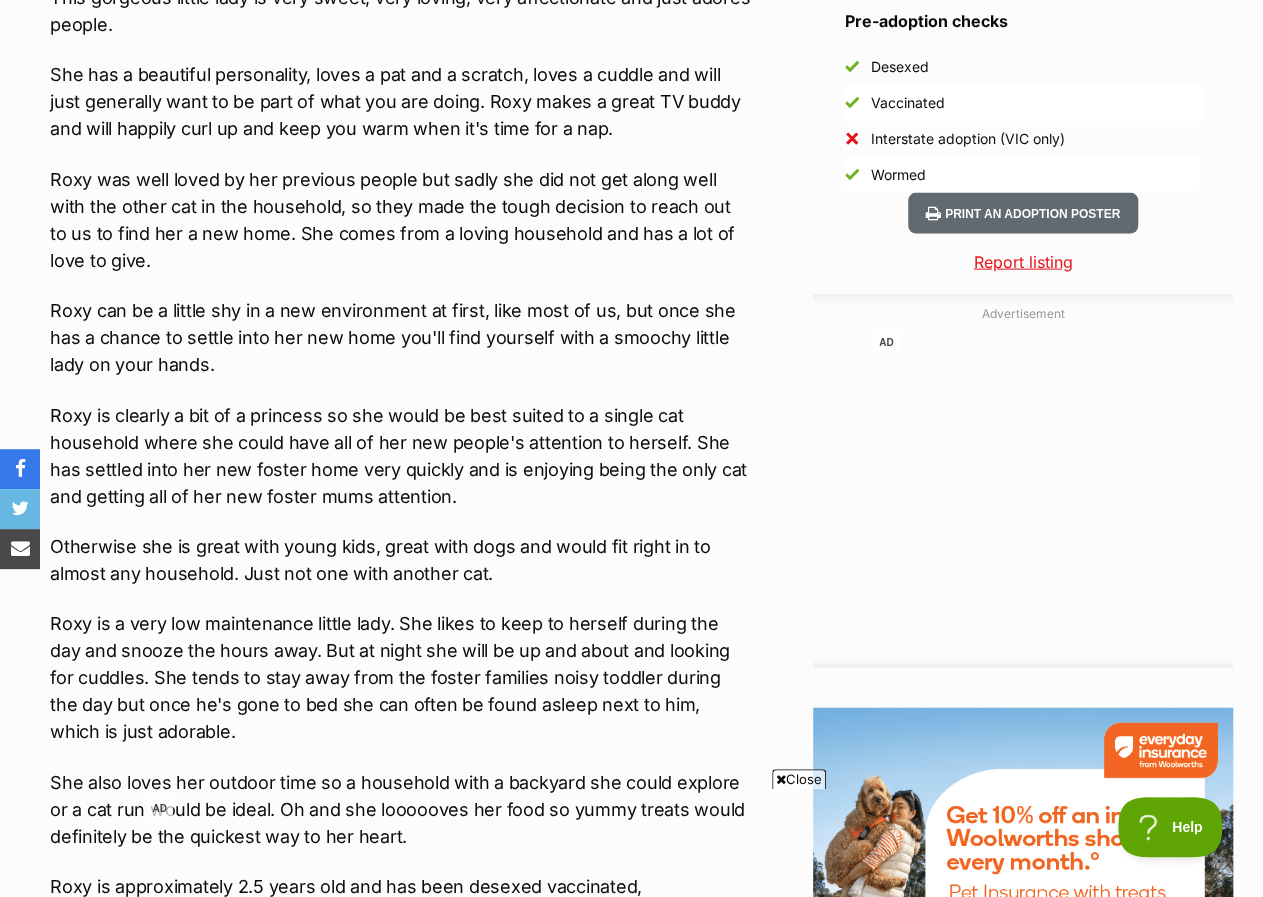 scroll, scrollTop: 1900, scrollLeft: 0, axis: vertical 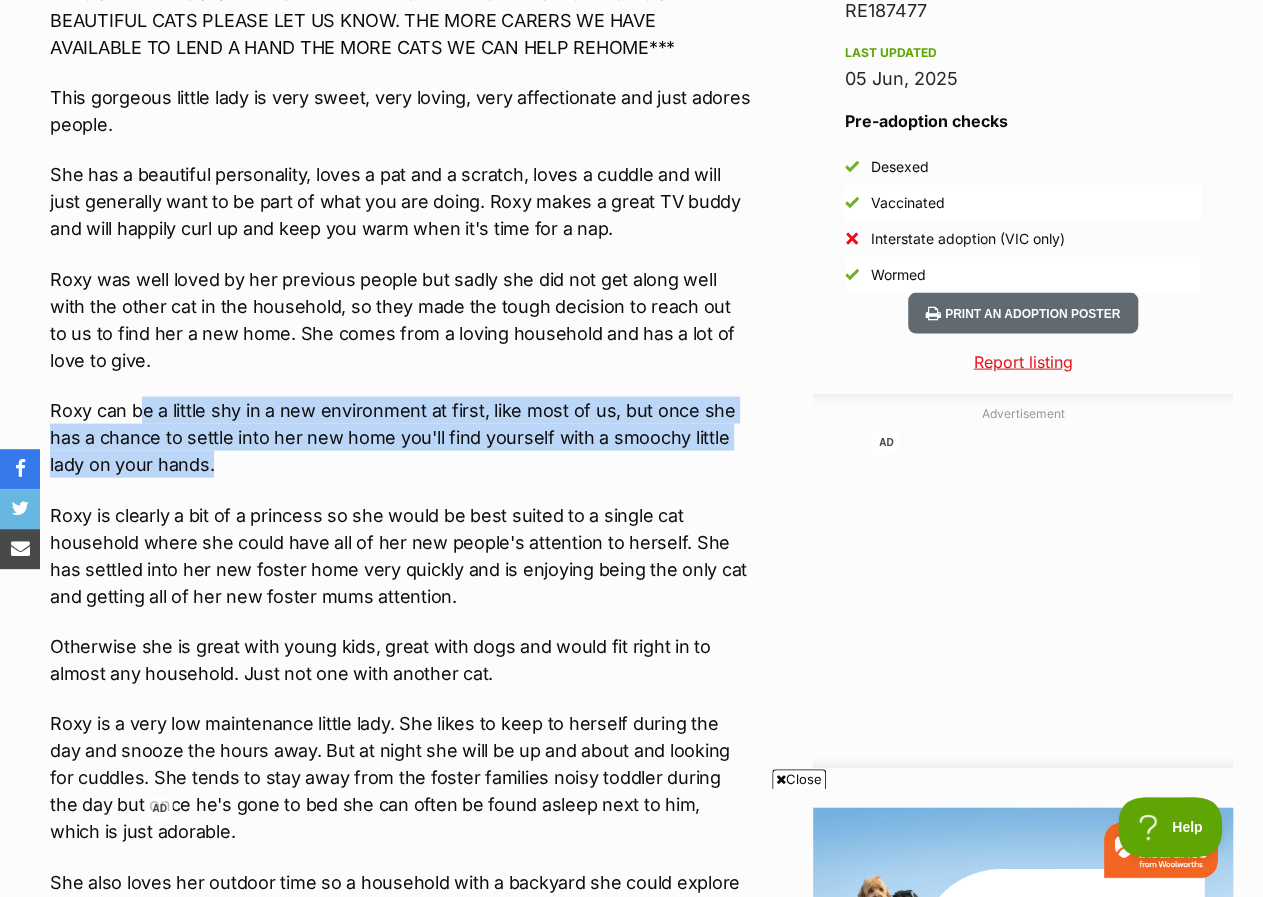 drag, startPoint x: 162, startPoint y: 398, endPoint x: 401, endPoint y: 455, distance: 245.70308 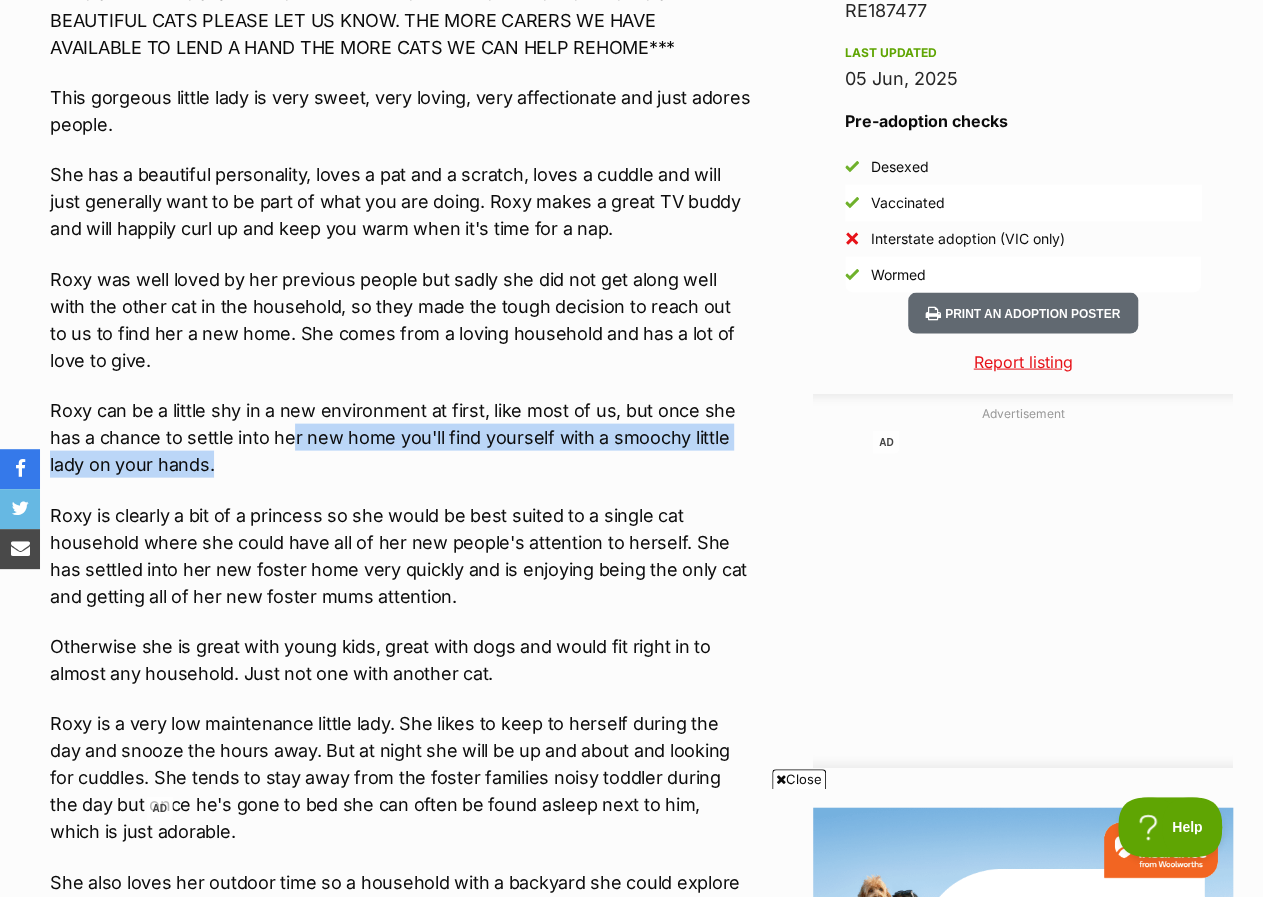 drag, startPoint x: 288, startPoint y: 433, endPoint x: 384, endPoint y: 462, distance: 100.28459 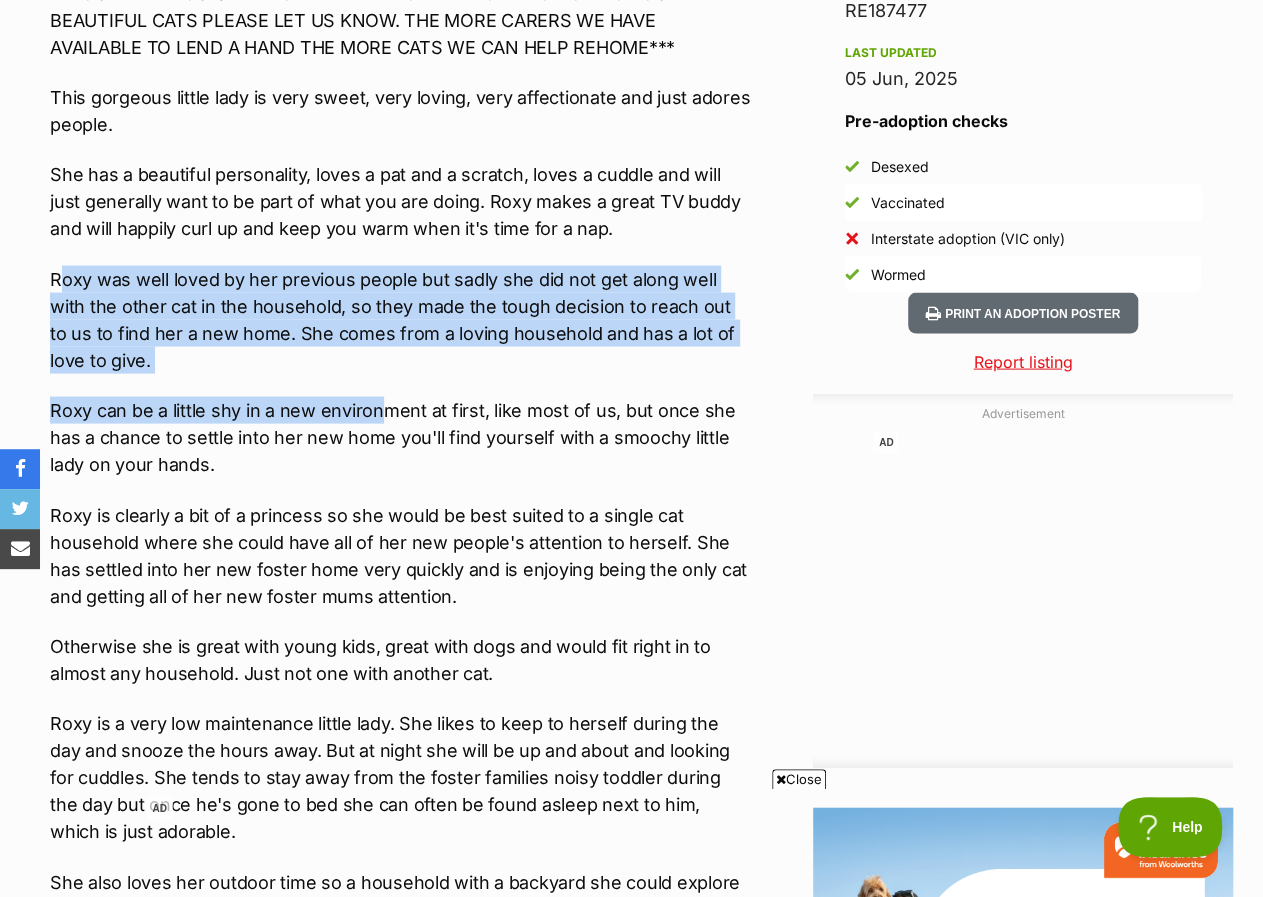 drag, startPoint x: 56, startPoint y: 251, endPoint x: 382, endPoint y: 398, distance: 357.61014 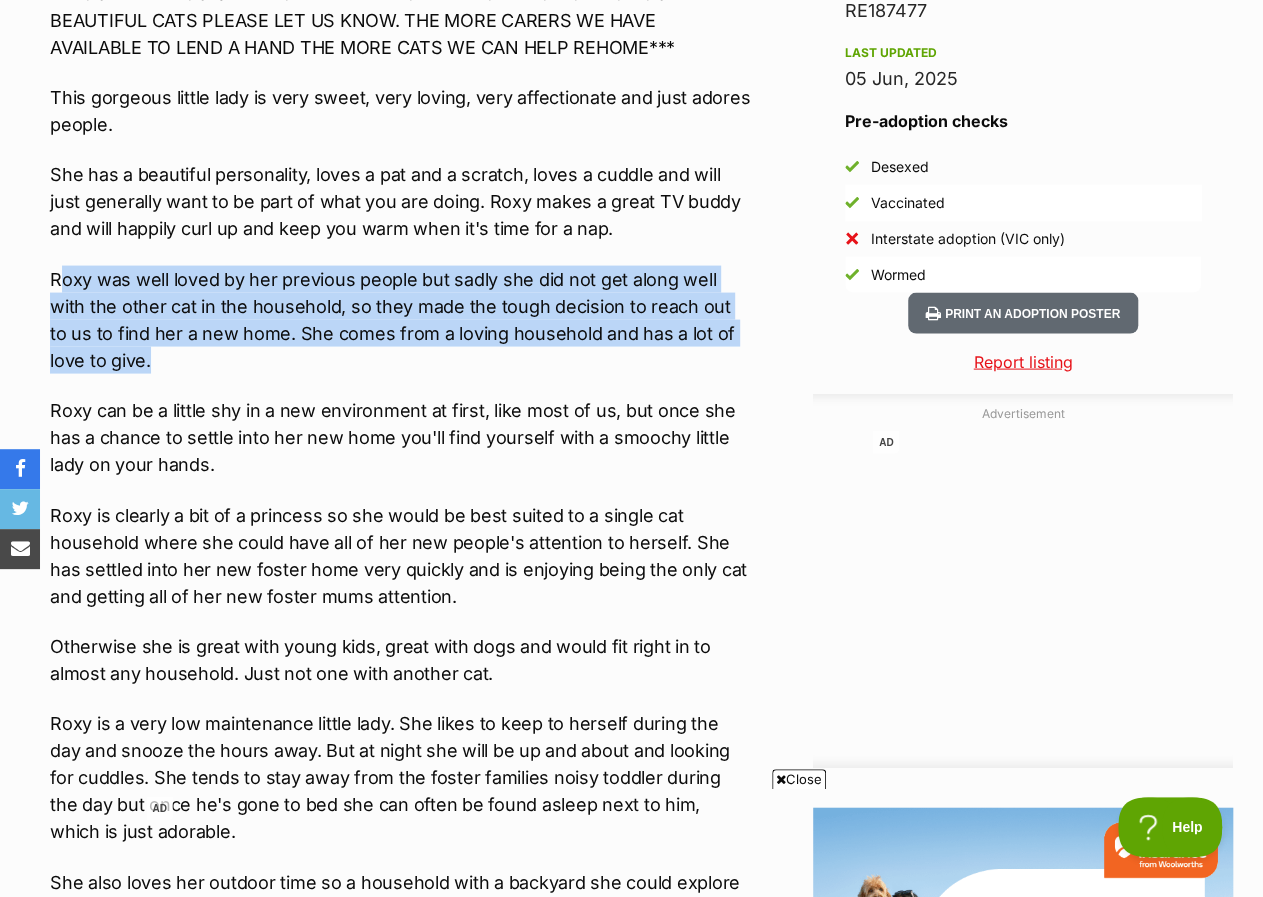 drag, startPoint x: 60, startPoint y: 285, endPoint x: 332, endPoint y: 369, distance: 284.67526 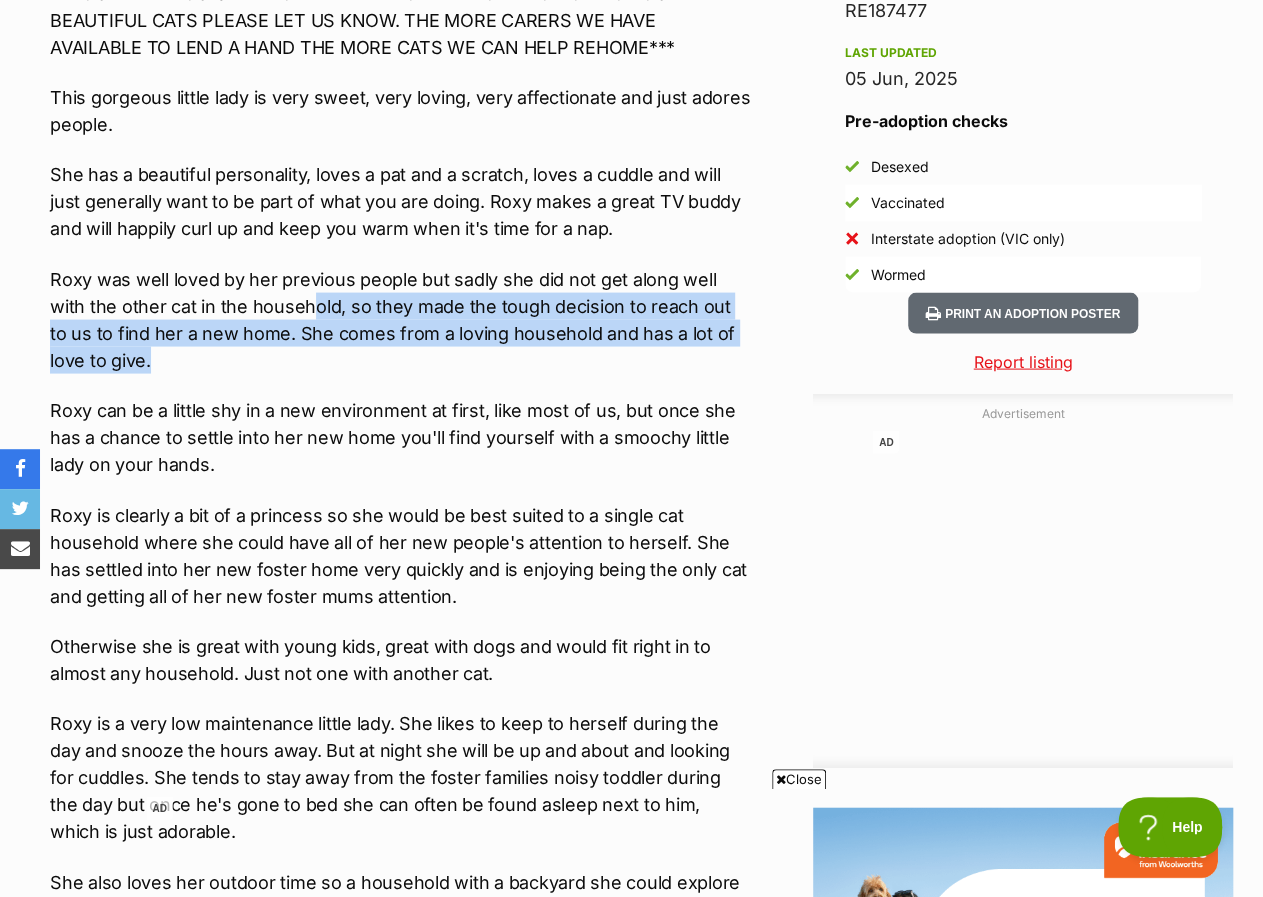 drag, startPoint x: 274, startPoint y: 293, endPoint x: 446, endPoint y: 352, distance: 181.83784 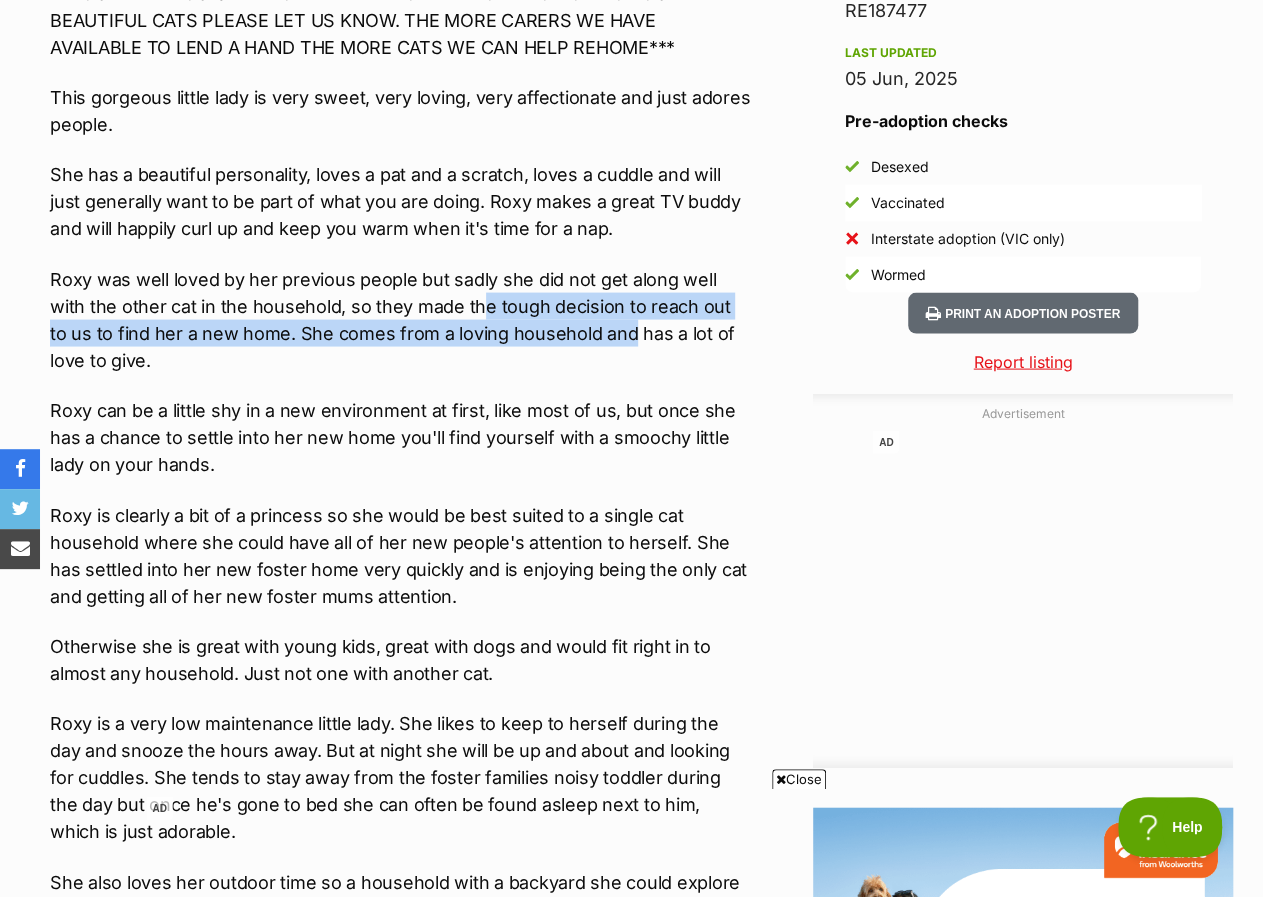 drag, startPoint x: 462, startPoint y: 305, endPoint x: 557, endPoint y: 345, distance: 103.077644 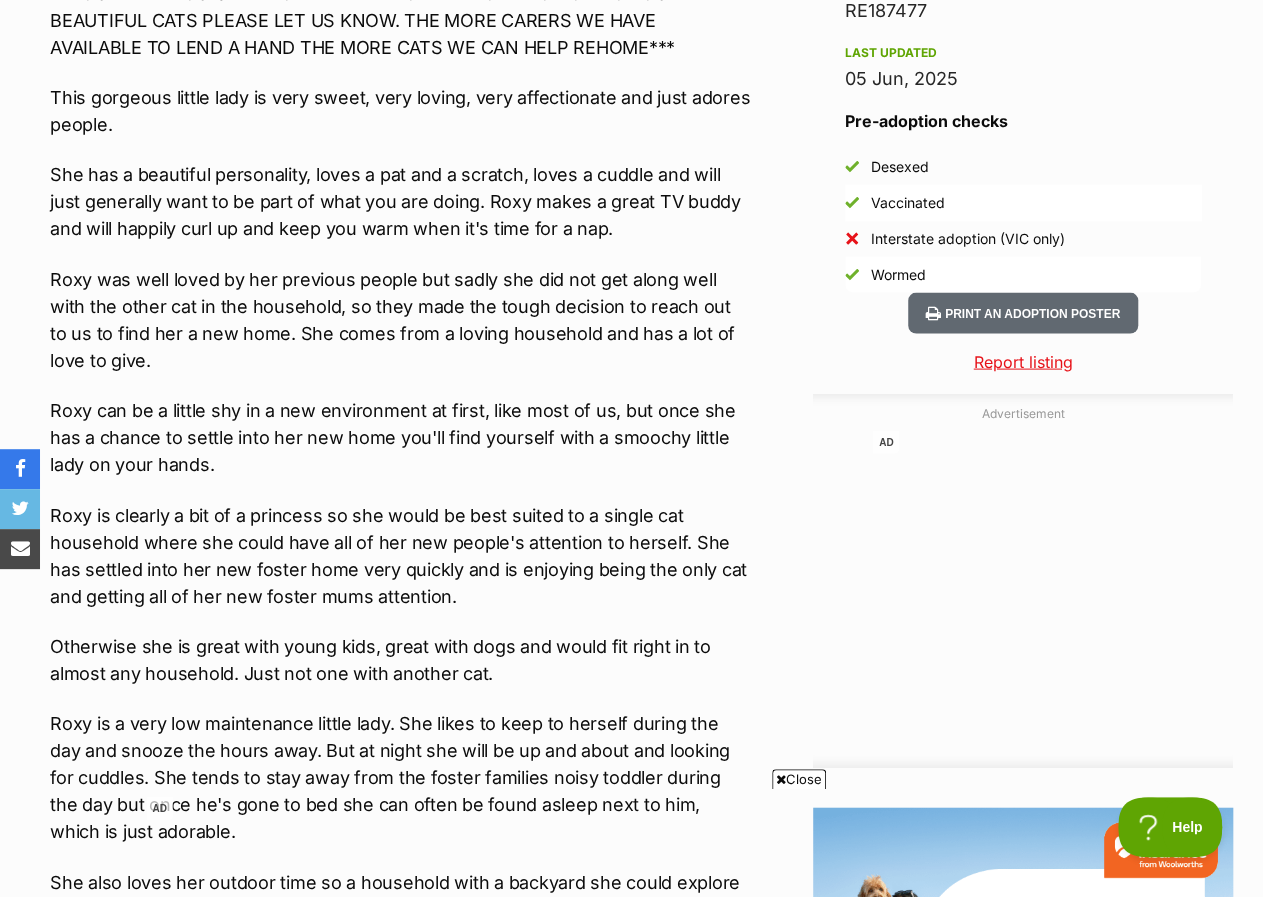 click on "Roxy was well loved by her previous people but sadly she did not get along well with the other cat in the household, so they made the tough decision to reach out to us to find her a new home. She comes from a loving household and has a lot of love to give." at bounding box center (401, 320) 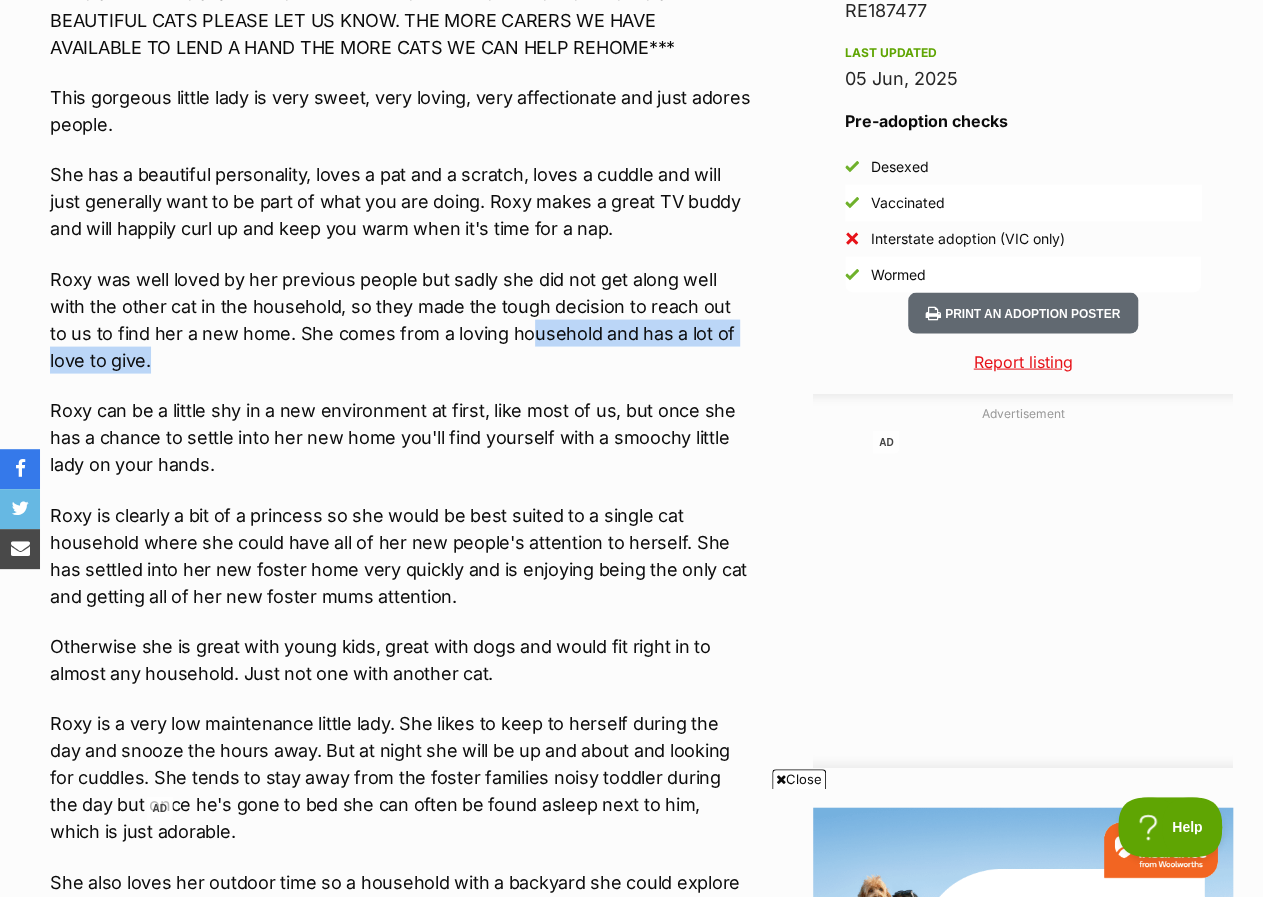 drag, startPoint x: 460, startPoint y: 334, endPoint x: 574, endPoint y: 356, distance: 116.1034 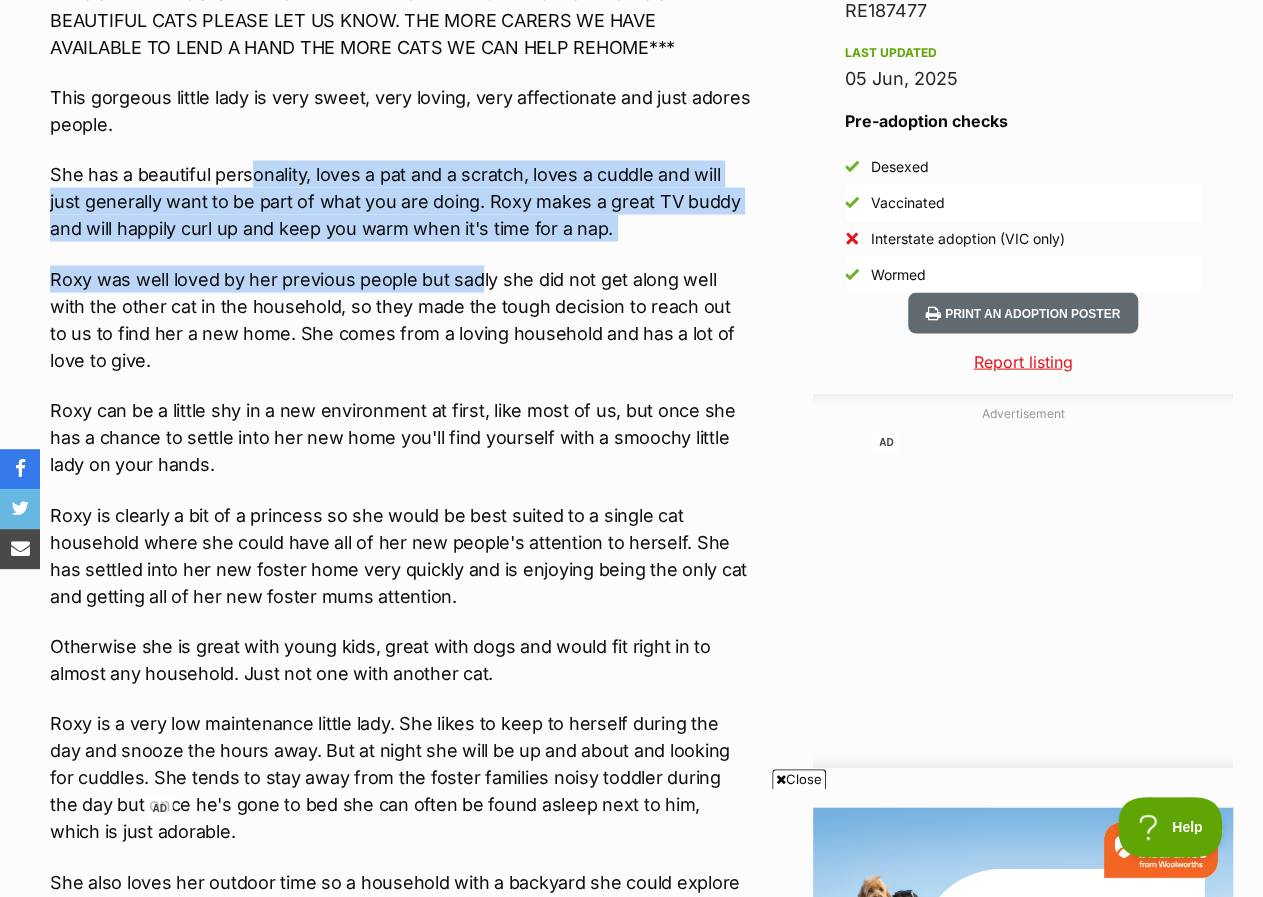 drag, startPoint x: 249, startPoint y: 161, endPoint x: 477, endPoint y: 250, distance: 244.75497 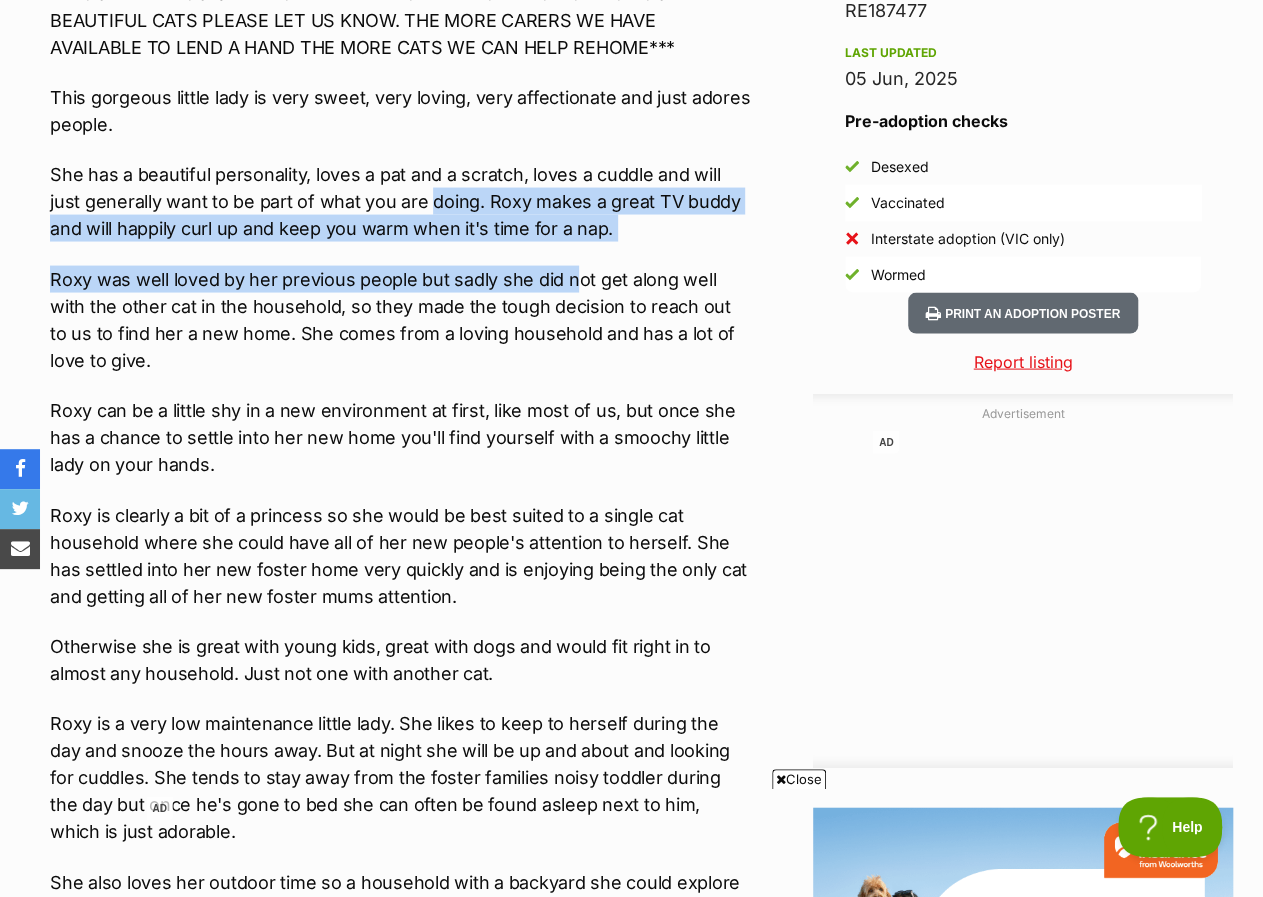 drag, startPoint x: 398, startPoint y: 213, endPoint x: 569, endPoint y: 263, distance: 178.16003 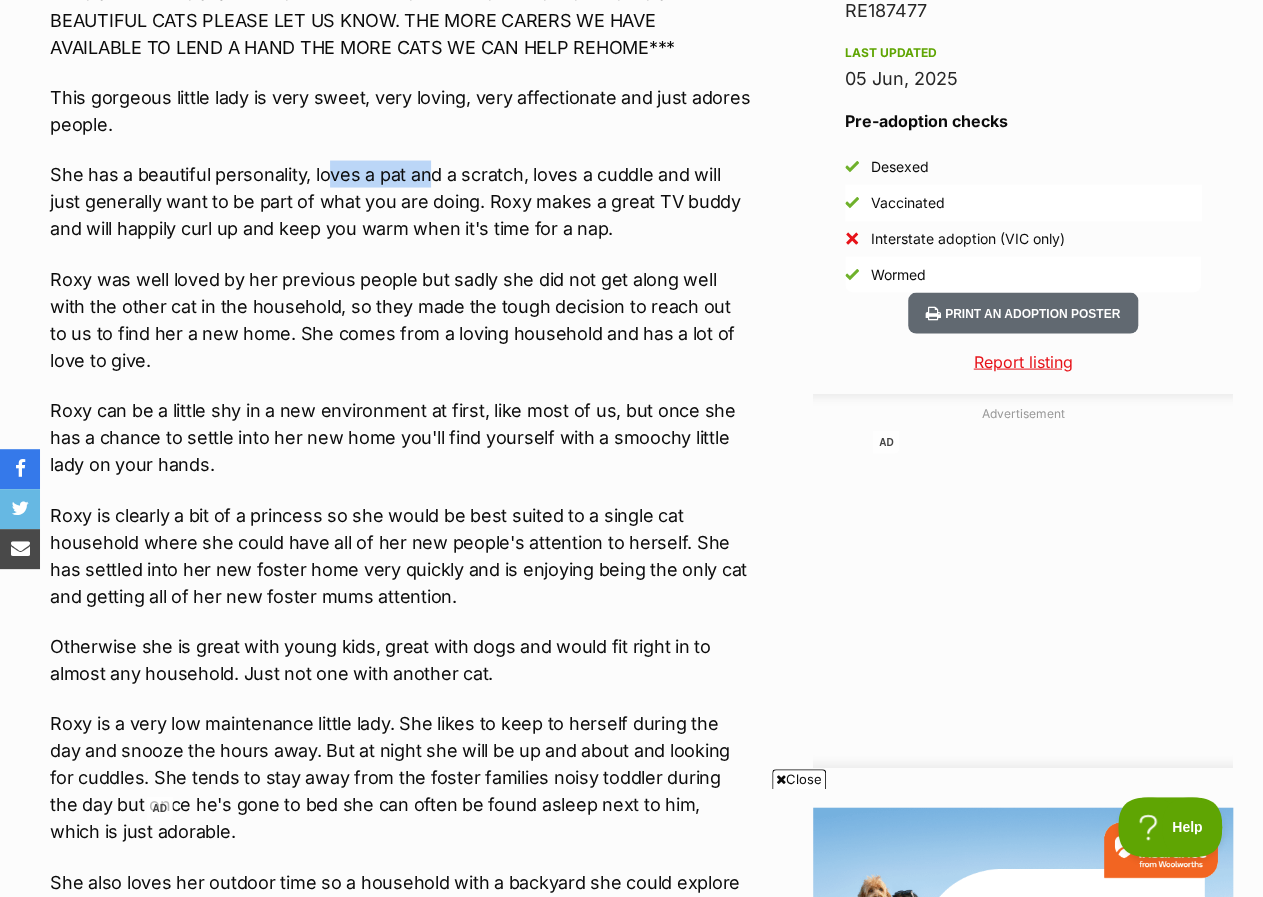 click on "***WE'RE ALWAYS ON THE LOOKOUT FOR FOSTER CARERS TO HELP US OUT SO IF YOU THINK YOU CAN PROVIDE A TEMPORARY HOME FOR ONE OF OUR BEAUTIFUL CATS PLEASE LET US KNOW. THE MORE CARERS WE HAVE AVAILABLE TO LEND A HAND THE MORE CATS WE CAN HELP REHOME***
This gorgeous little lady is very sweet, very loving, very affectionate and just adores people.
She has a beautiful personality, loves a pat and a scratch, loves a cuddle and will just generally want to be part of what you are doing. Roxy makes a great TV buddy and will happily curl up and keep you warm when it's time for a nap.
Roxy was well loved by her previous people but sadly she did not get along well with the other cat in the household, so they made the tough decision to reach out to us to find her a new home. She comes from a loving household and has a lot of love to give.
Otherwise she is great with young kids, great with dogs and would fit right in to almost any household. Just not one with another cat." at bounding box center (401, 1128) 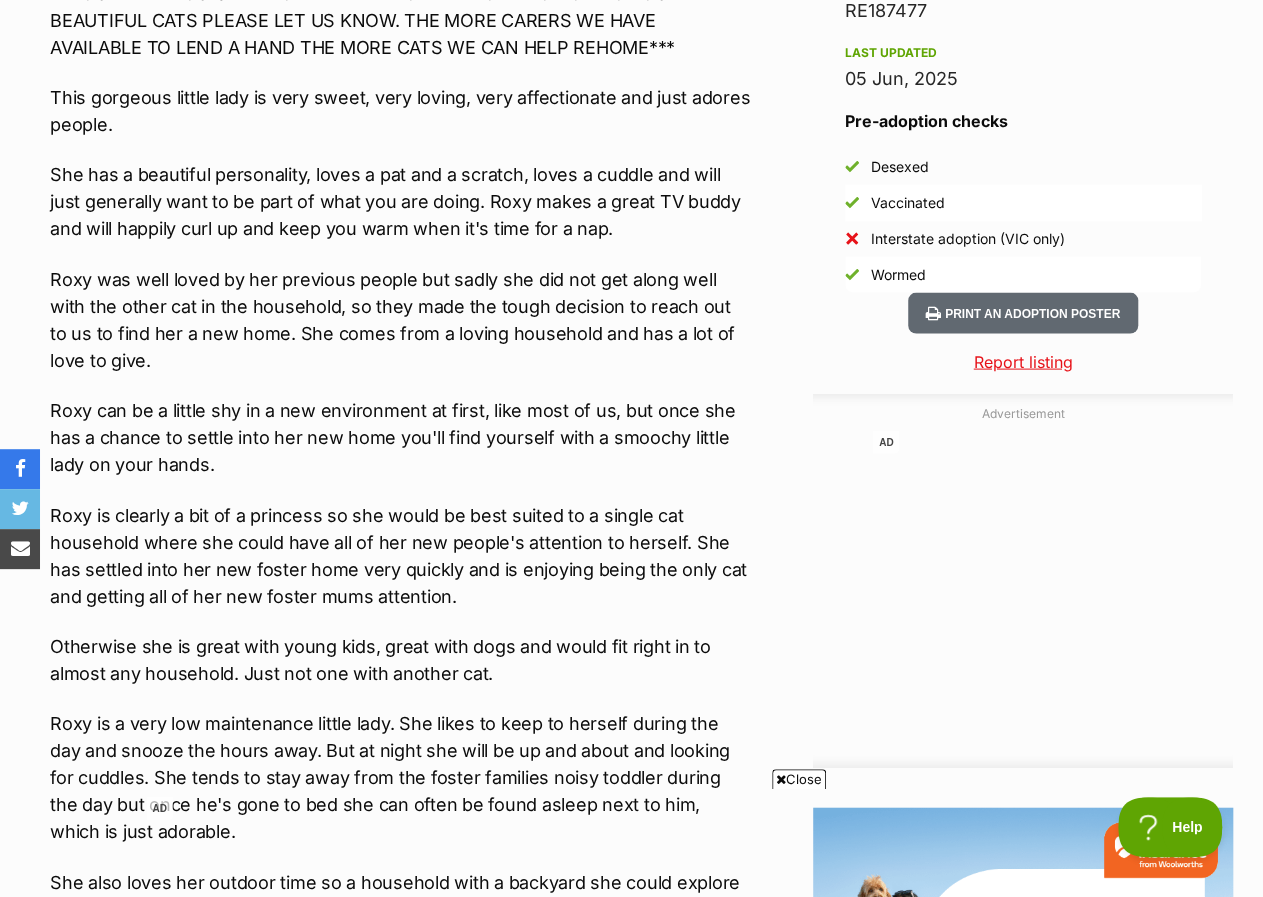 click on "She has a beautiful personality, loves a pat and a scratch, loves a cuddle and will just generally want to be part of what you are doing. Roxy makes a great TV buddy and will happily curl up and keep you warm when it's time for a nap." at bounding box center [401, 201] 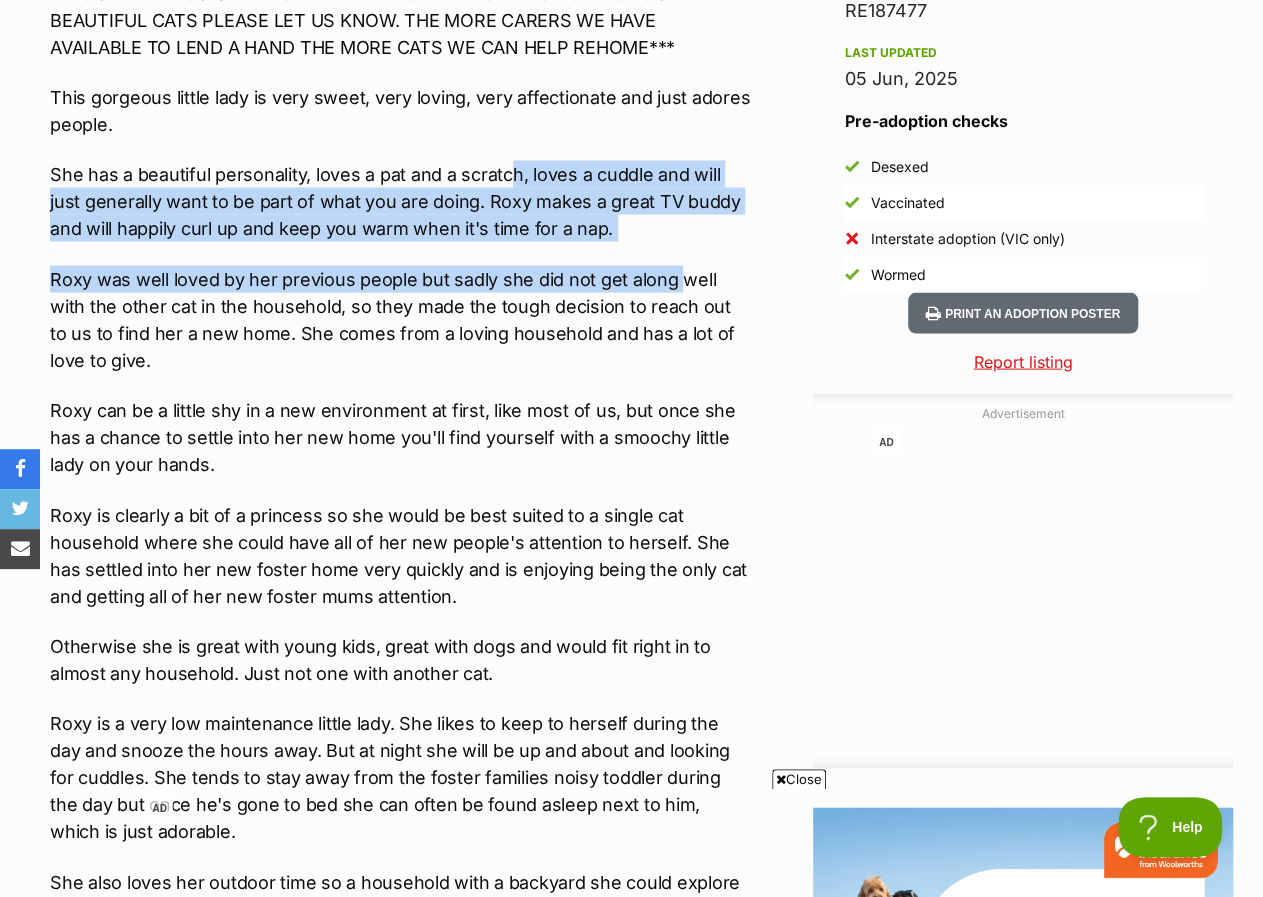drag, startPoint x: 507, startPoint y: 171, endPoint x: 675, endPoint y: 256, distance: 188.27905 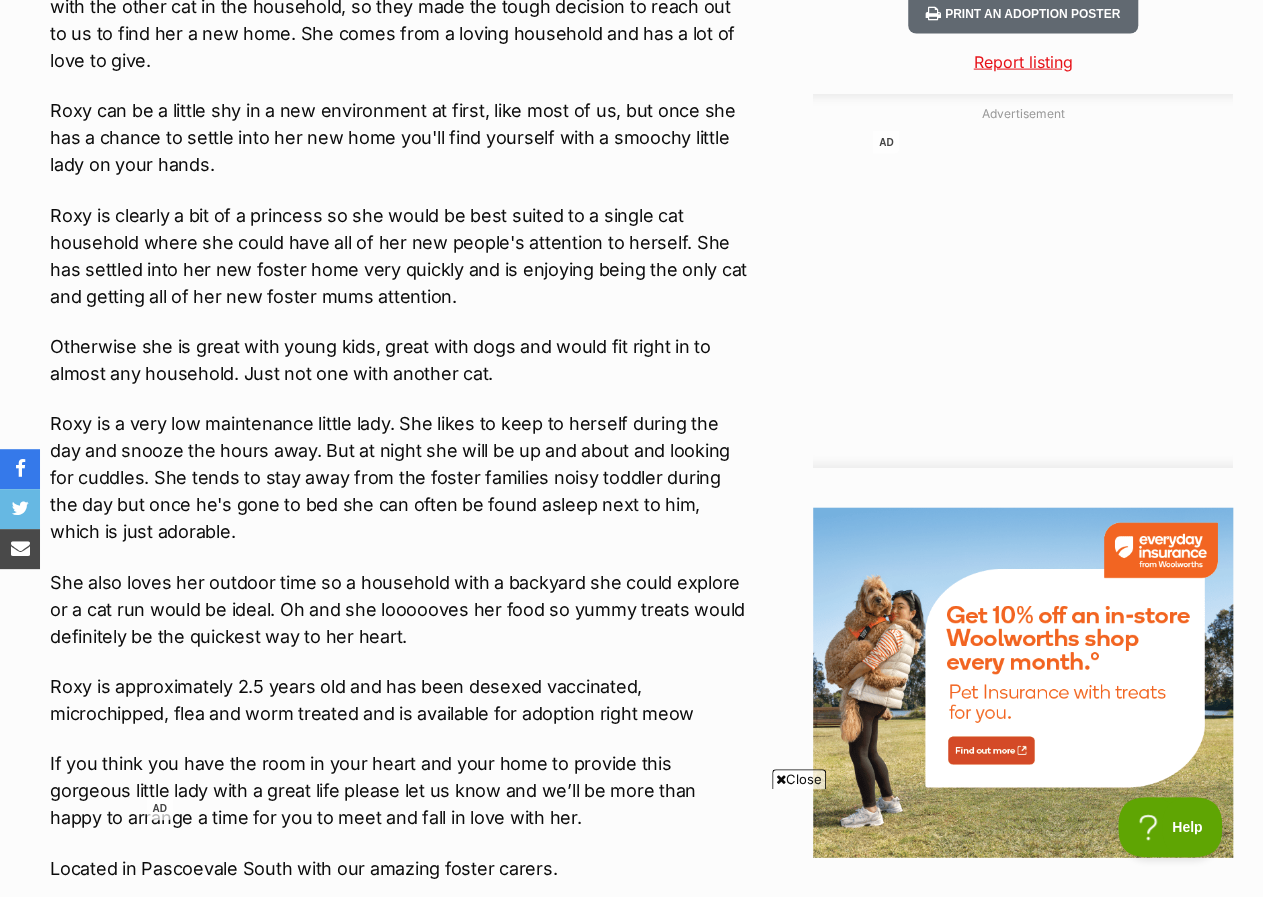 scroll, scrollTop: 2400, scrollLeft: 0, axis: vertical 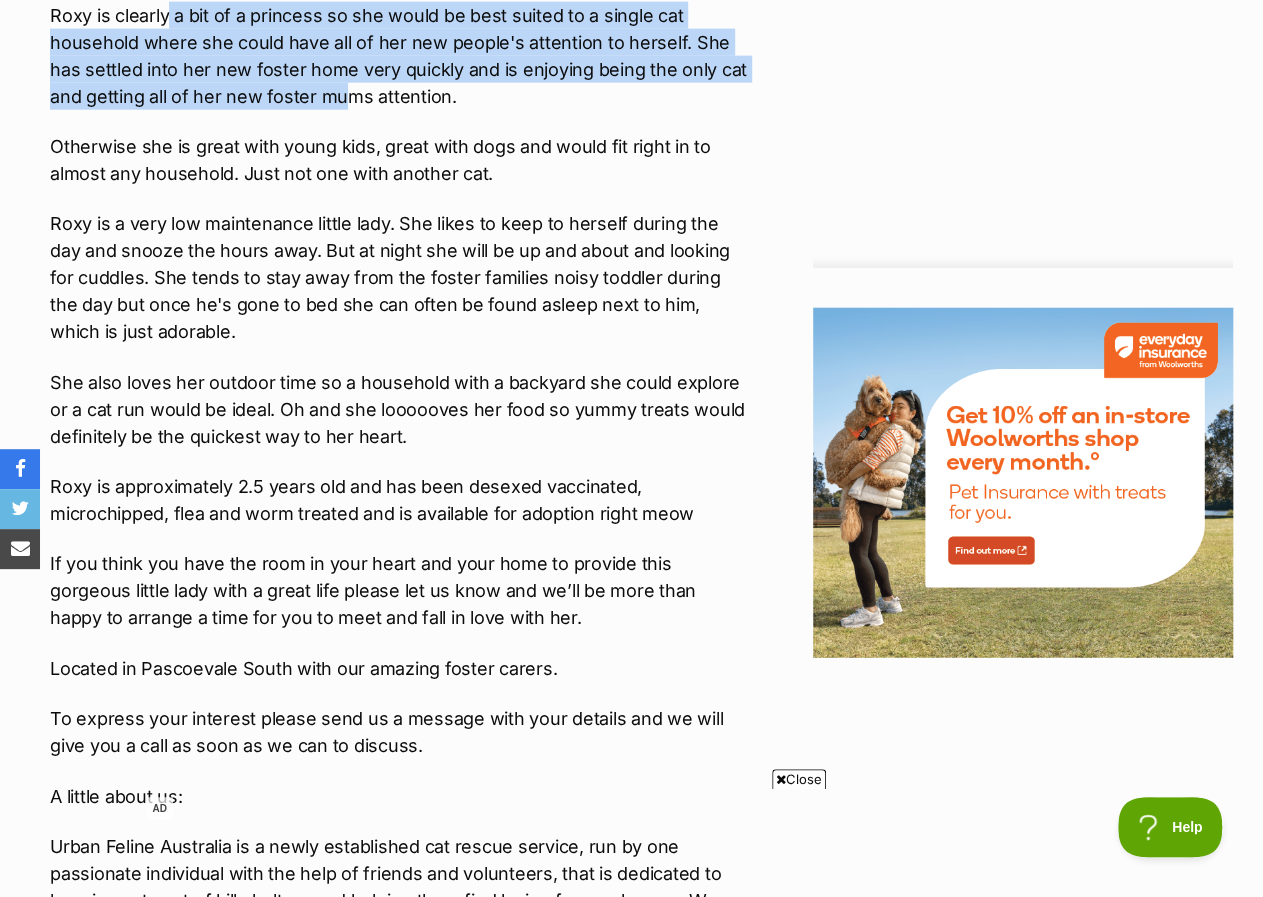 drag, startPoint x: 169, startPoint y: 16, endPoint x: 325, endPoint y: 99, distance: 176.70596 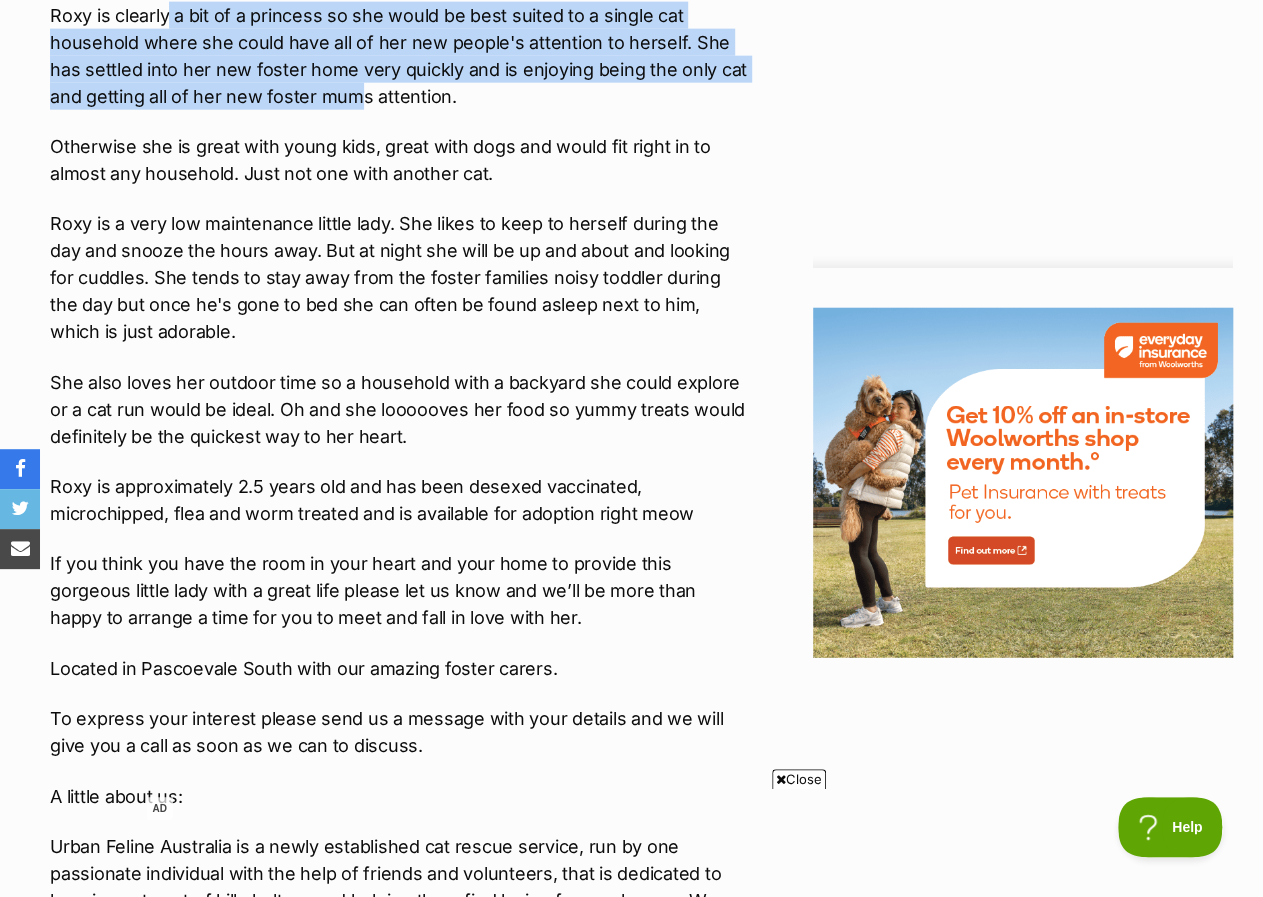 click on "Roxy is clearly a bit of a princess so she would be best suited to a single cat household where she could have all of her new people's attention to herself. She has settled into her new foster home very quickly and is enjoying being the only cat and getting all of her new foster mums attention." at bounding box center (401, 56) 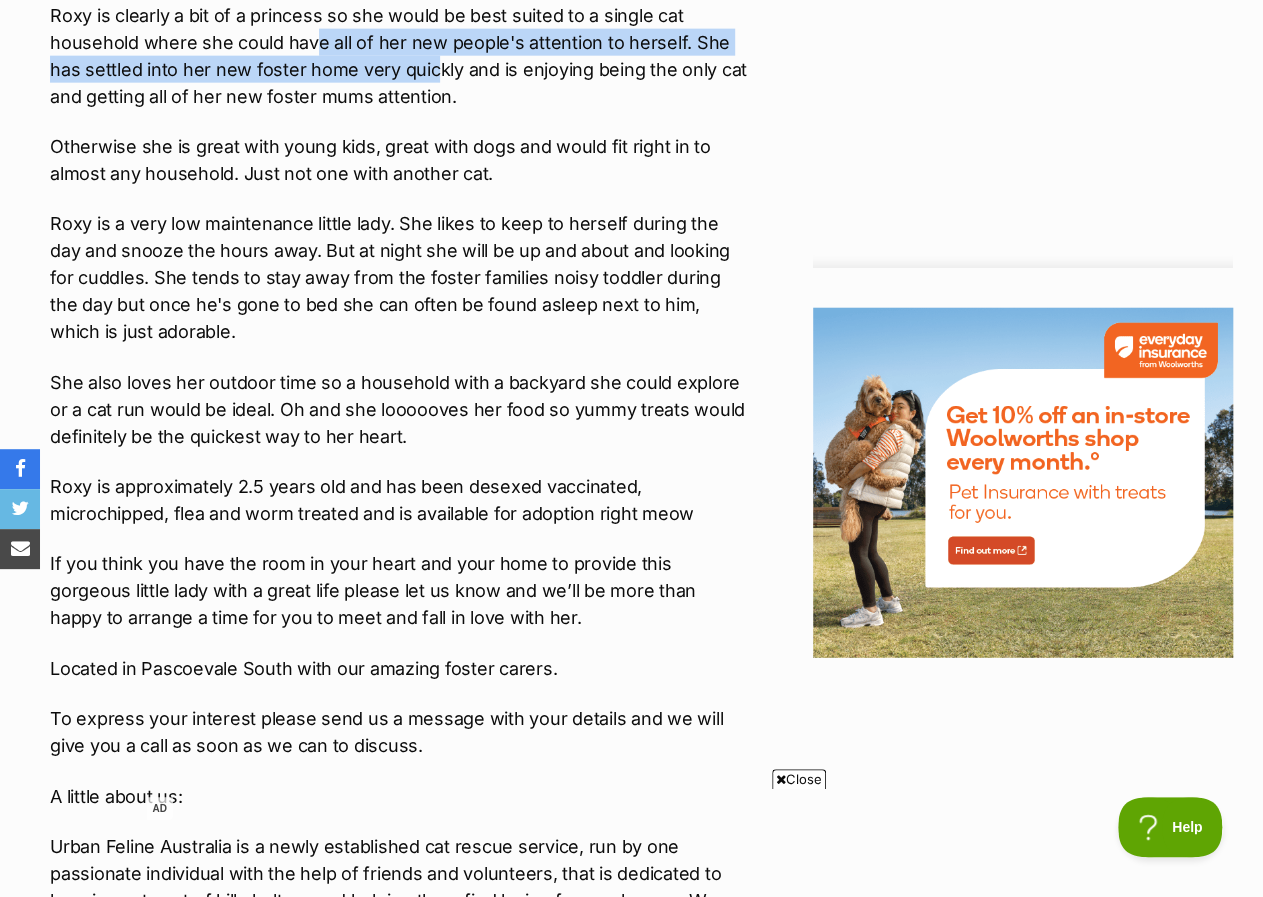 drag, startPoint x: 398, startPoint y: 80, endPoint x: 310, endPoint y: 52, distance: 92.34717 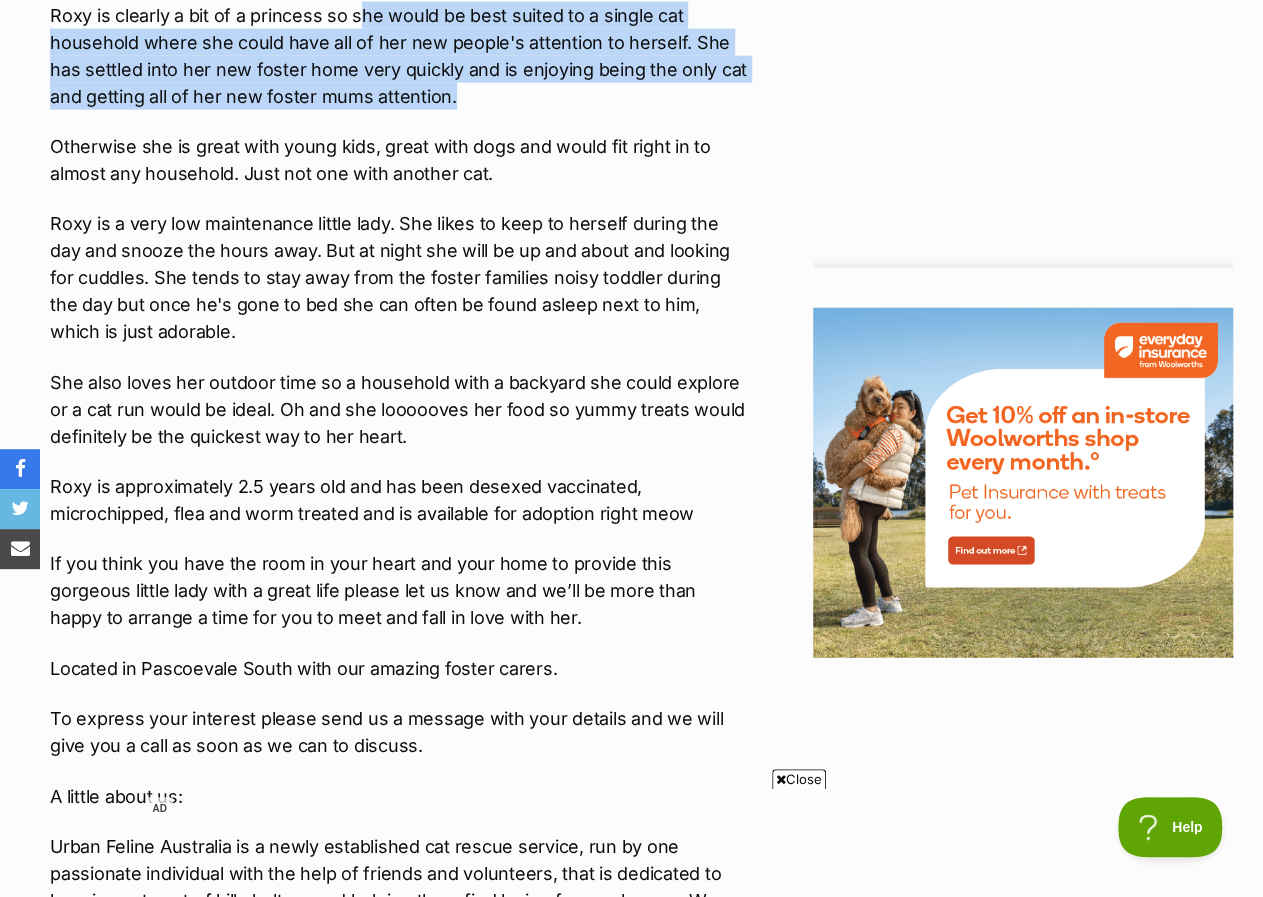 drag, startPoint x: 364, startPoint y: 23, endPoint x: 531, endPoint y: 91, distance: 180.31361 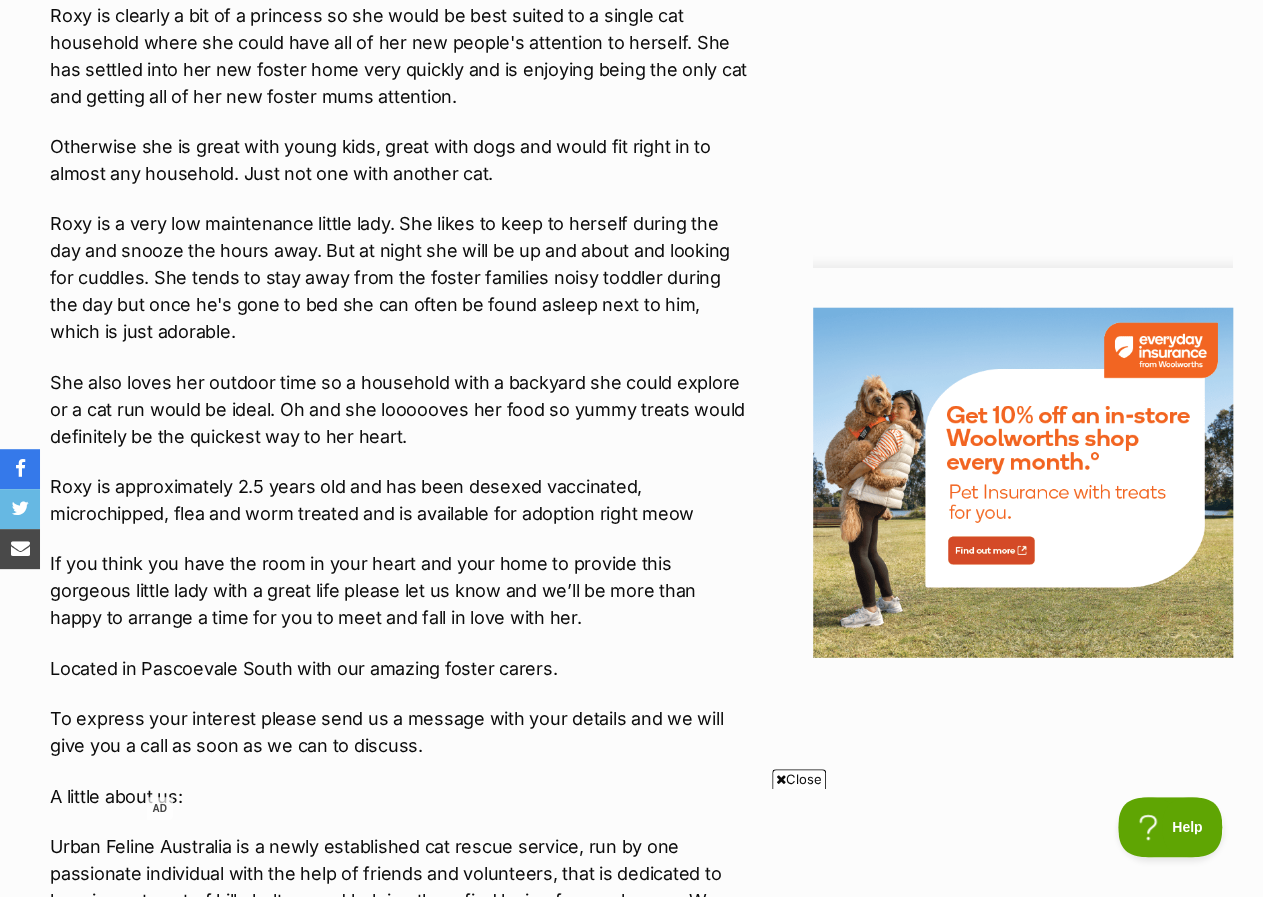 click on "Roxy is clearly a bit of a princess so she would be best suited to a single cat household where she could have all of her new people's attention to herself. She has settled into her new foster home very quickly and is enjoying being the only cat and getting all of her new foster mums attention." at bounding box center (401, 56) 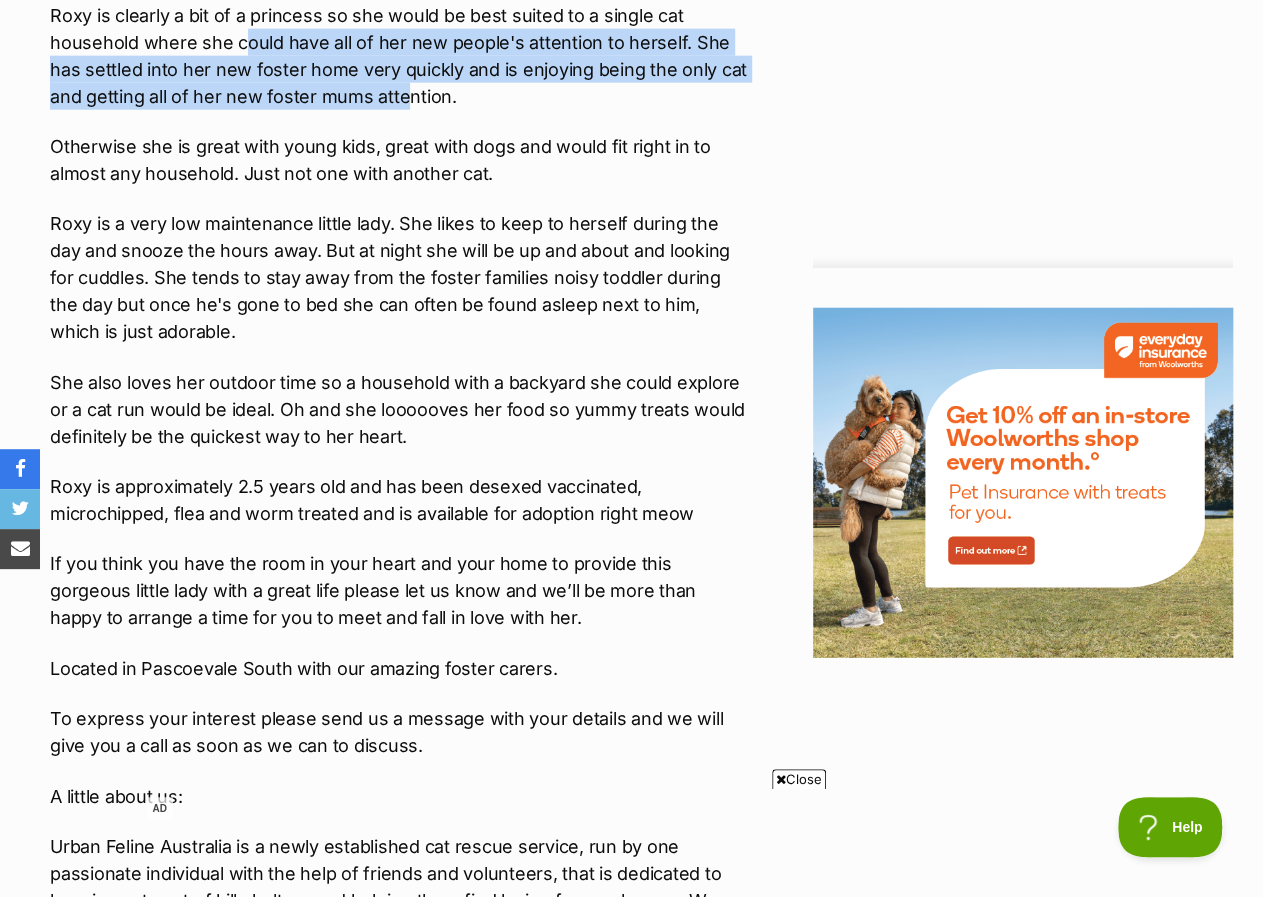drag, startPoint x: 240, startPoint y: 53, endPoint x: 369, endPoint y: 93, distance: 135.05925 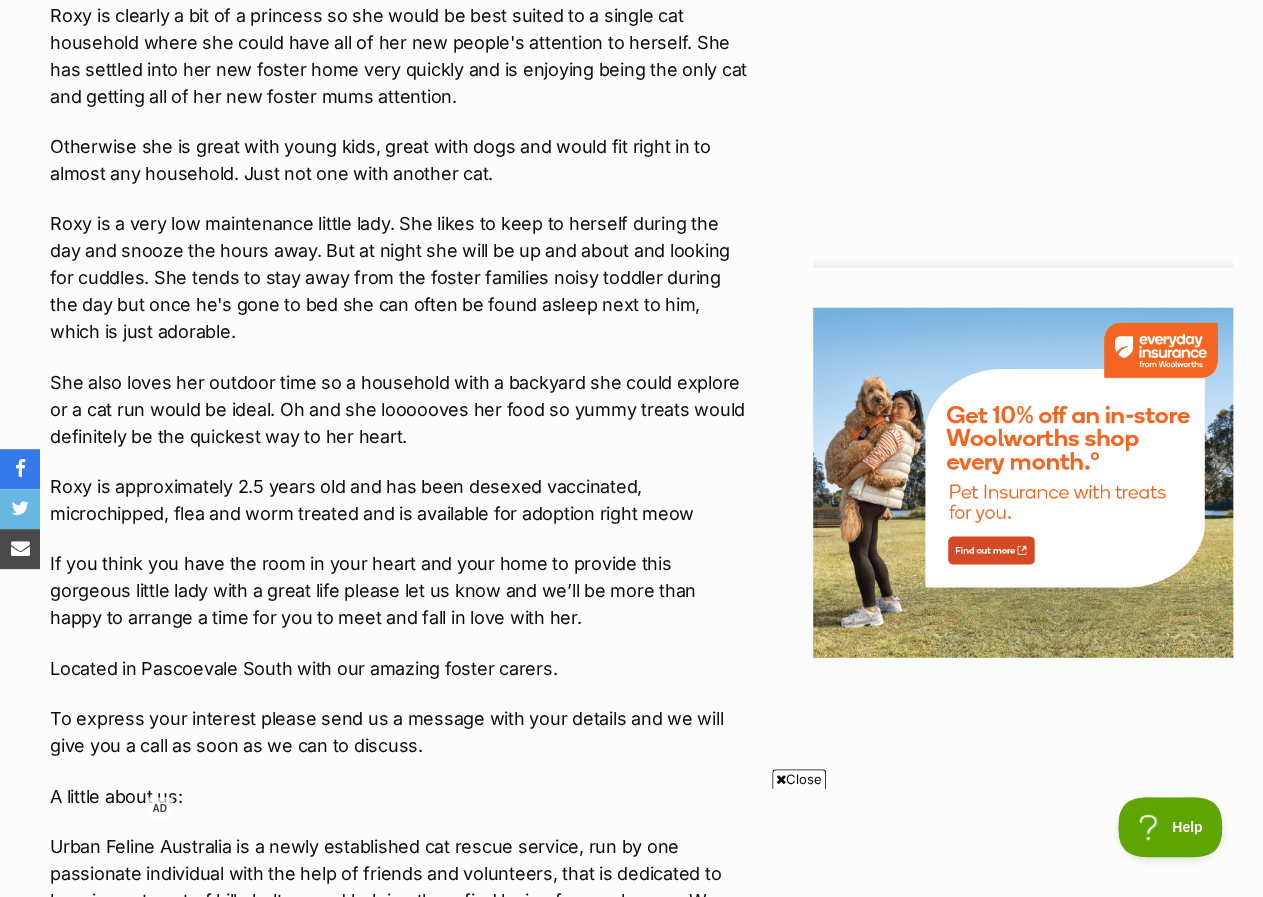 click on "Roxy is clearly a bit of a princess so she would be best suited to a single cat household where she could have all of her new people's attention to herself. She has settled into her new foster home very quickly and is enjoying being the only cat and getting all of her new foster mums attention." at bounding box center (401, 56) 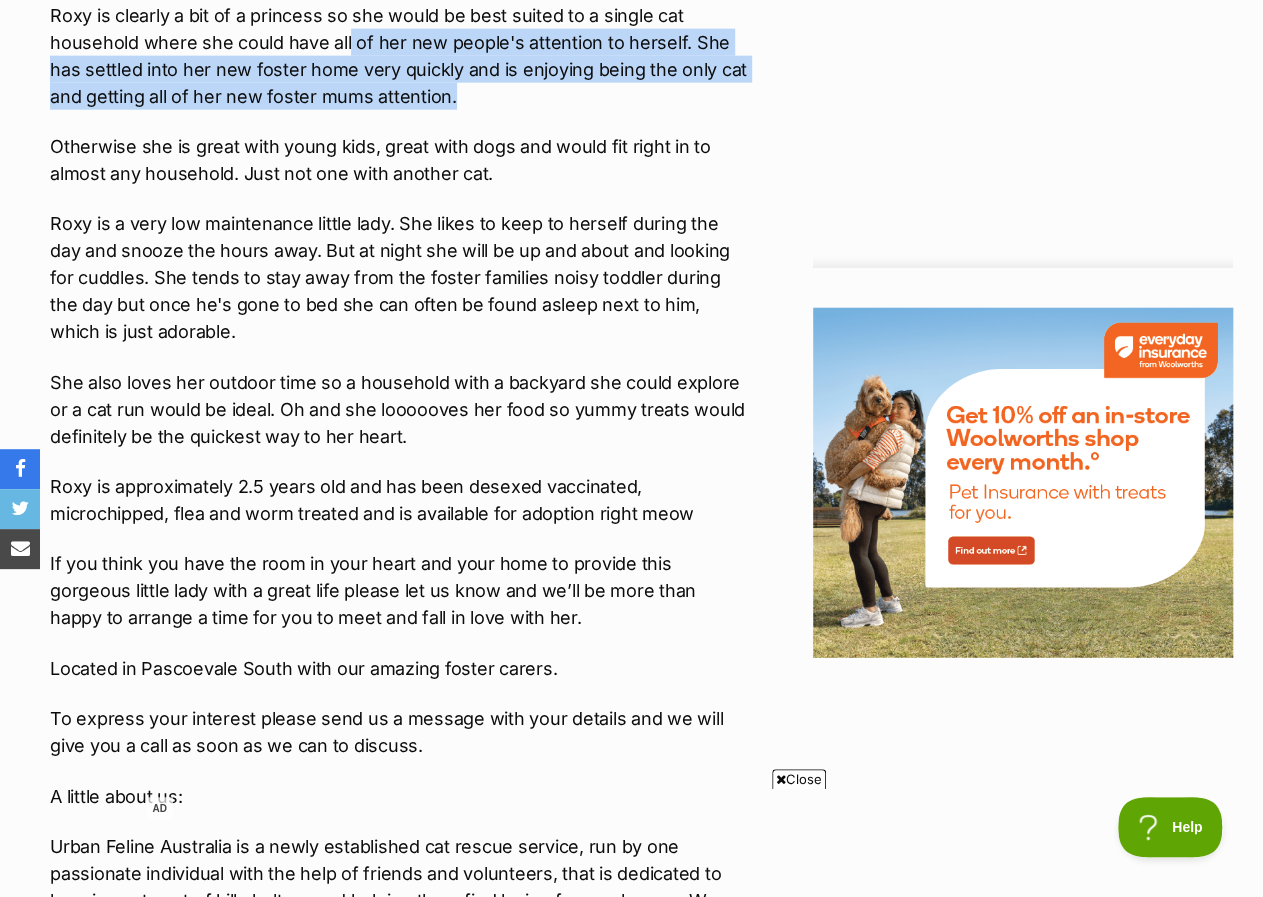 drag, startPoint x: 344, startPoint y: 53, endPoint x: 498, endPoint y: 107, distance: 163.19313 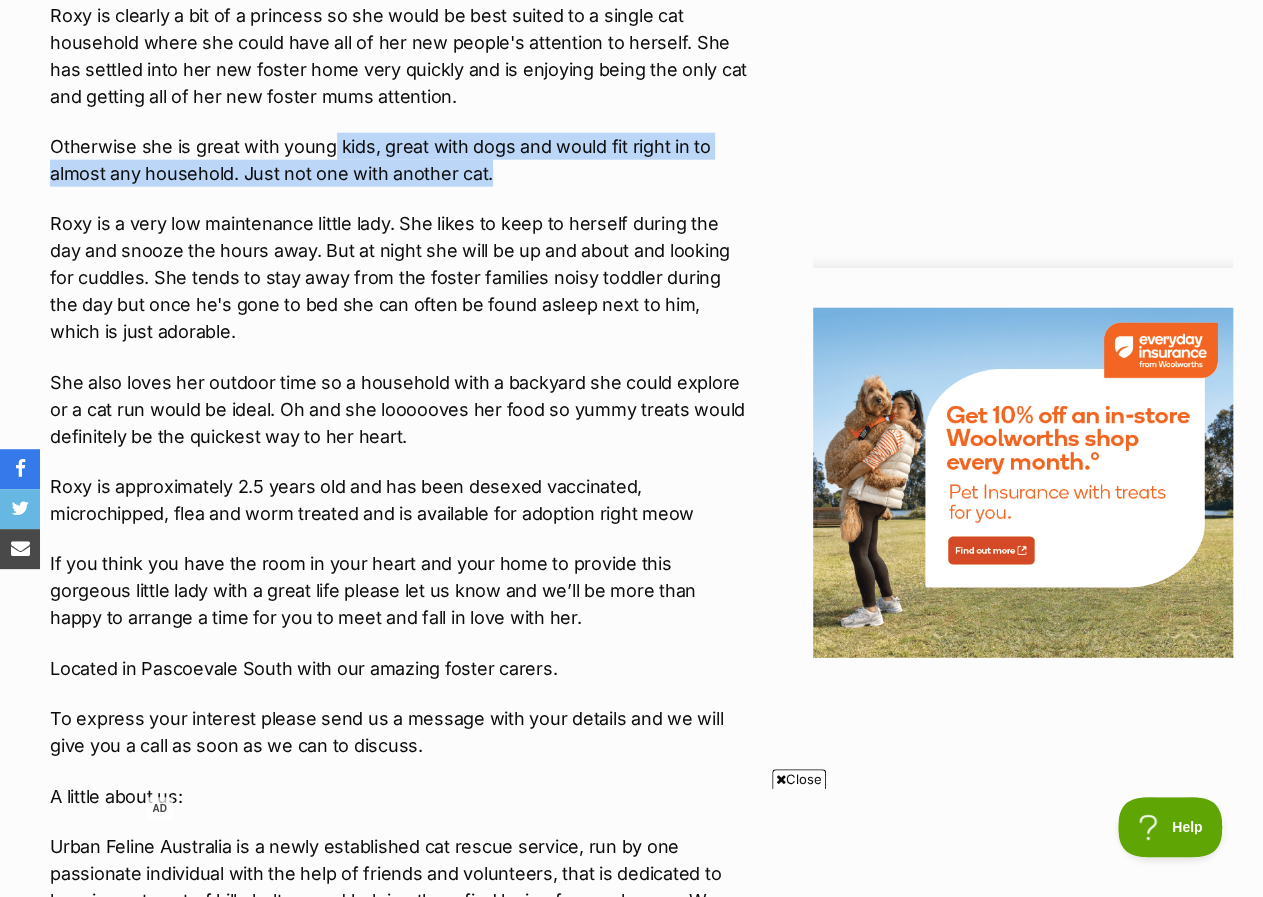 drag, startPoint x: 332, startPoint y: 135, endPoint x: 519, endPoint y: 177, distance: 191.65855 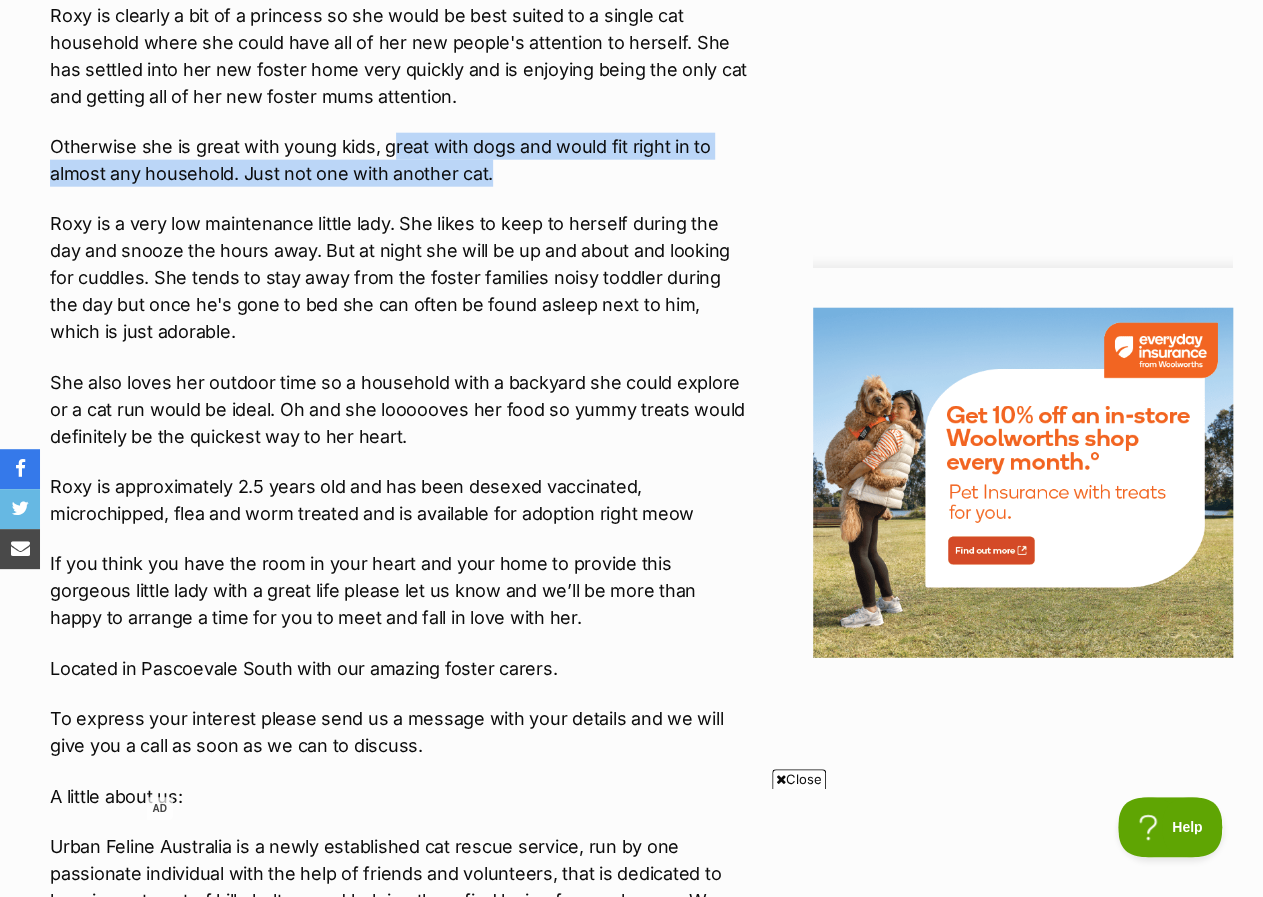 drag, startPoint x: 387, startPoint y: 151, endPoint x: 518, endPoint y: 157, distance: 131.13733 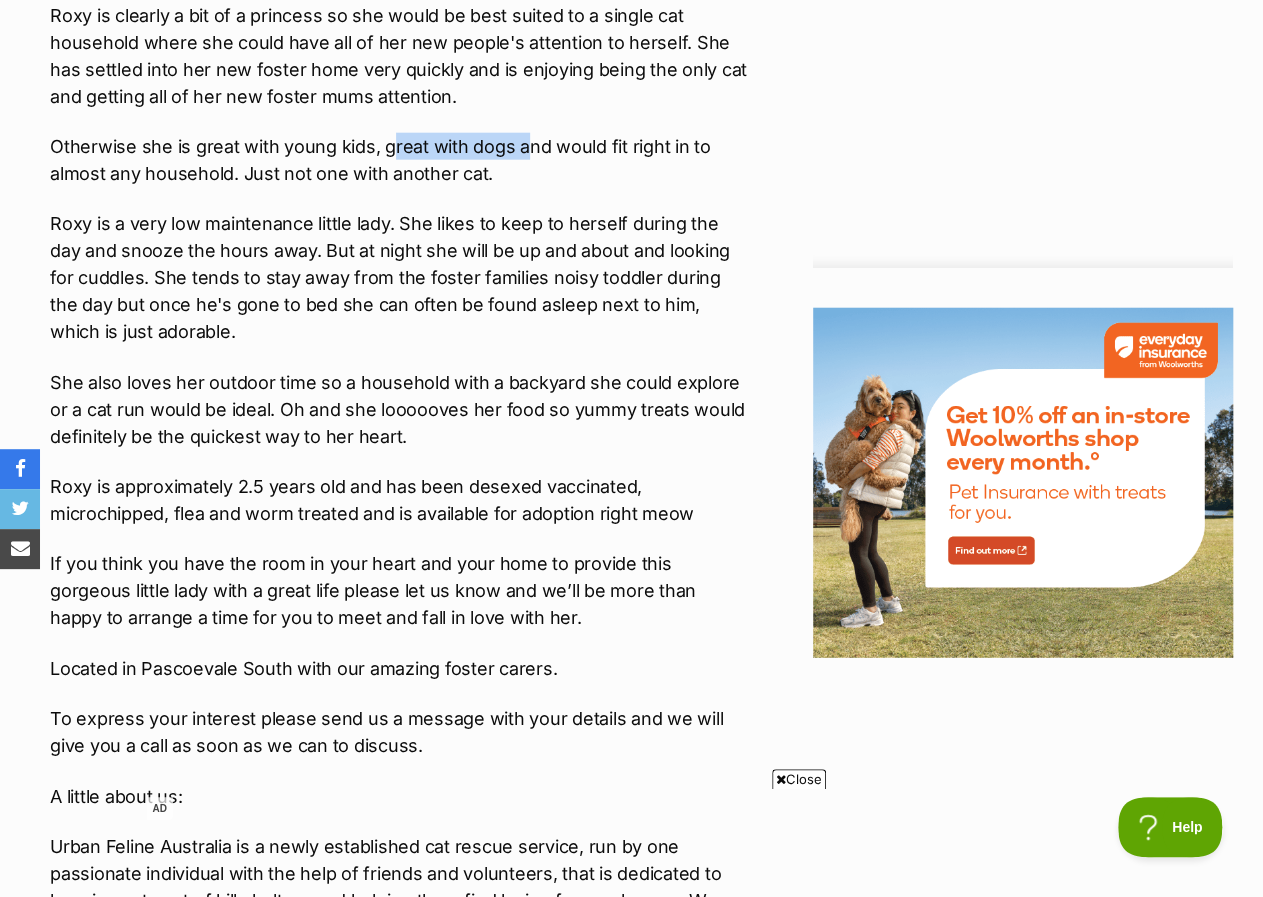 click on "Otherwise she is great with young kids, great with dogs and would fit right in to almost any household. Just not one with another cat." at bounding box center [401, 160] 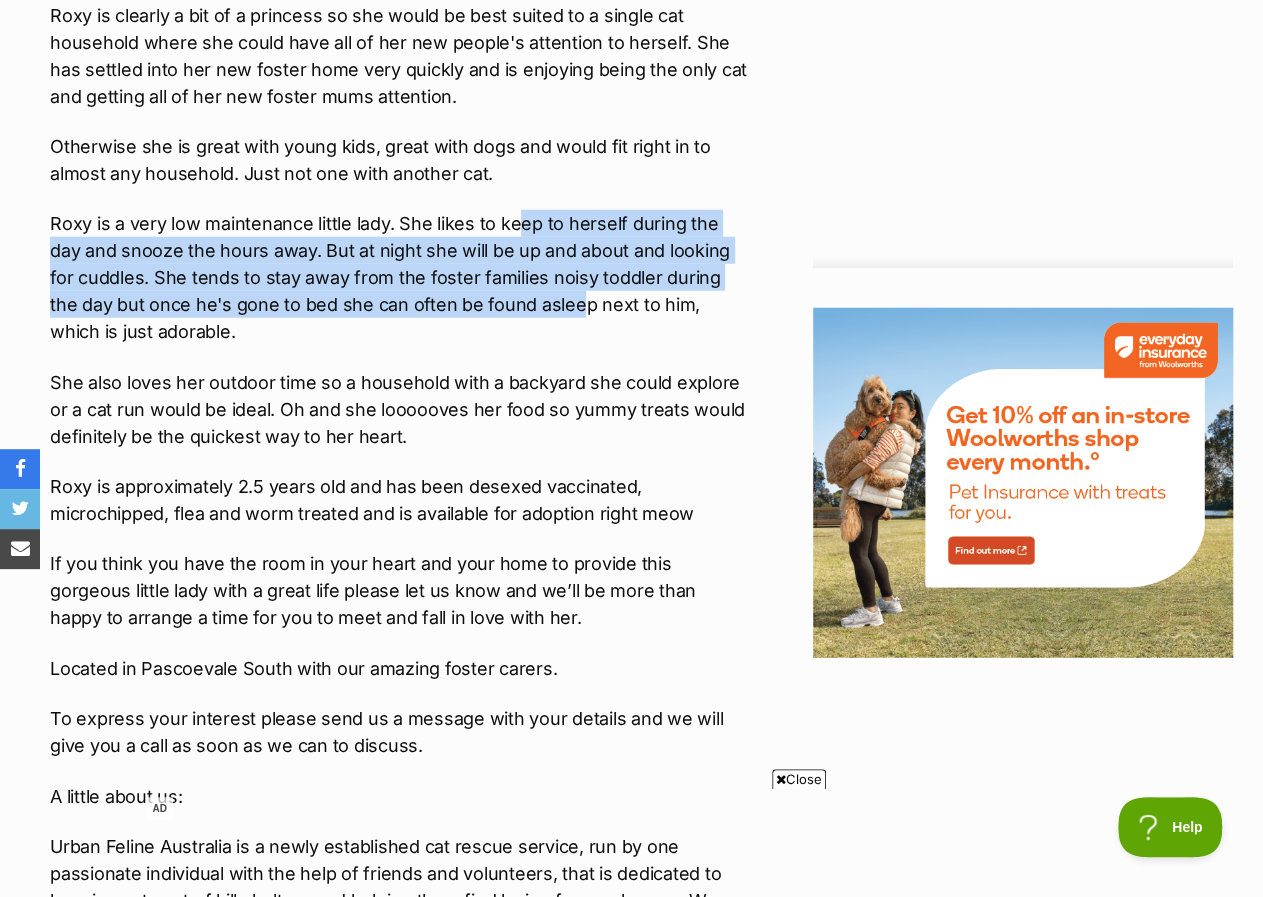 drag, startPoint x: 515, startPoint y: 230, endPoint x: 508, endPoint y: 307, distance: 77.31753 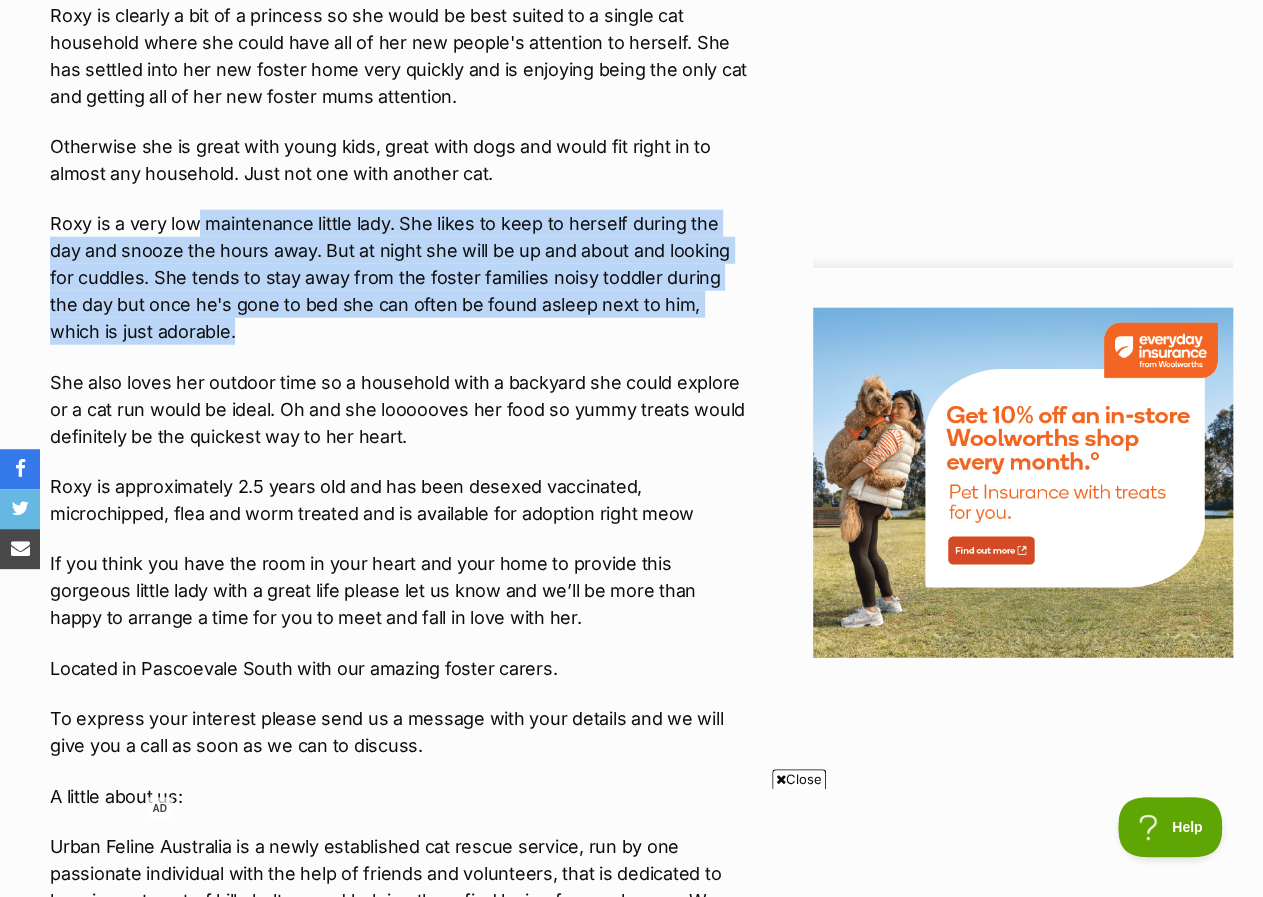 drag, startPoint x: 197, startPoint y: 232, endPoint x: 285, endPoint y: 328, distance: 130.23056 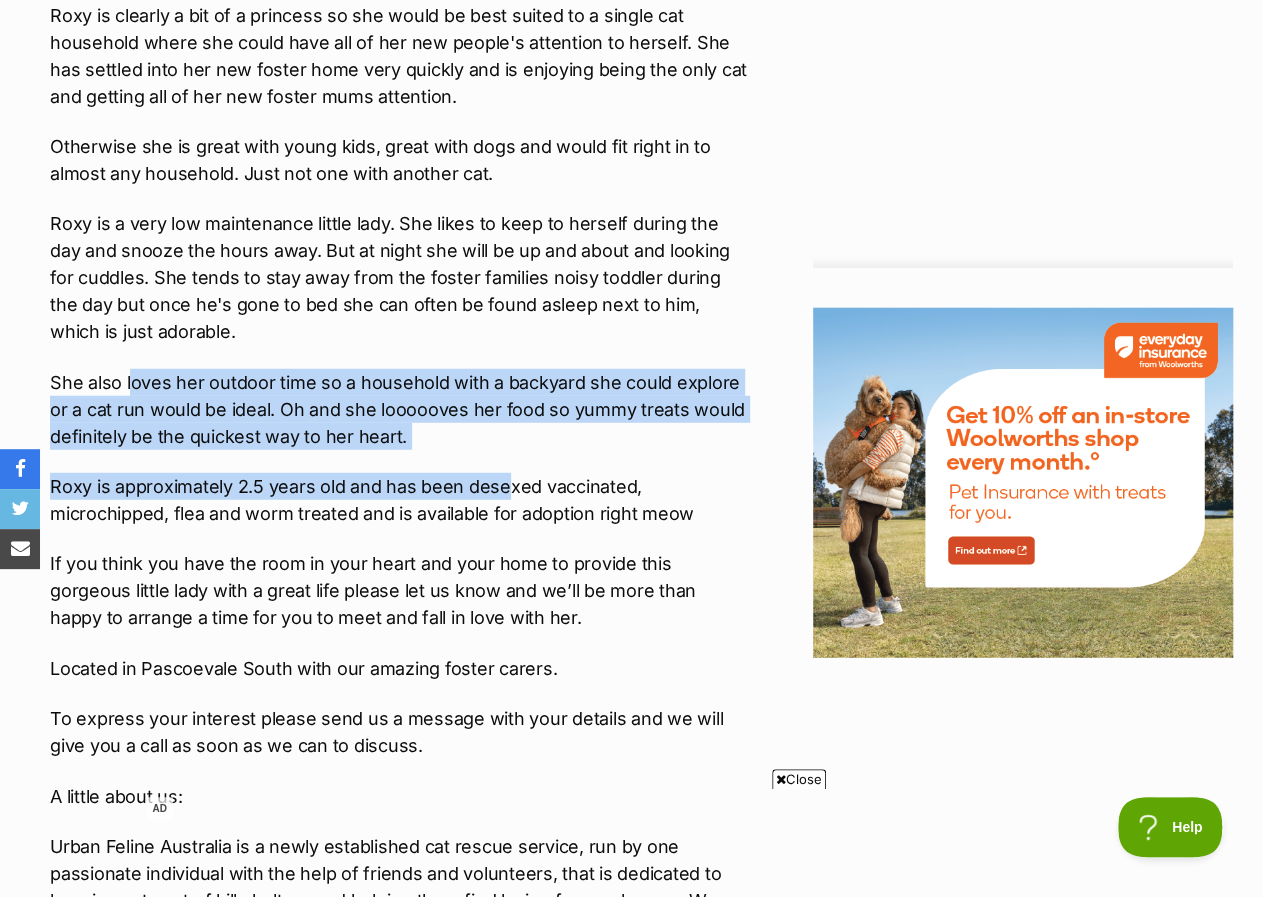 drag, startPoint x: 128, startPoint y: 377, endPoint x: 503, endPoint y: 453, distance: 382.62384 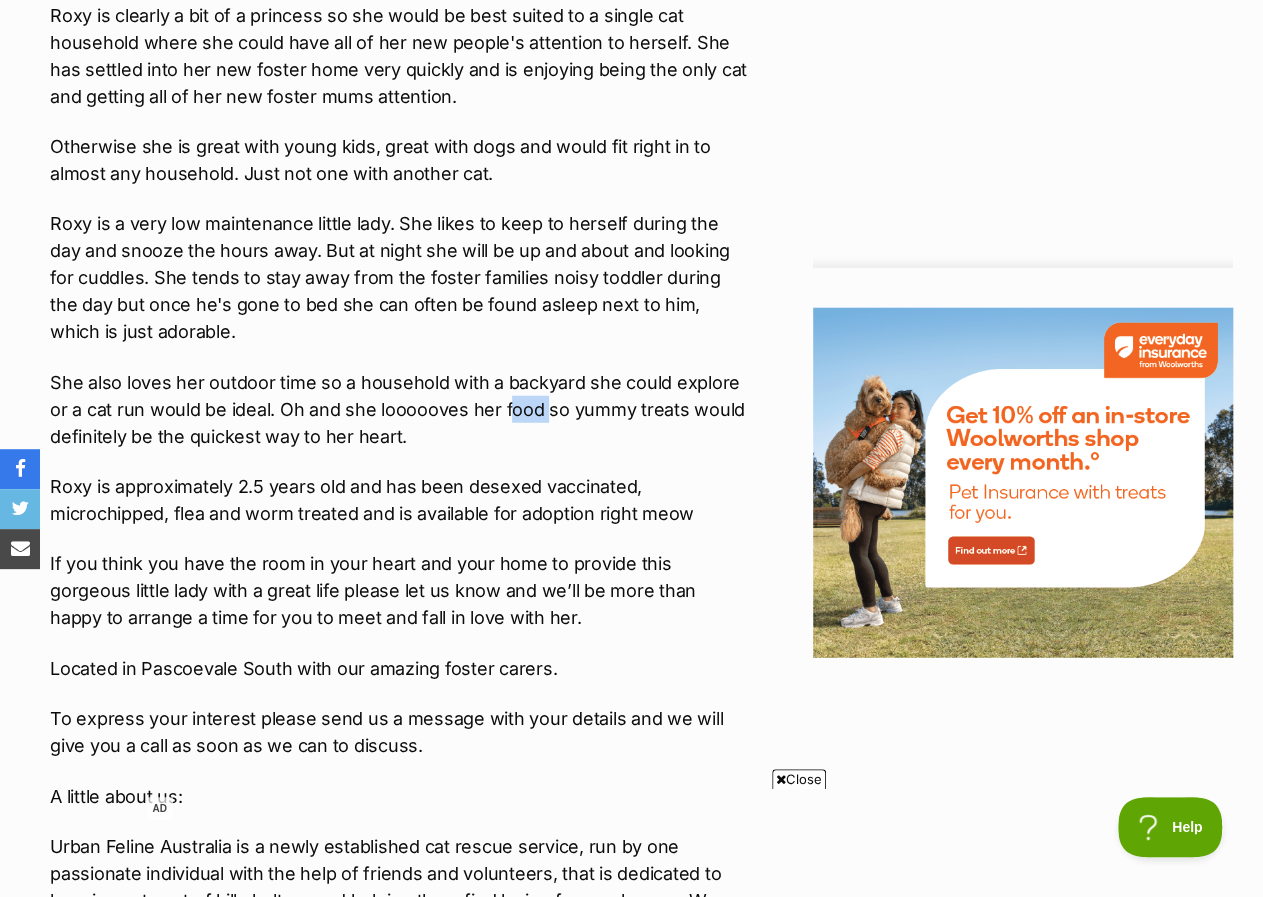 click on "She also loves her outdoor time so a household with a backyard she could explore or a cat run would be ideal. Oh and she loooooves her food so yummy treats would definitely be the quickest way to her heart." at bounding box center (401, 409) 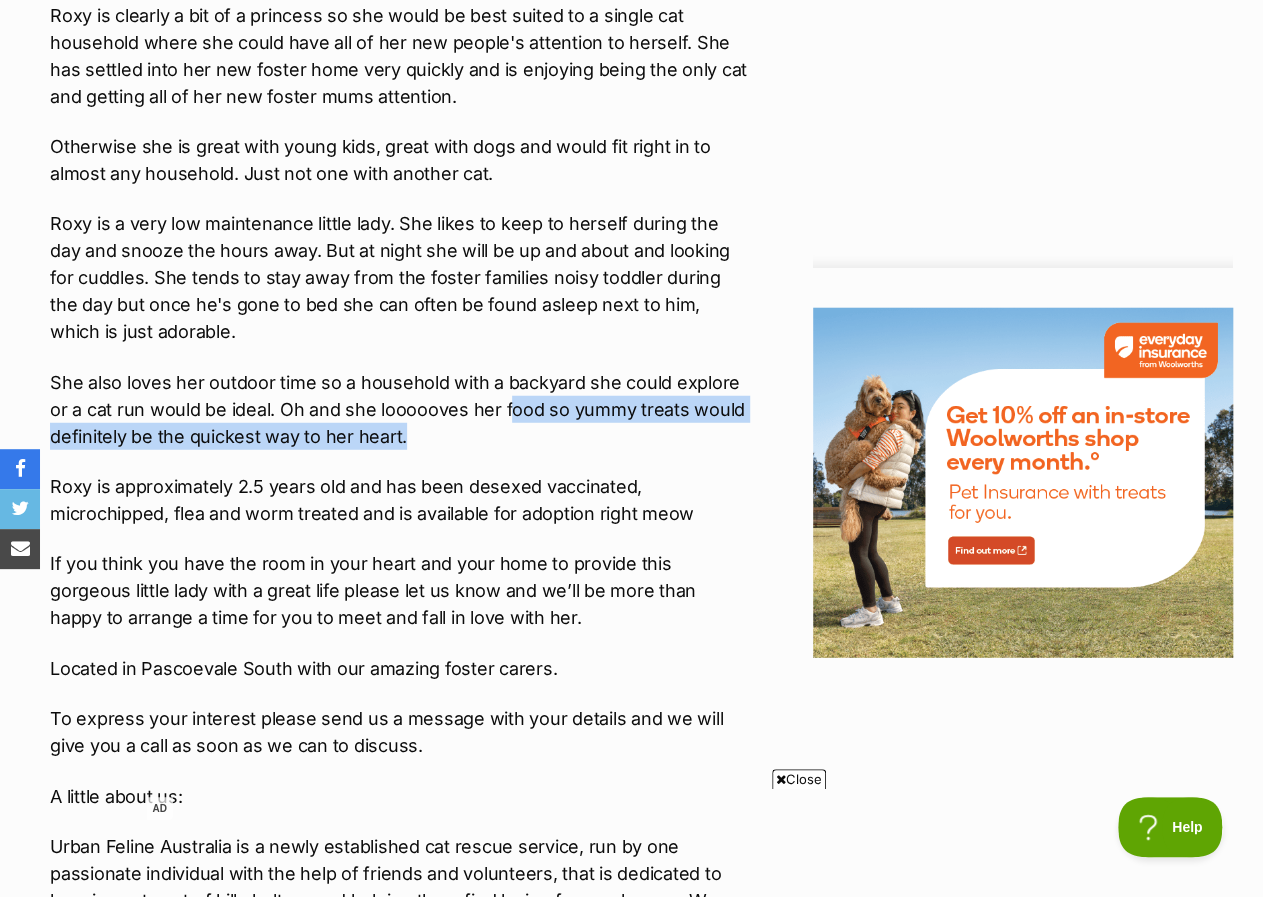 click on "She also loves her outdoor time so a household with a backyard she could explore or a cat run would be ideal. Oh and she loooooves her food so yummy treats would definitely be the quickest way to her heart." at bounding box center [401, 409] 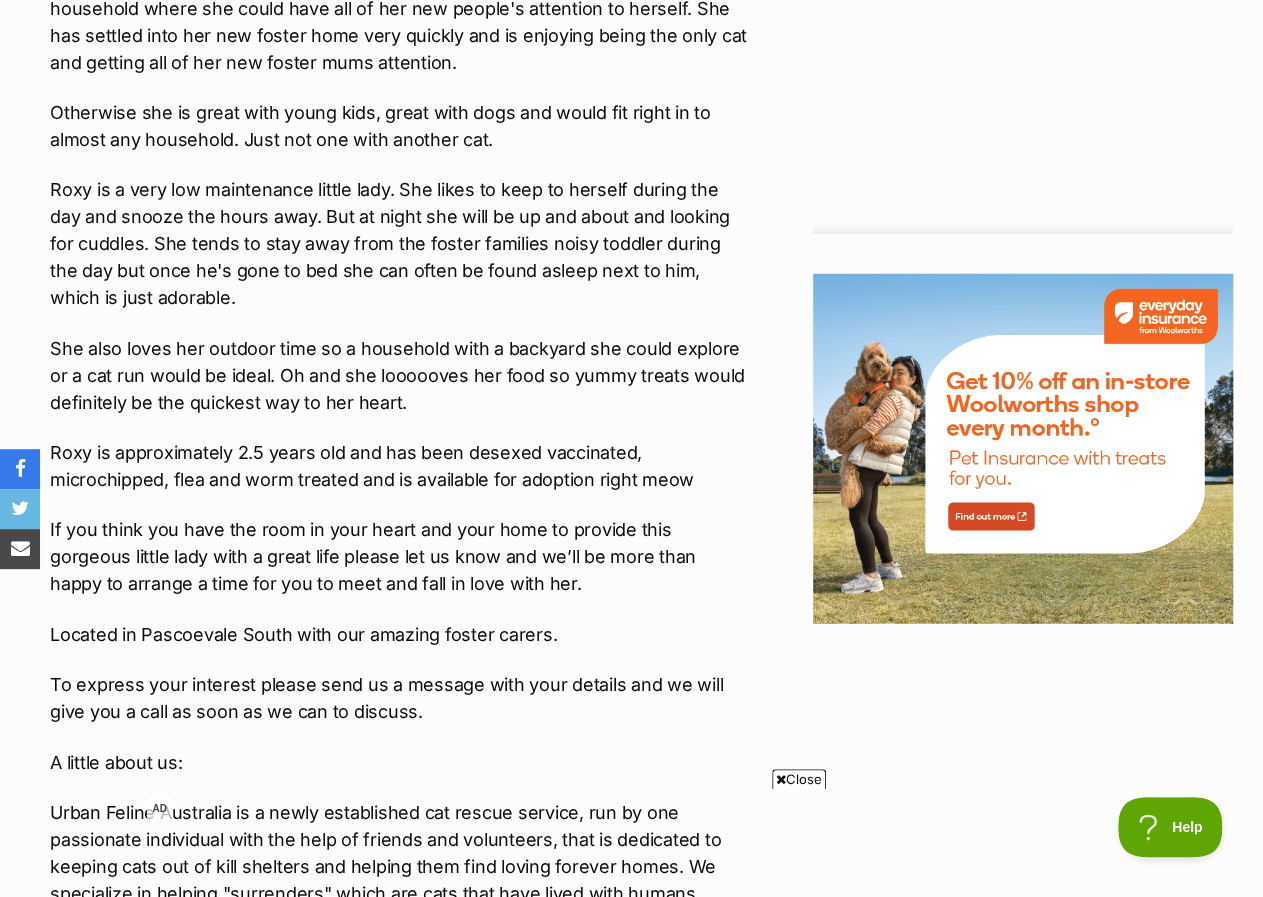 scroll, scrollTop: 378, scrollLeft: 0, axis: vertical 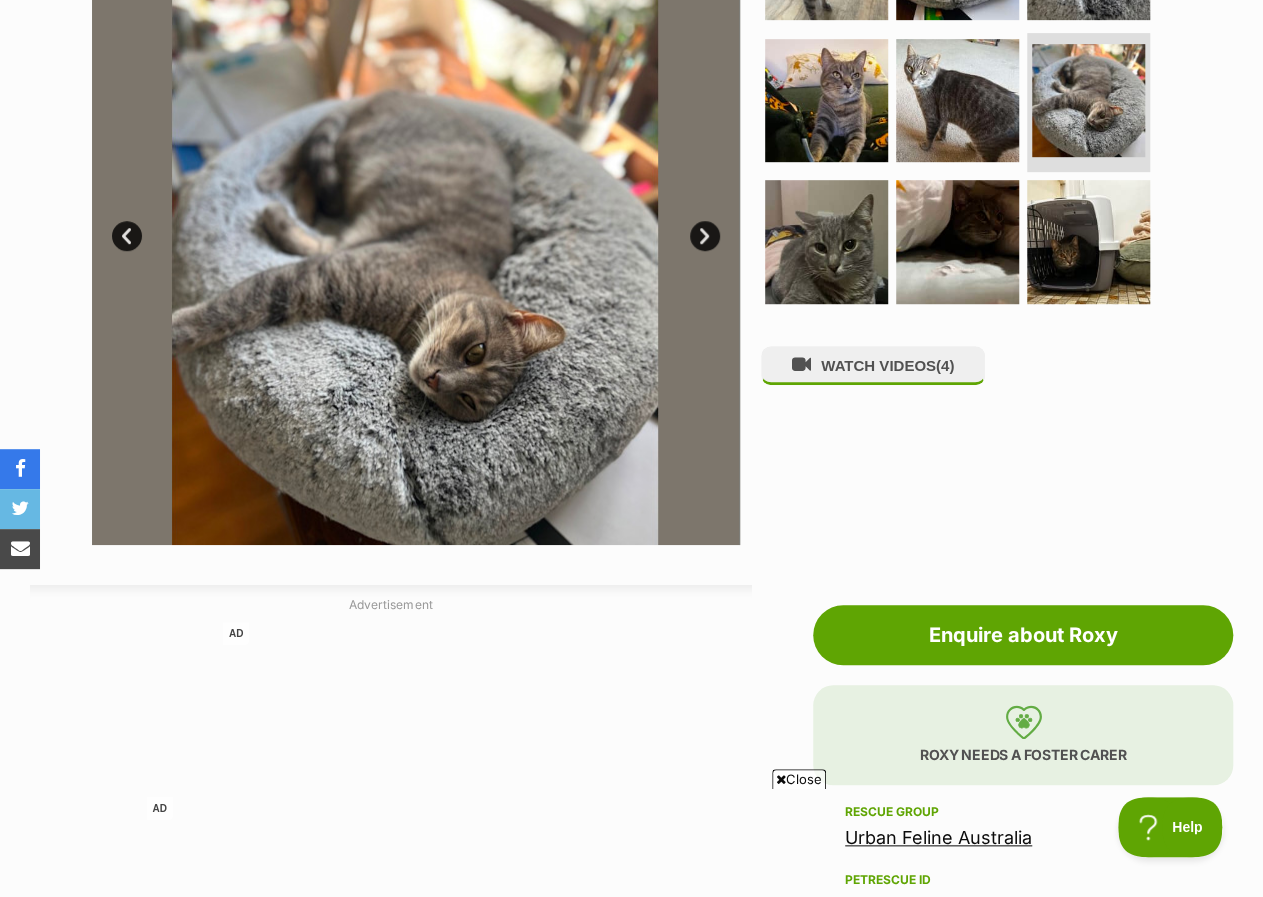 drag, startPoint x: 700, startPoint y: 718, endPoint x: 751, endPoint y: 267, distance: 453.87442 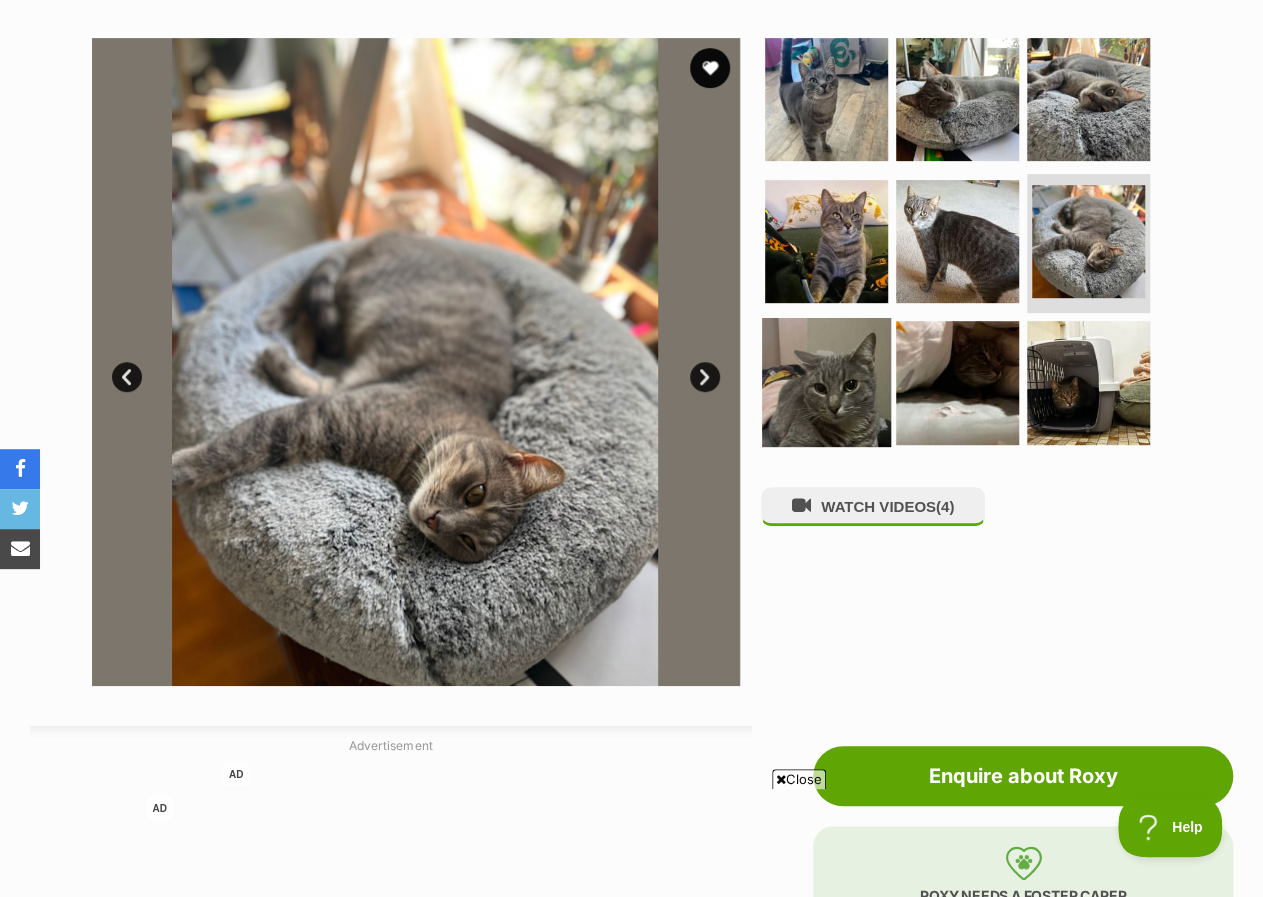 click at bounding box center [826, 382] 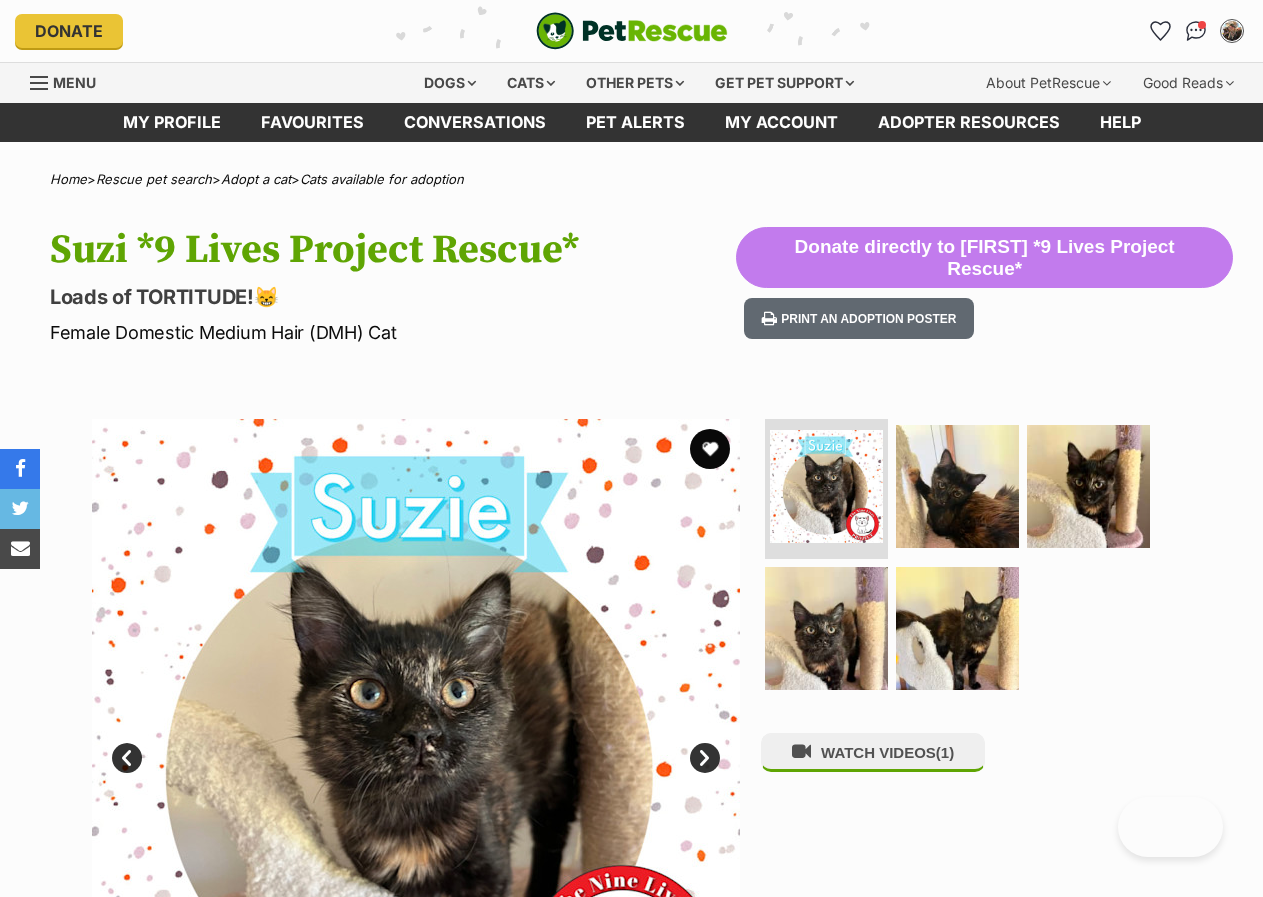 scroll, scrollTop: 0, scrollLeft: 0, axis: both 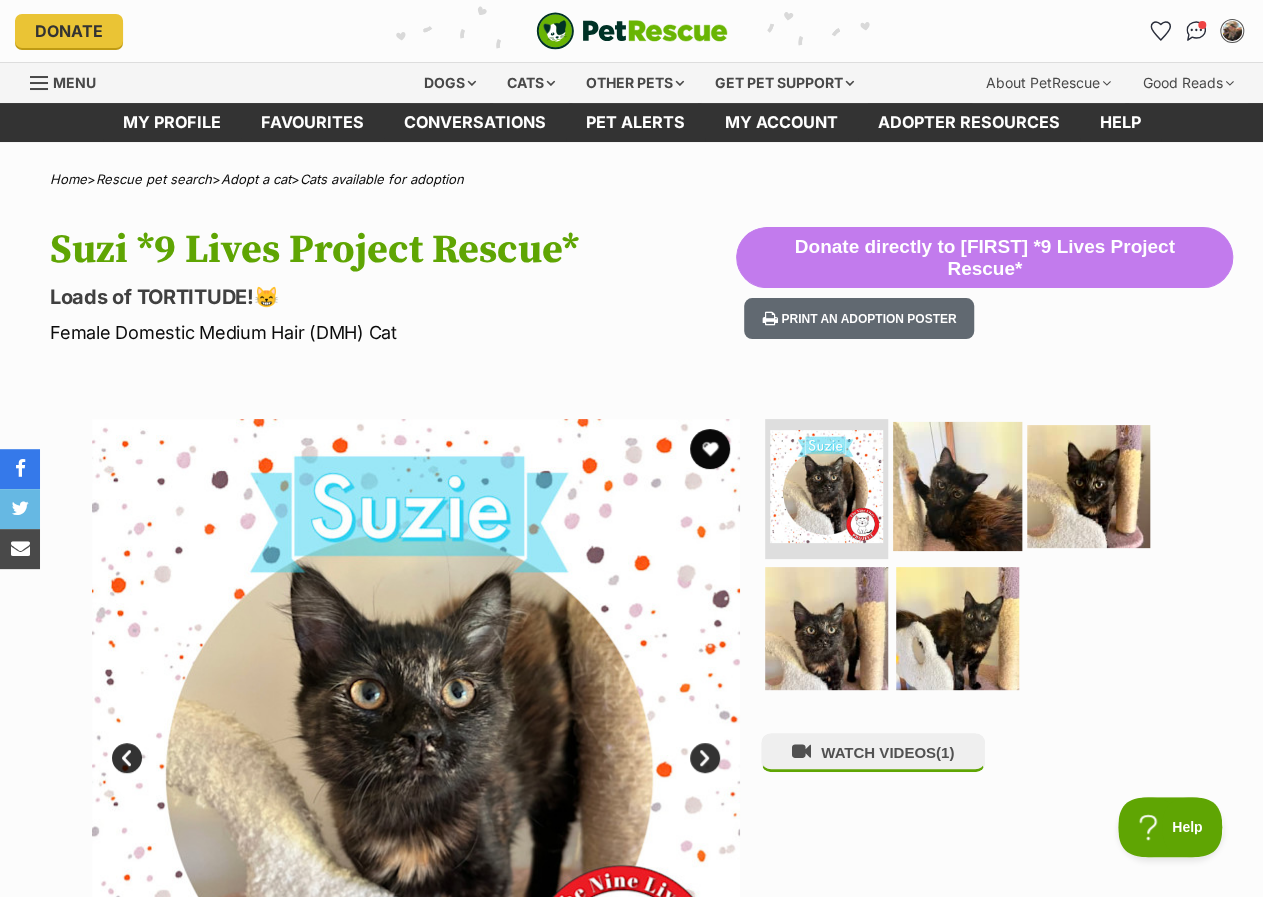click at bounding box center (957, 486) 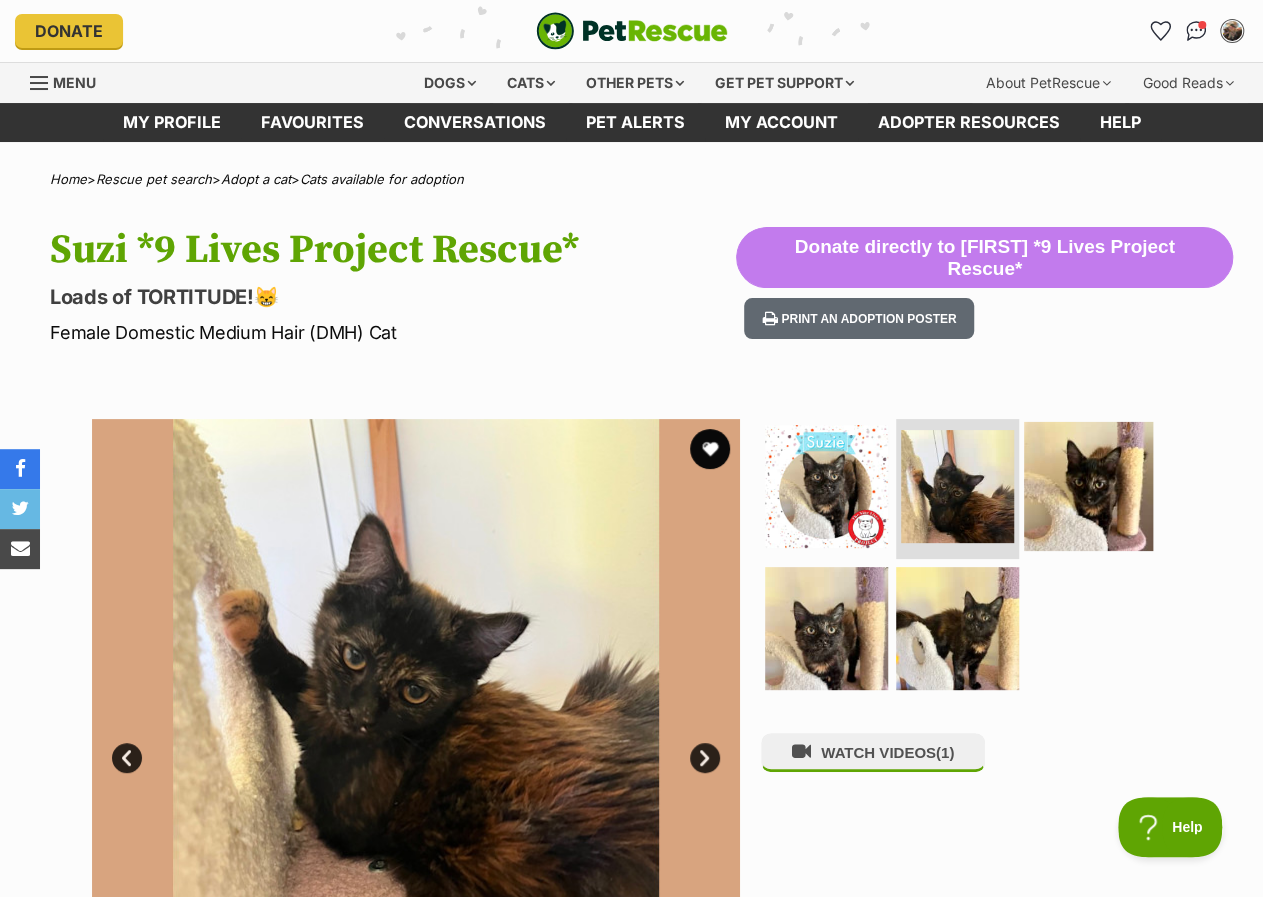 click at bounding box center [1088, 486] 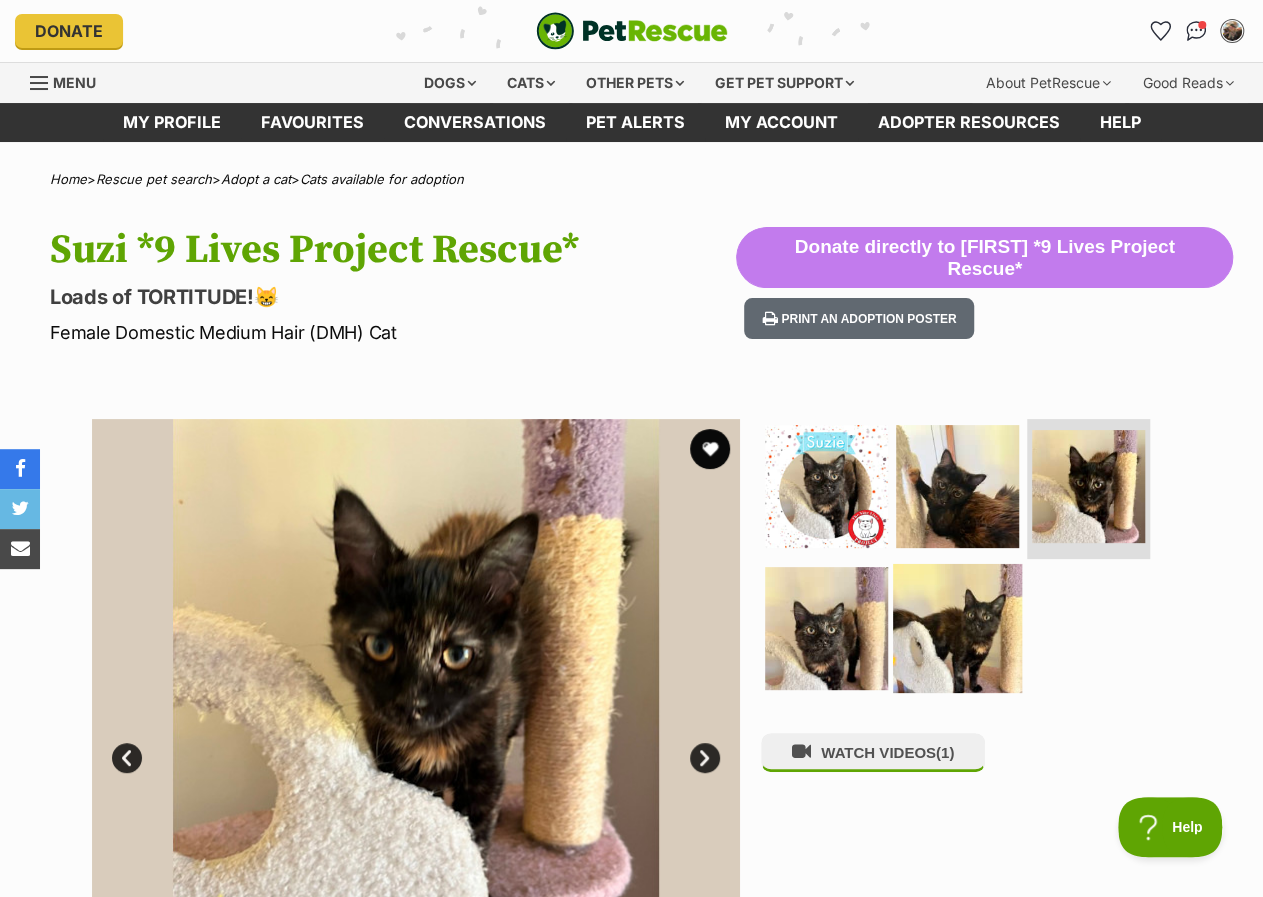 click at bounding box center [957, 628] 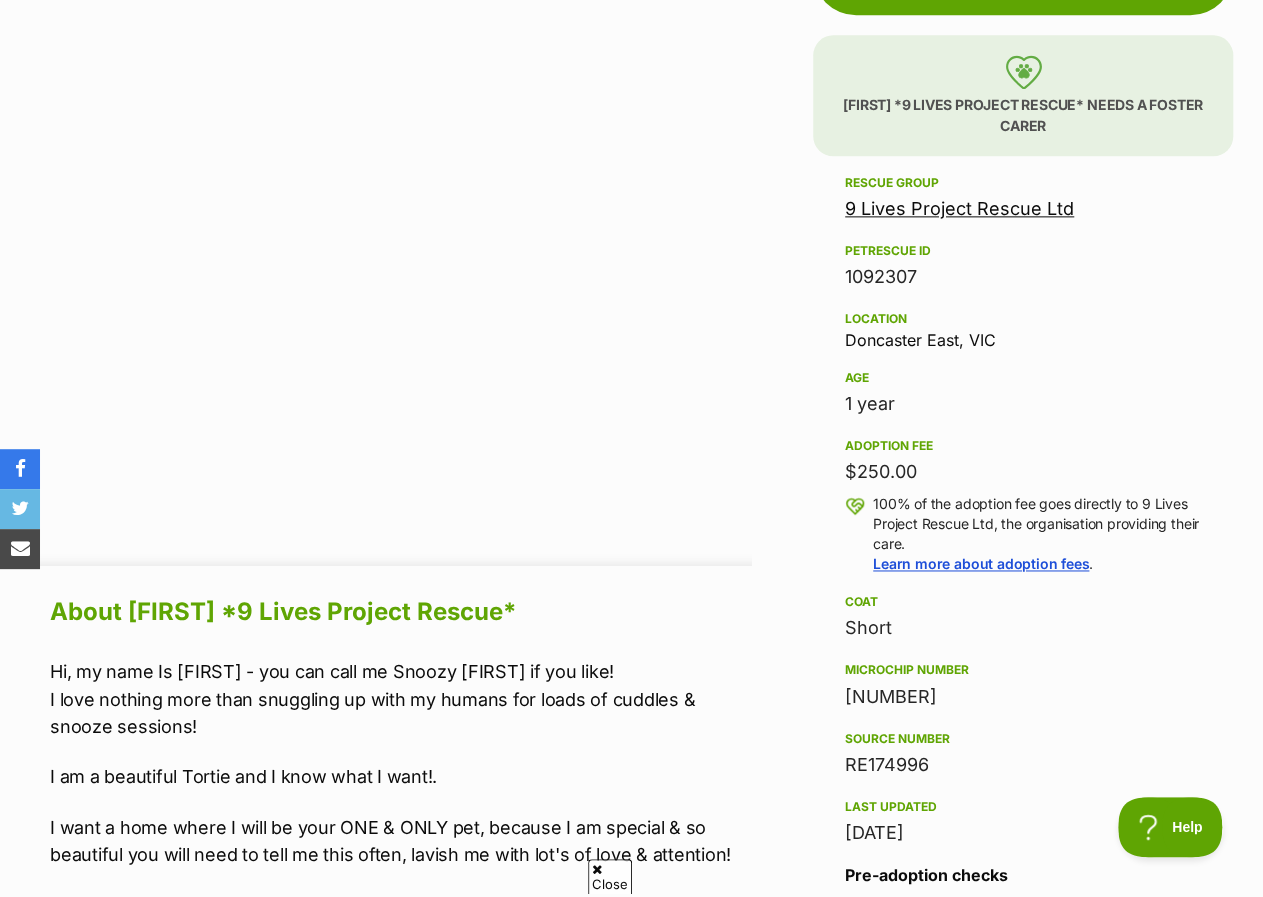 scroll, scrollTop: 1400, scrollLeft: 0, axis: vertical 